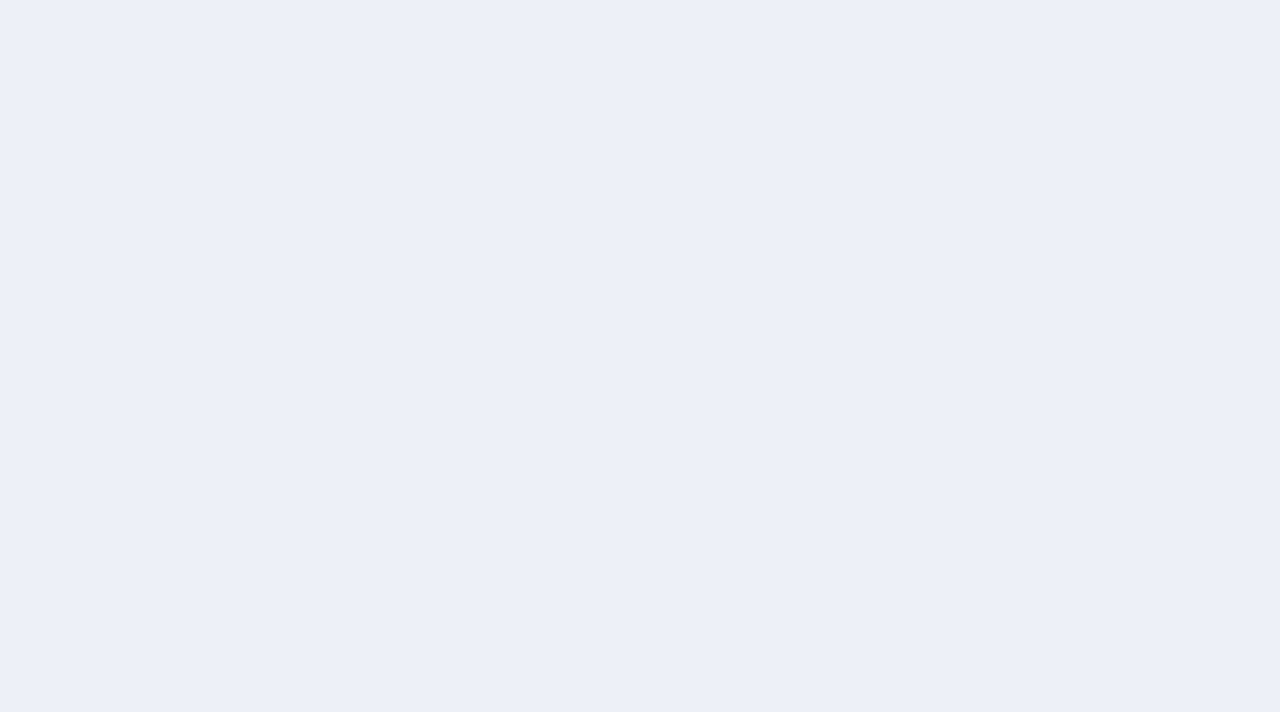 scroll, scrollTop: 0, scrollLeft: 0, axis: both 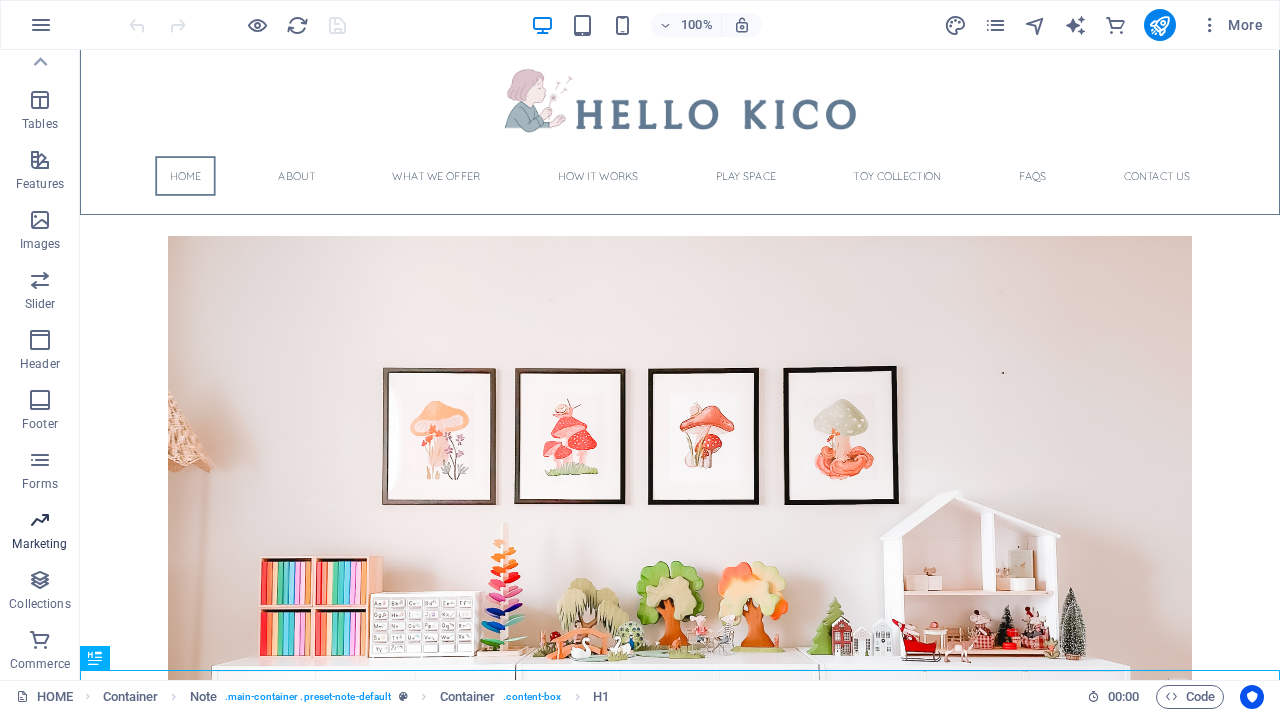 click on "Marketing" at bounding box center (39, 544) 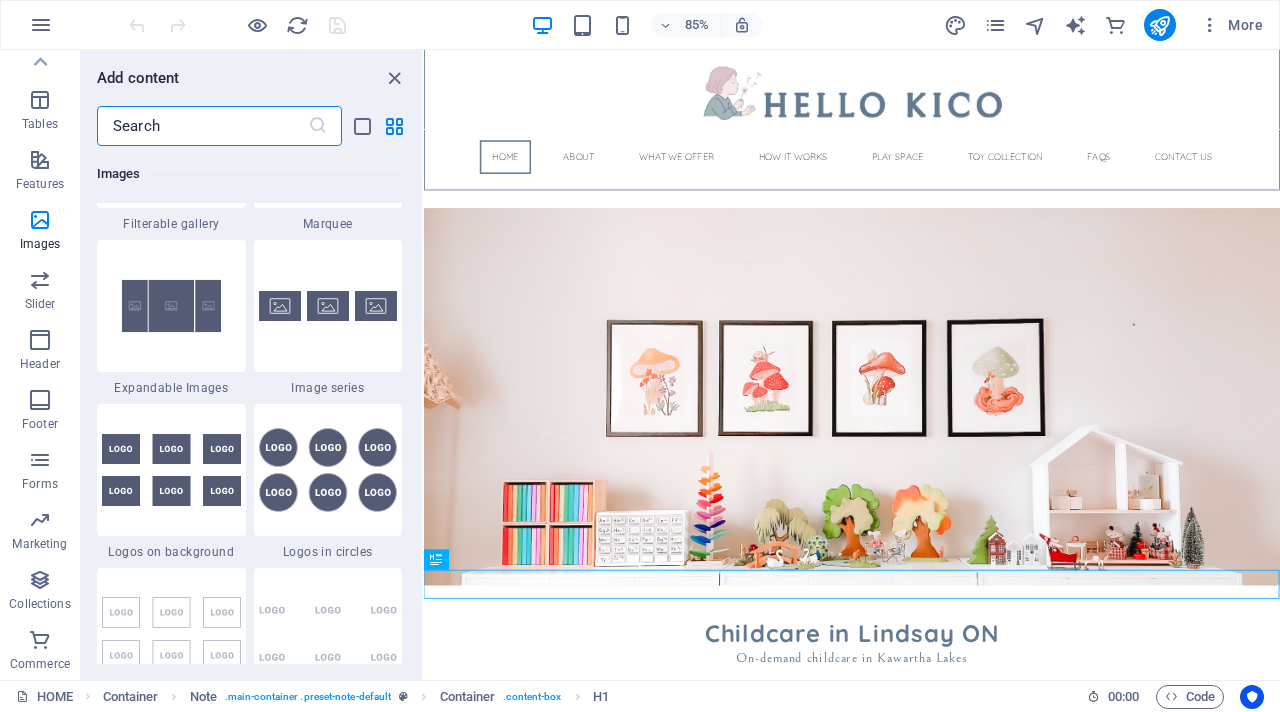 scroll, scrollTop: 10533, scrollLeft: 0, axis: vertical 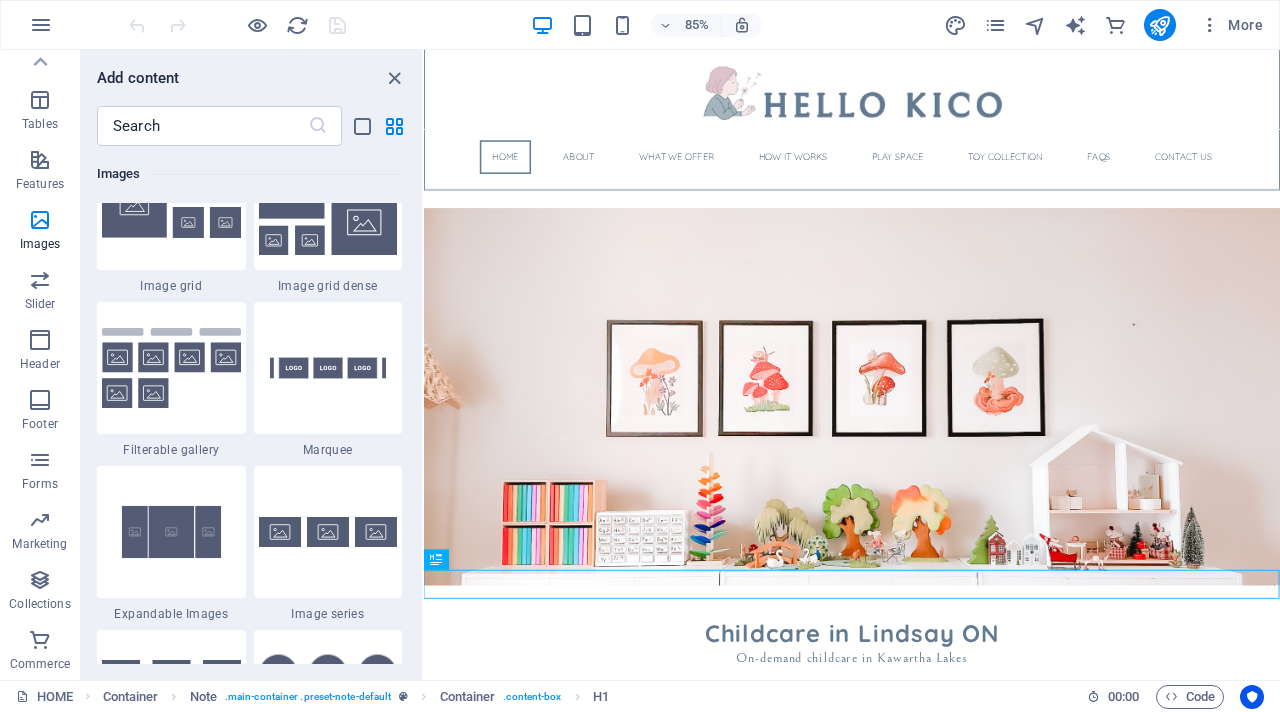 click on "Add content ​ Favorites 1 Star Headline 1 Star Container Elements 1 Star Headline 1 Star Text 1 Star Image 1 Star Container 1 Star Spacer 1 Star Separator 1 Star HTML 1 Star Icon 1 Star Button 1 Star Logo 1 Star SVG 1 Star Image slider 1 Star Slider 1 Star Gallery 1 Star Menu 1 Star Map 1 Star Facebook 1 Star Video 1 Star YouTube 1 Star Vimeo 1 Star Document 1 Star Audio 1 Star Iframe 1 Star Privacy 1 Star Languages Columns 1 Star Container 1 Star 2 columns 1 Star 3 columns 1 Star 4 columns 1 Star 5 columns 1 Star 6 columns 1 Star 40-60 1 Star 20-80 1 Star 80-20 1 Star 30-70 1 Star 70-30 1 Star Unequal Columns 1 Star 25-25-50 1 Star 25-50-25 1 Star 50-25-25 1 Star 20-60-20 1 Star 50-16-16-16 1 Star 16-16-16-50 1 Star Grid 2-1 1 Star Grid 1-2 1 Star Grid 3-1 1 Star Grid 1-3 1 Star Grid 4-1 1 Star Grid 1-4 1 Star Grid 1-2-1 1 Star Grid 1-1-2 1 Star Grid 2h-2v 1 Star Grid 2v-2h 1 Star Grid 2-1-2 1 Star Grid 3-4 Content 1 Star Text in columns 1 Star Text 1 Star Text with separator 1 Star Image with text box ​" at bounding box center (251, 365) 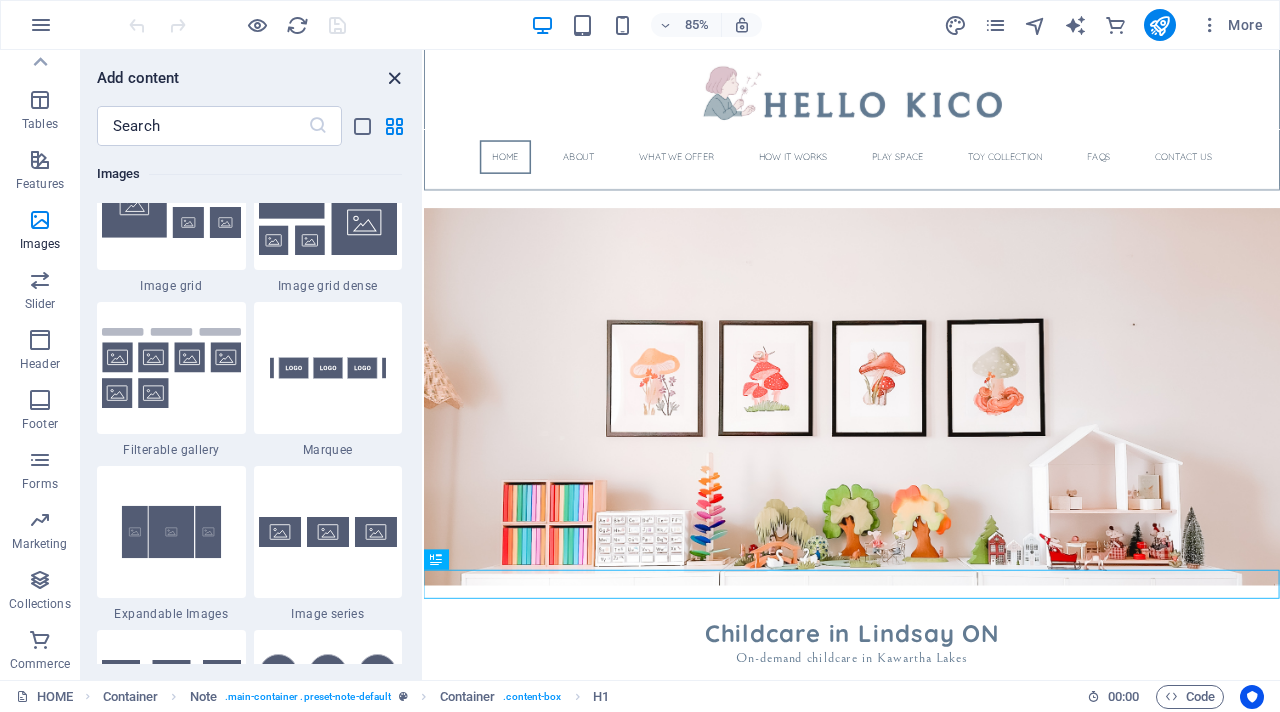 click at bounding box center (394, 78) 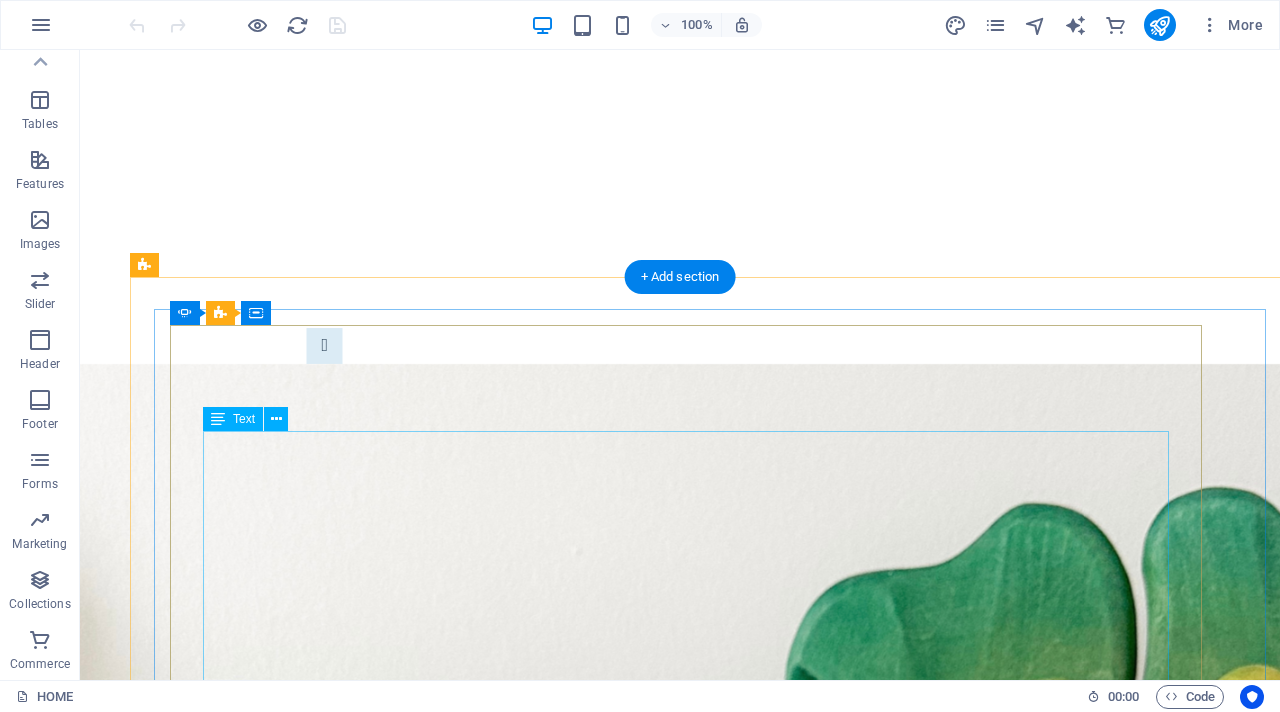 scroll, scrollTop: 1607, scrollLeft: 0, axis: vertical 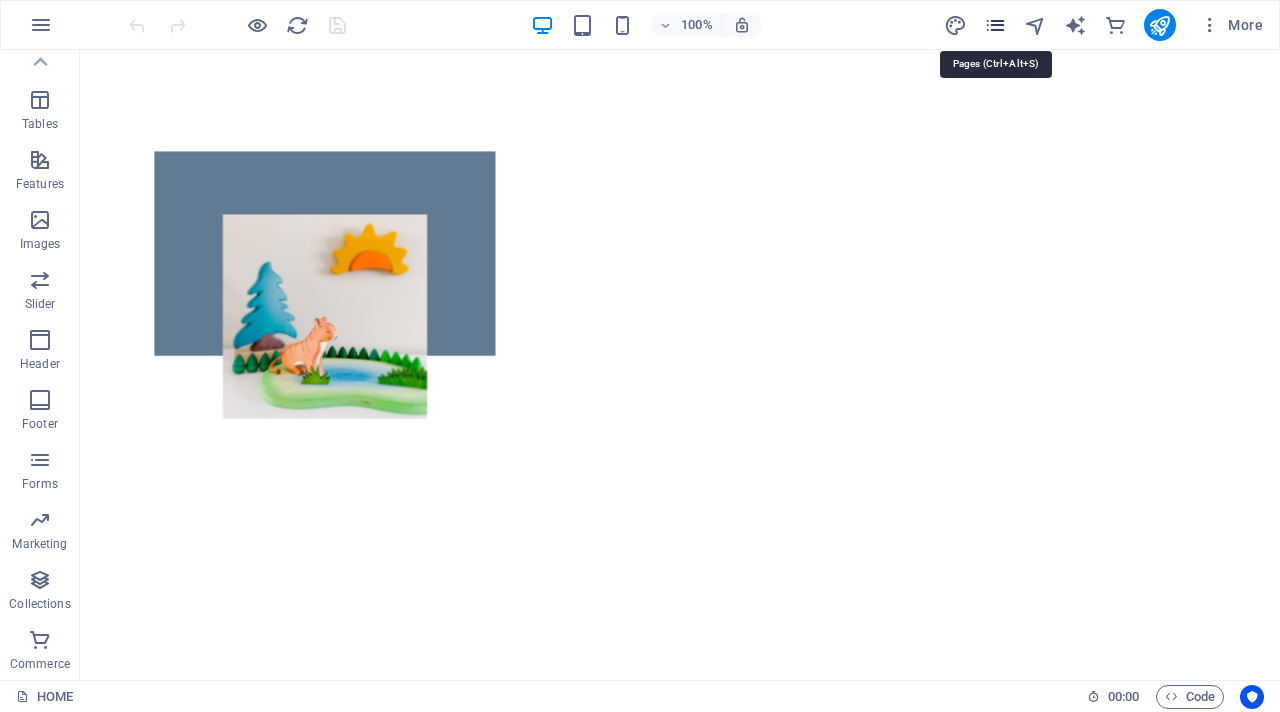 click at bounding box center (995, 25) 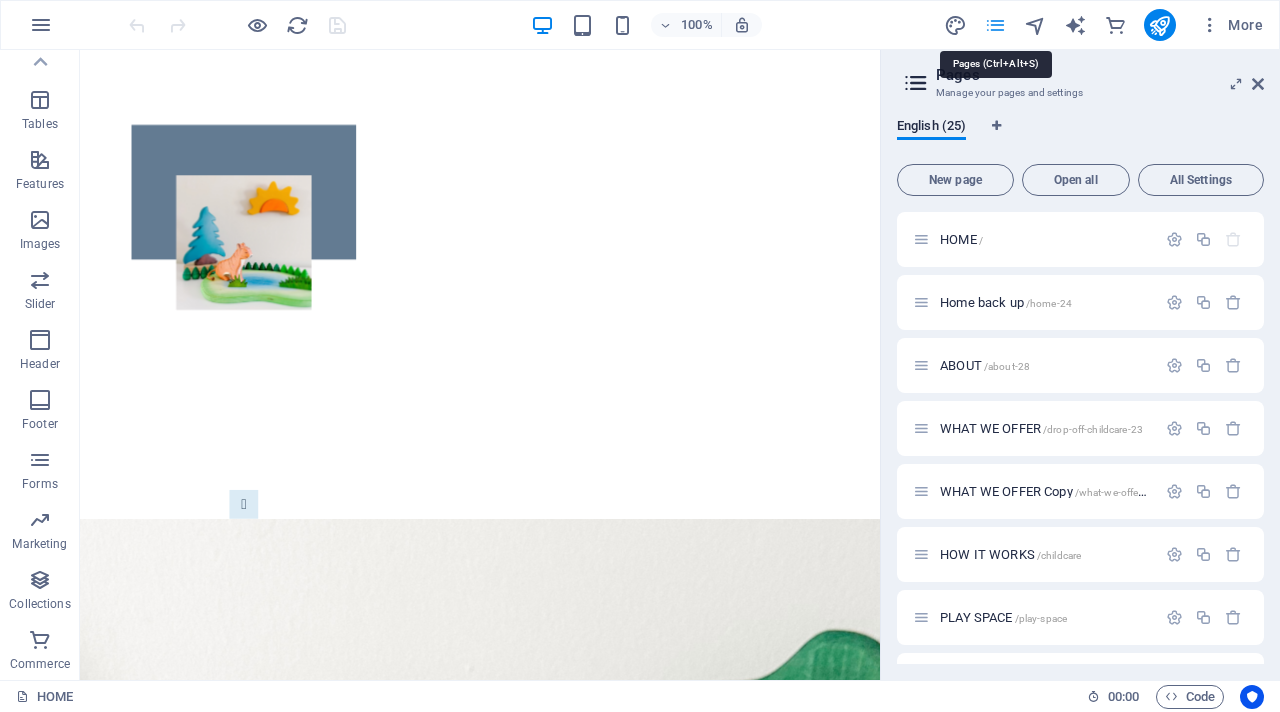scroll, scrollTop: 1541, scrollLeft: 0, axis: vertical 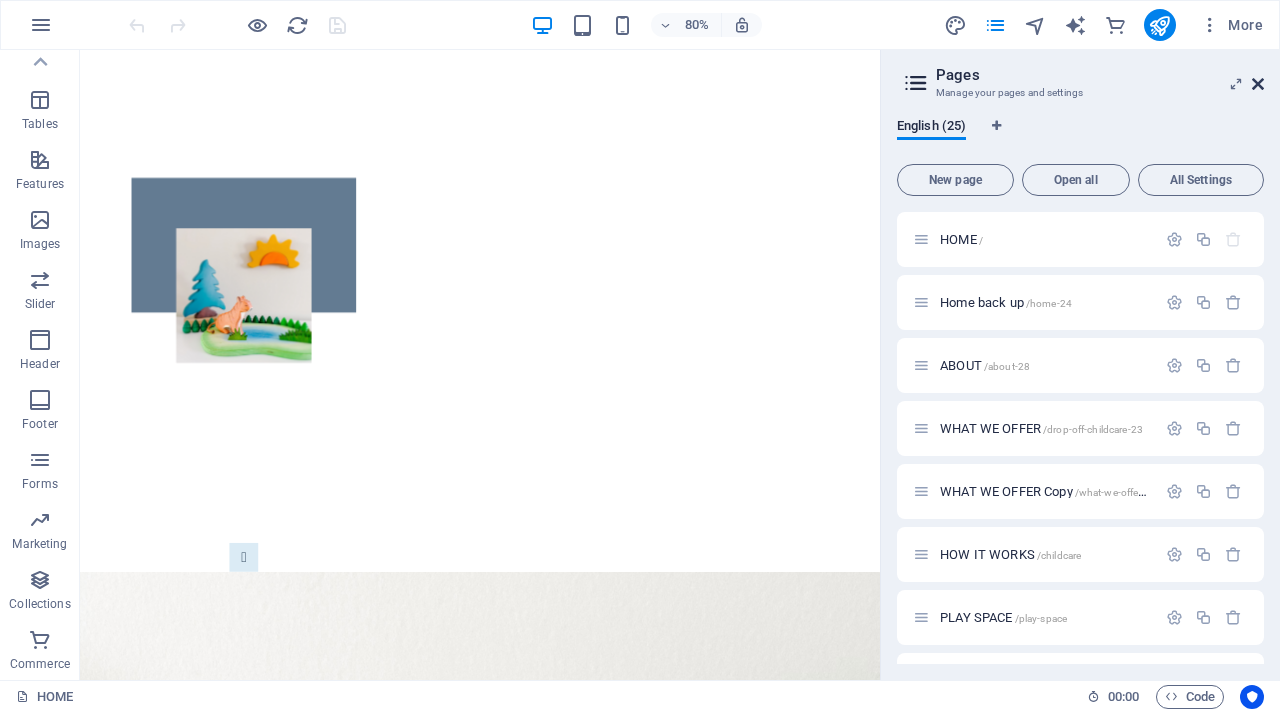 click at bounding box center (1258, 84) 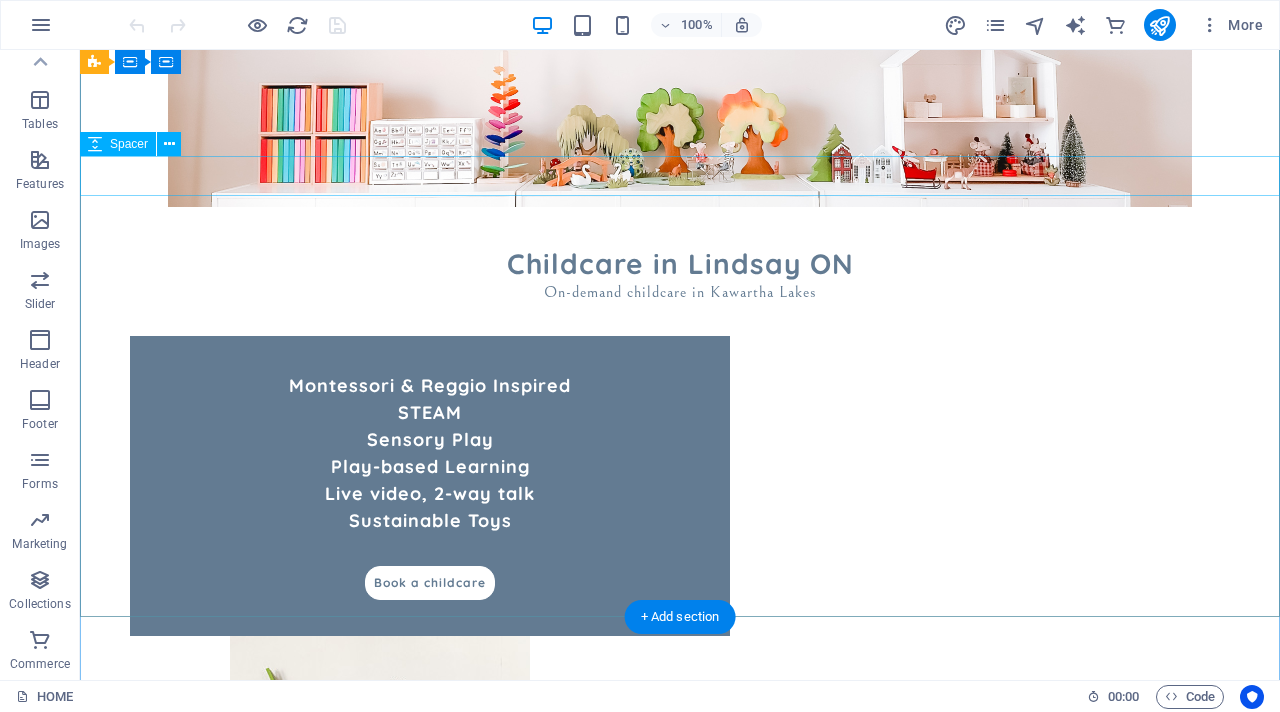 scroll, scrollTop: 0, scrollLeft: 0, axis: both 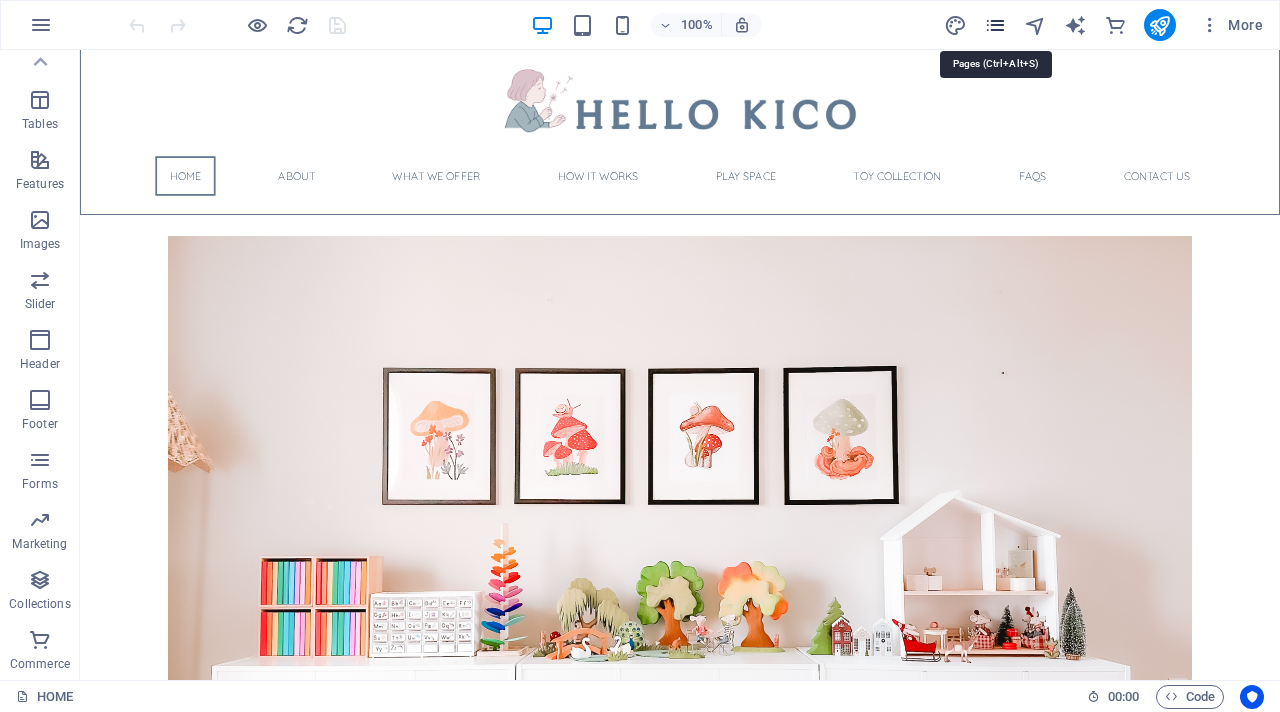 click at bounding box center (995, 25) 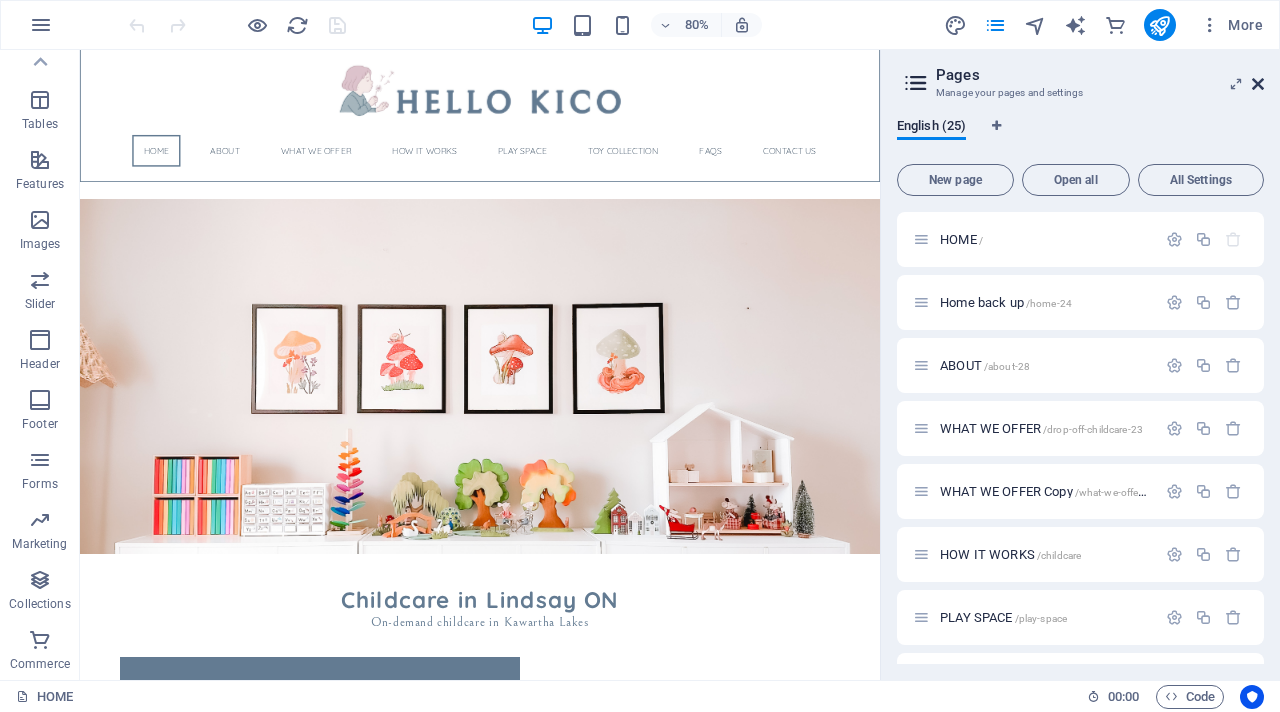 click at bounding box center (1258, 84) 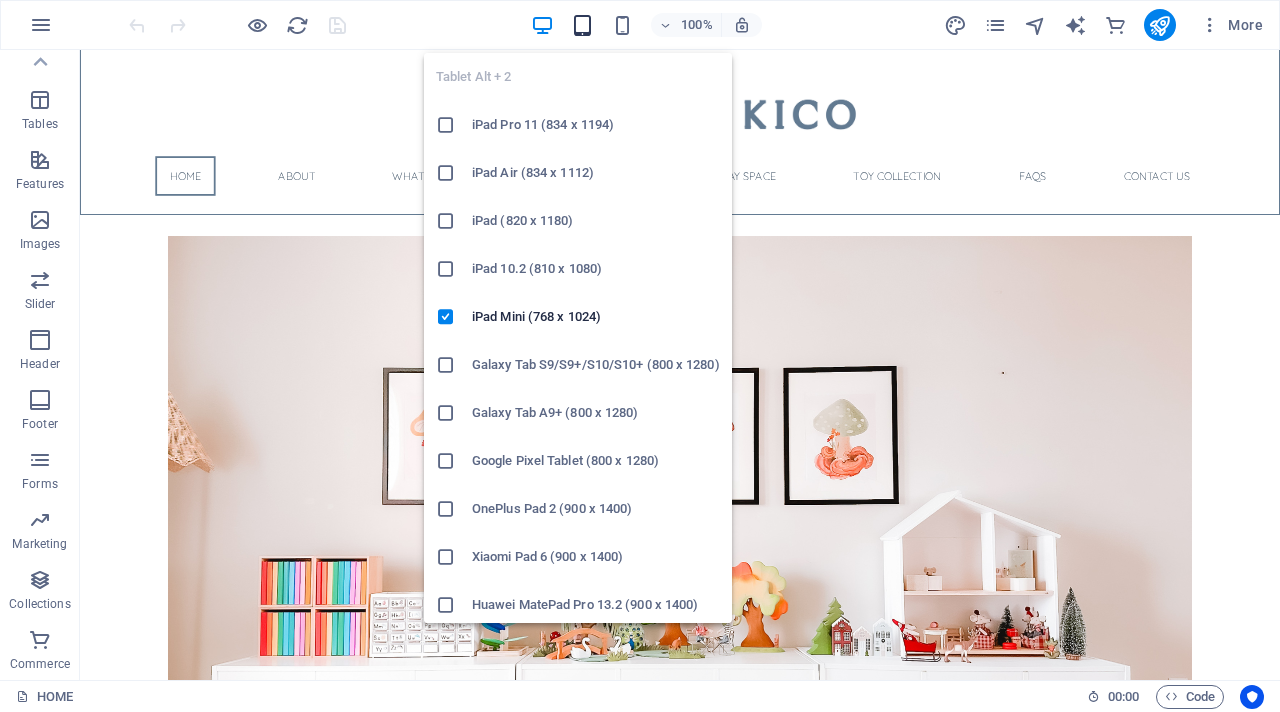 click at bounding box center (582, 25) 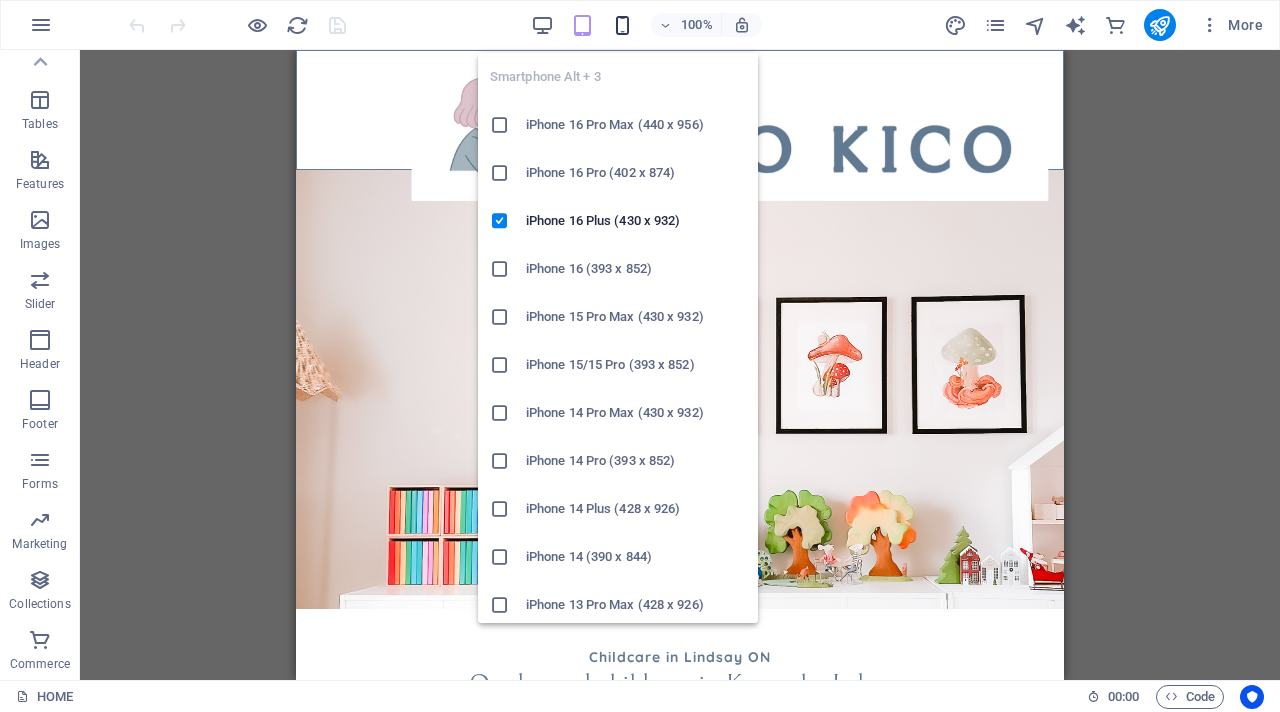 click at bounding box center (622, 25) 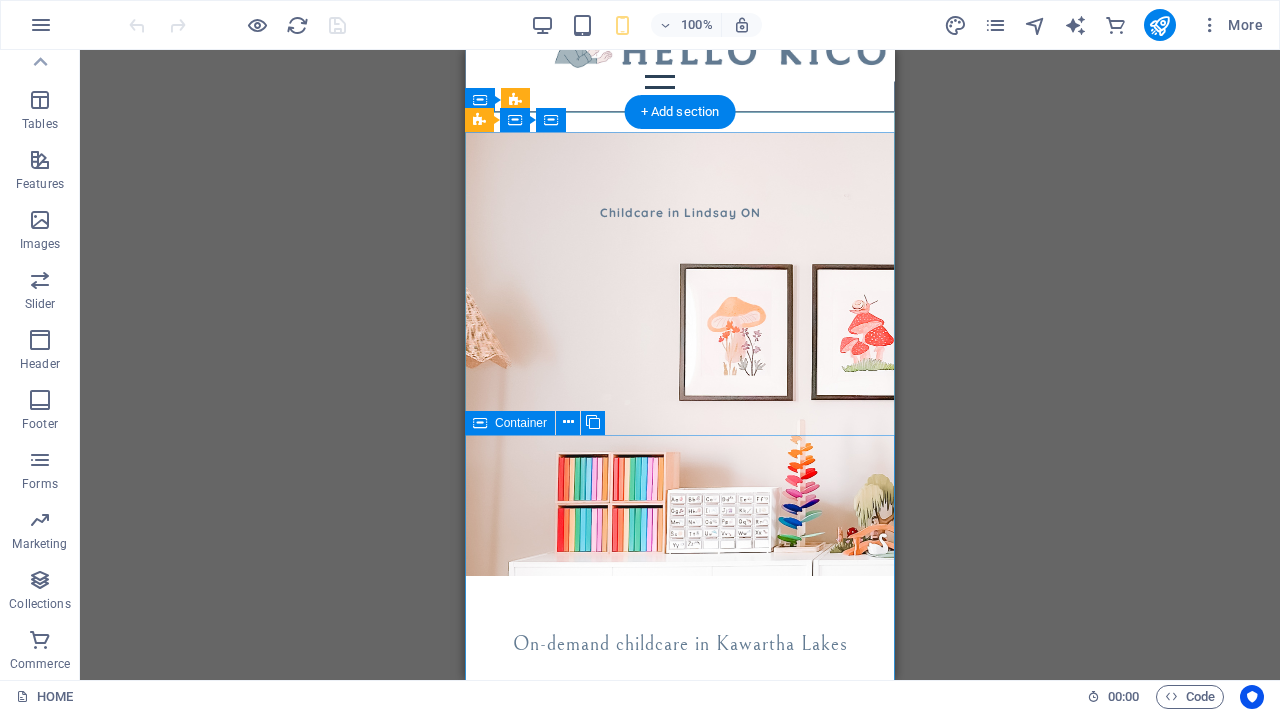scroll, scrollTop: 0, scrollLeft: 0, axis: both 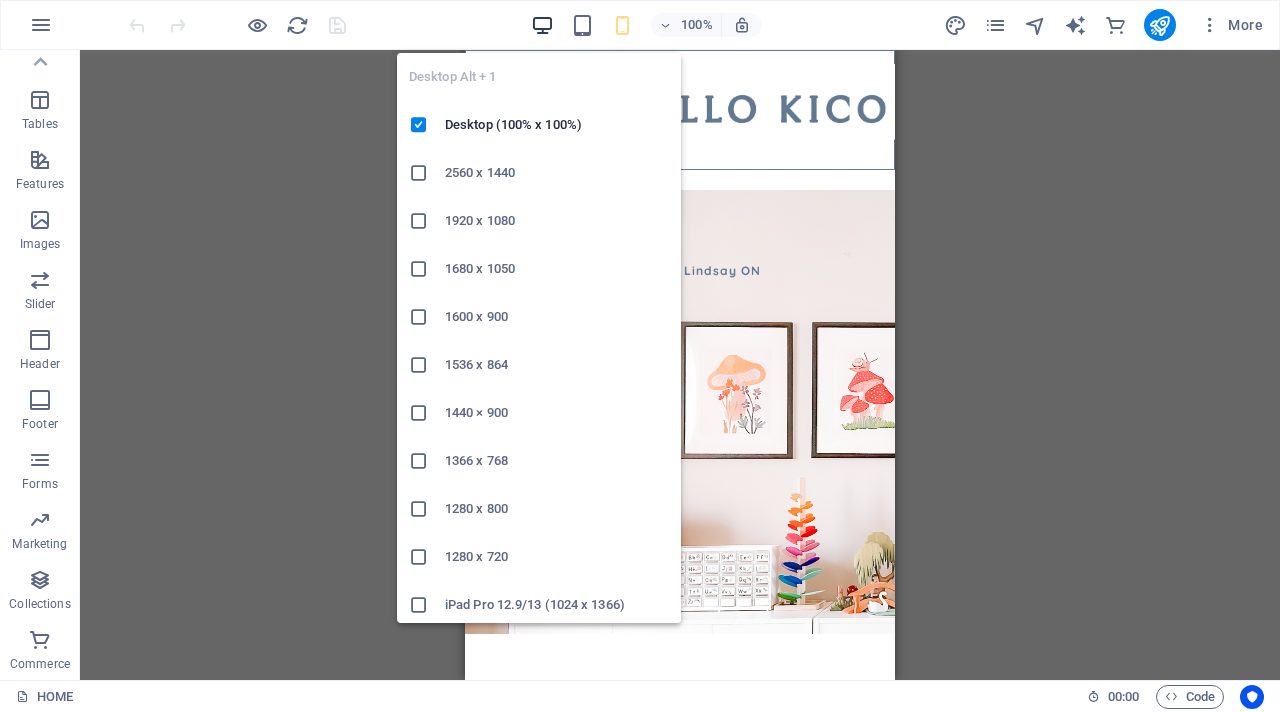 click at bounding box center [542, 25] 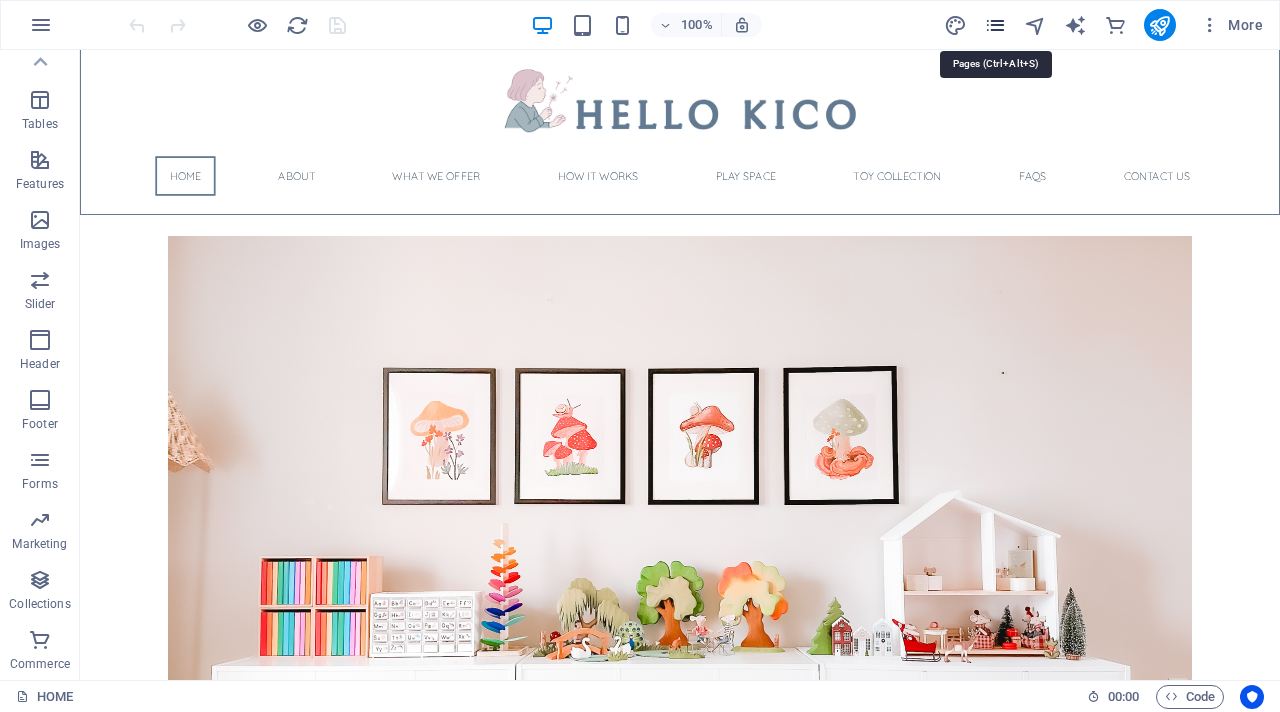 click at bounding box center [995, 25] 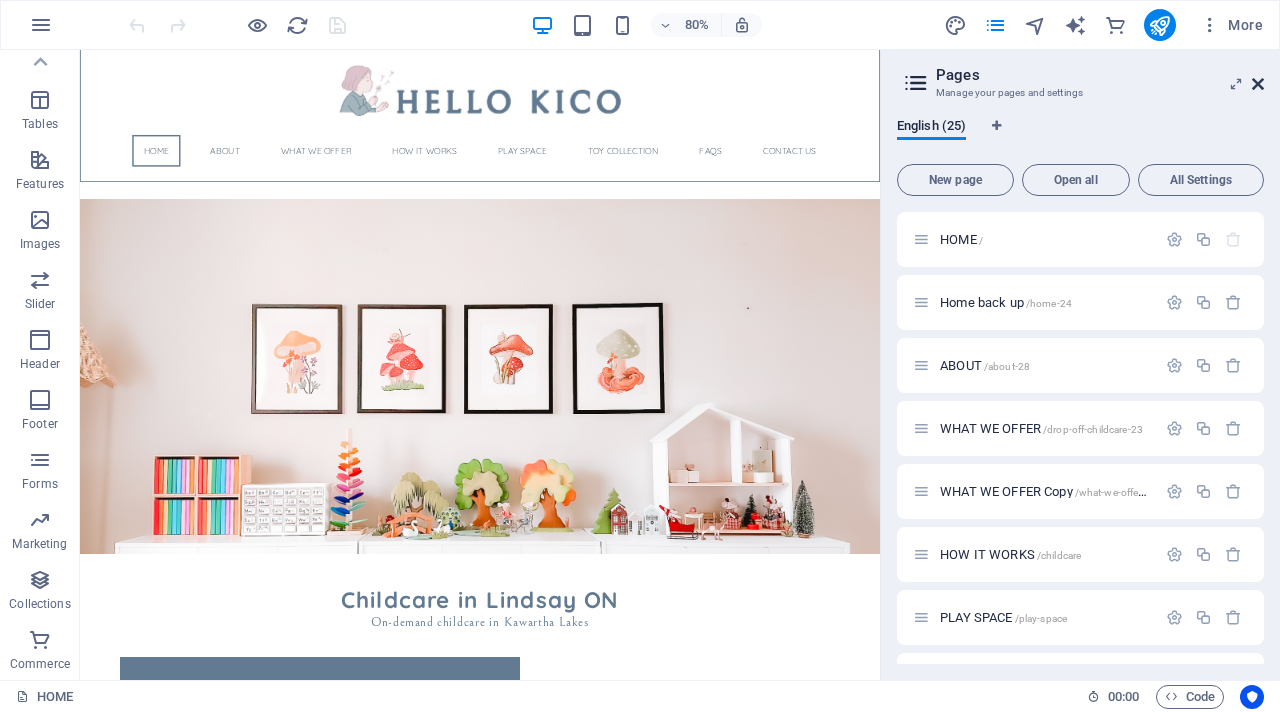 drag, startPoint x: 1257, startPoint y: 82, endPoint x: 1177, endPoint y: 32, distance: 94.33981 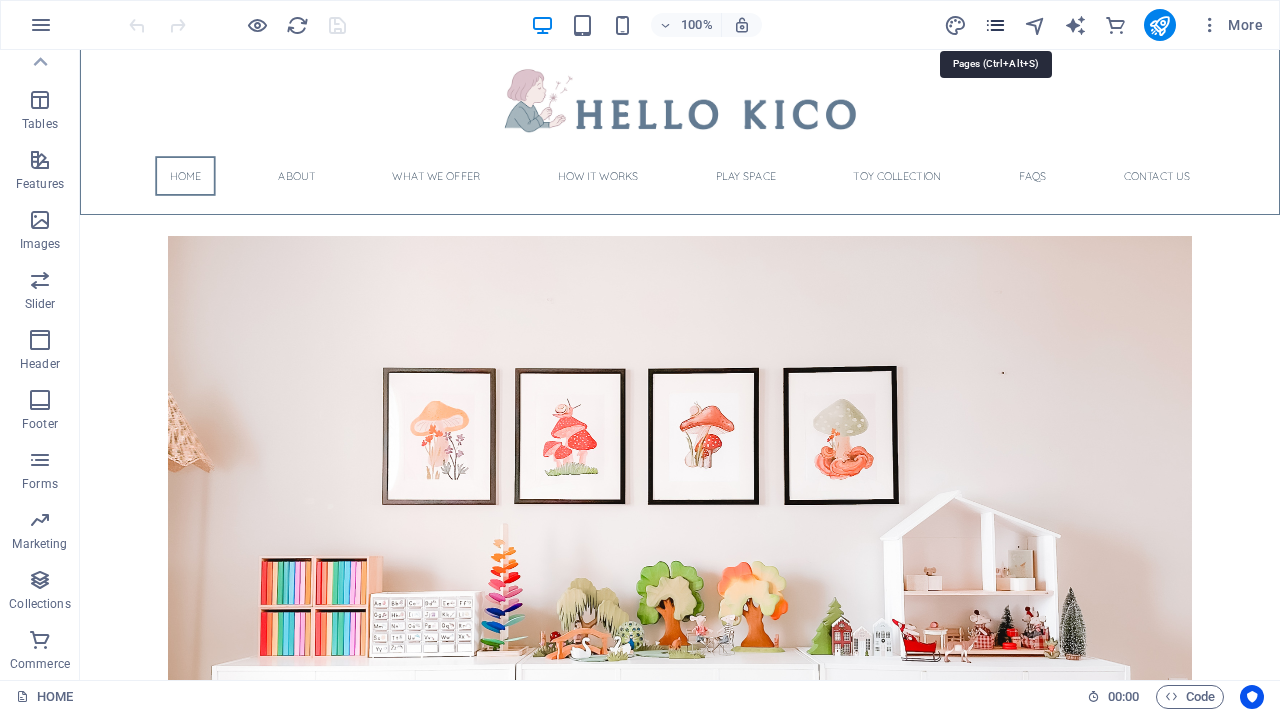 click at bounding box center (995, 25) 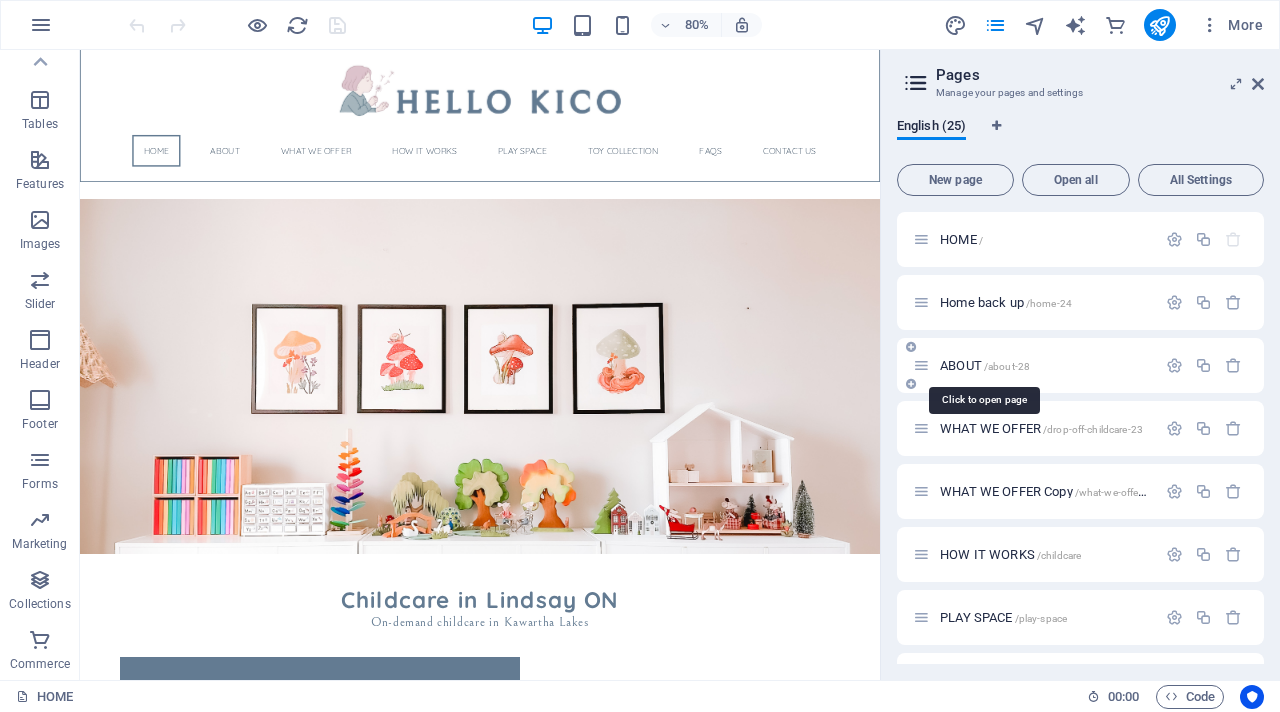 click on "ABOUT /about-28" at bounding box center (985, 365) 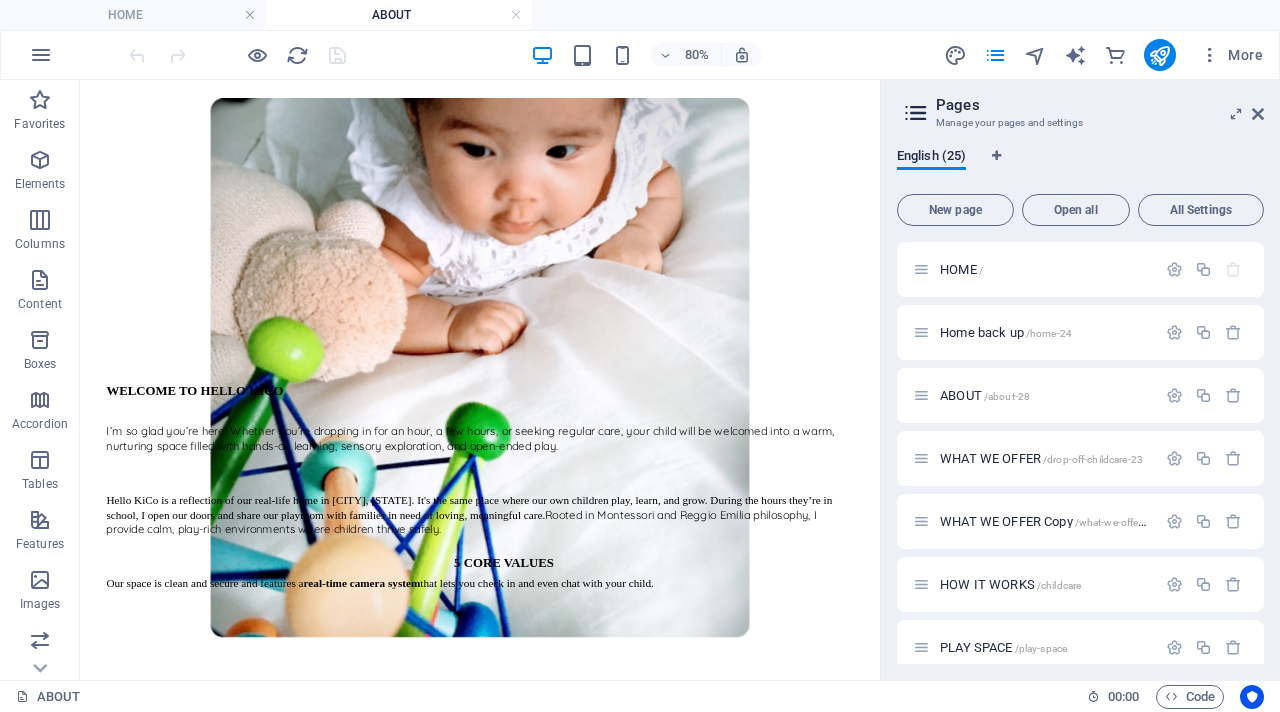 scroll, scrollTop: 0, scrollLeft: 0, axis: both 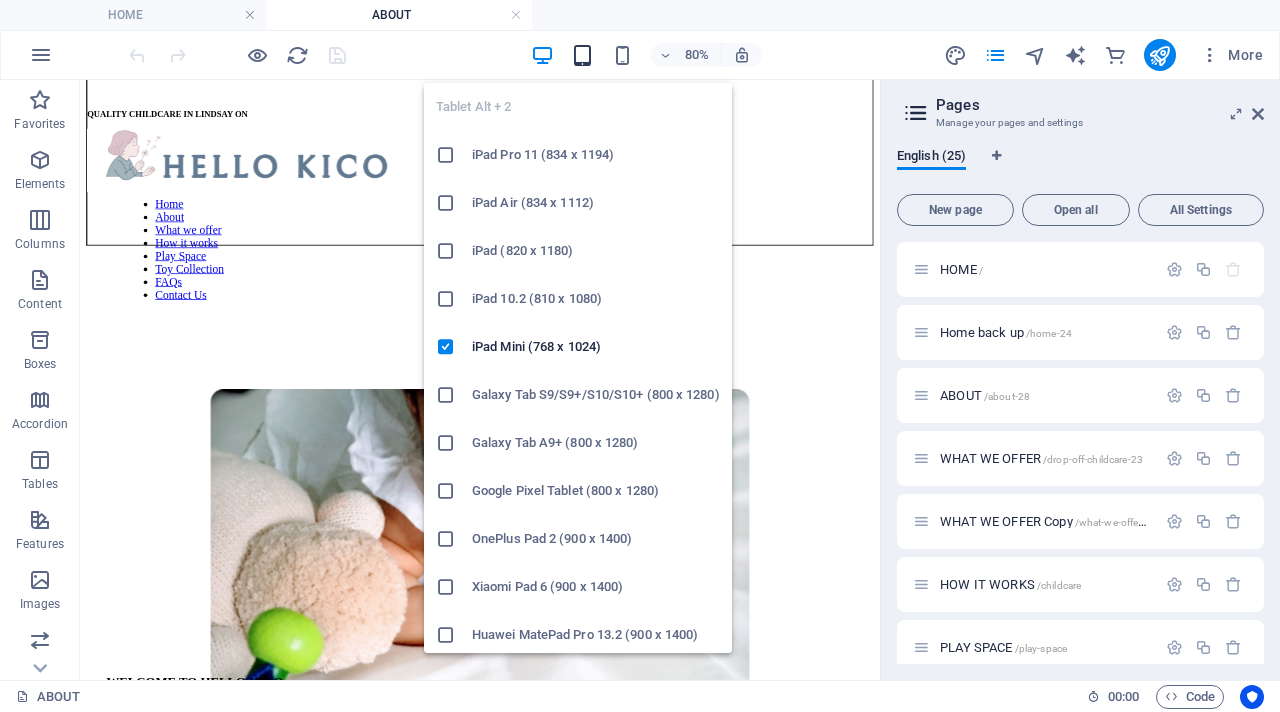 click at bounding box center [582, 55] 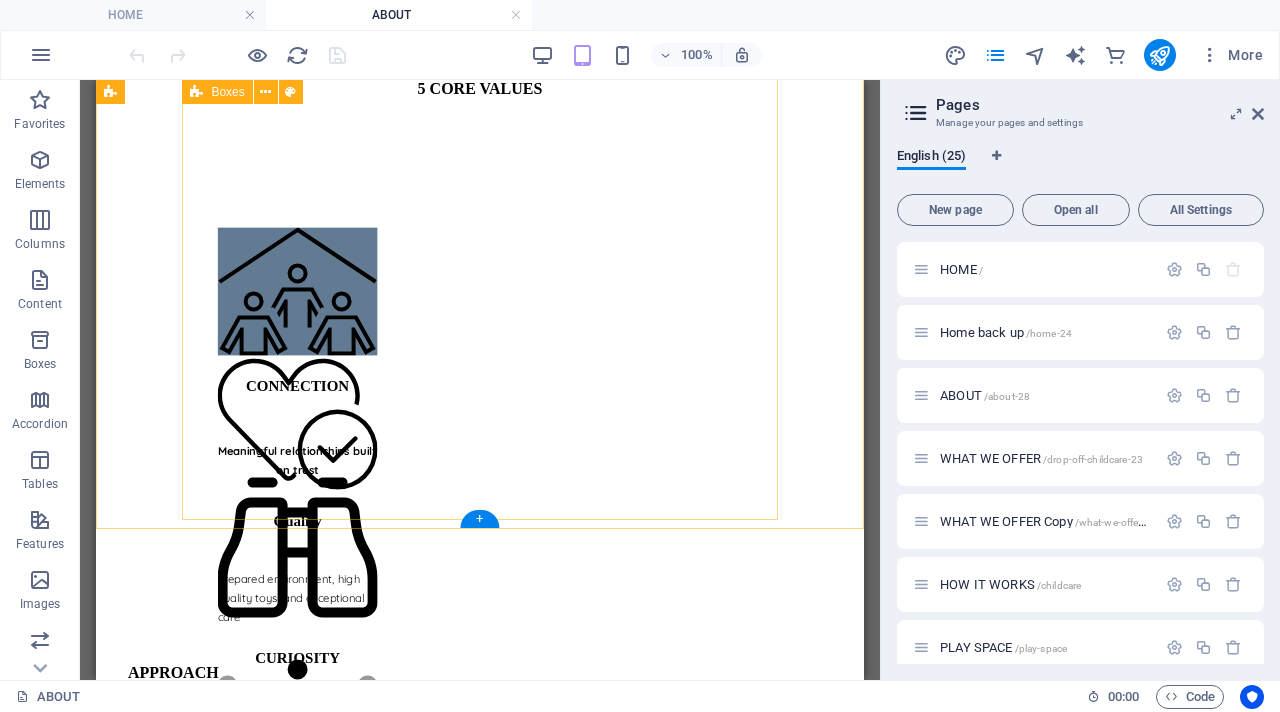 scroll, scrollTop: 921, scrollLeft: 0, axis: vertical 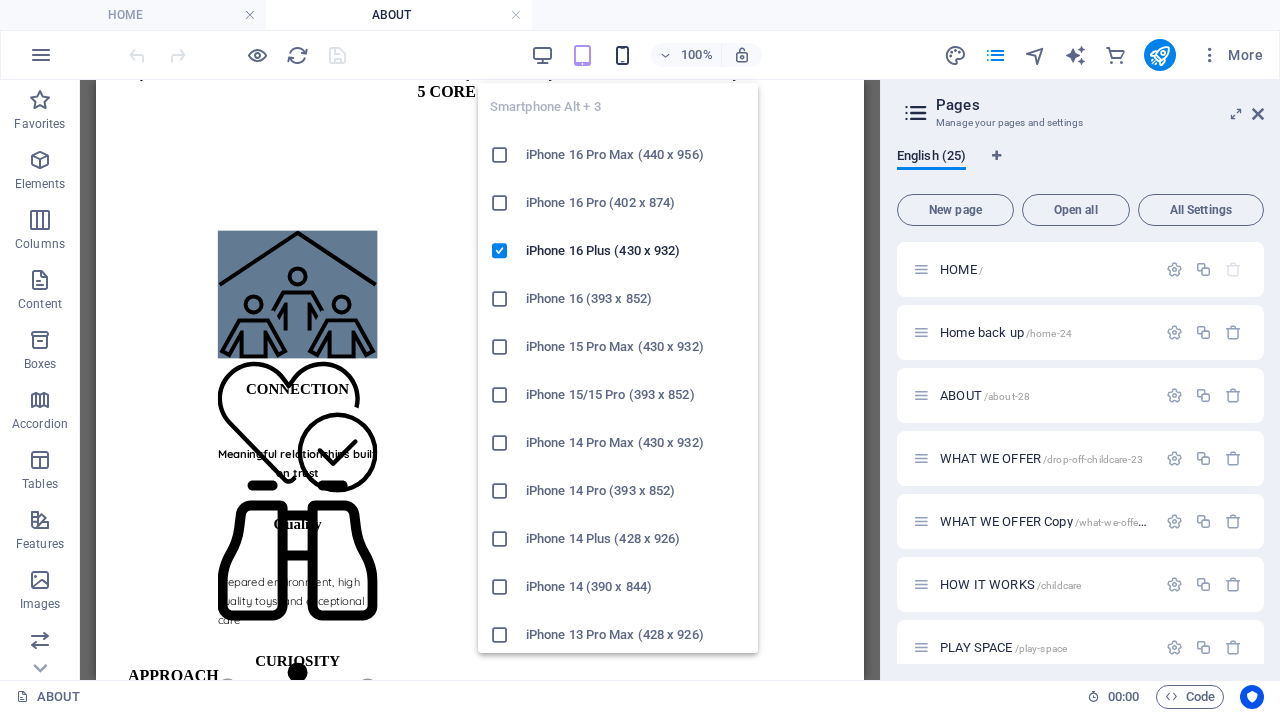 click at bounding box center [622, 55] 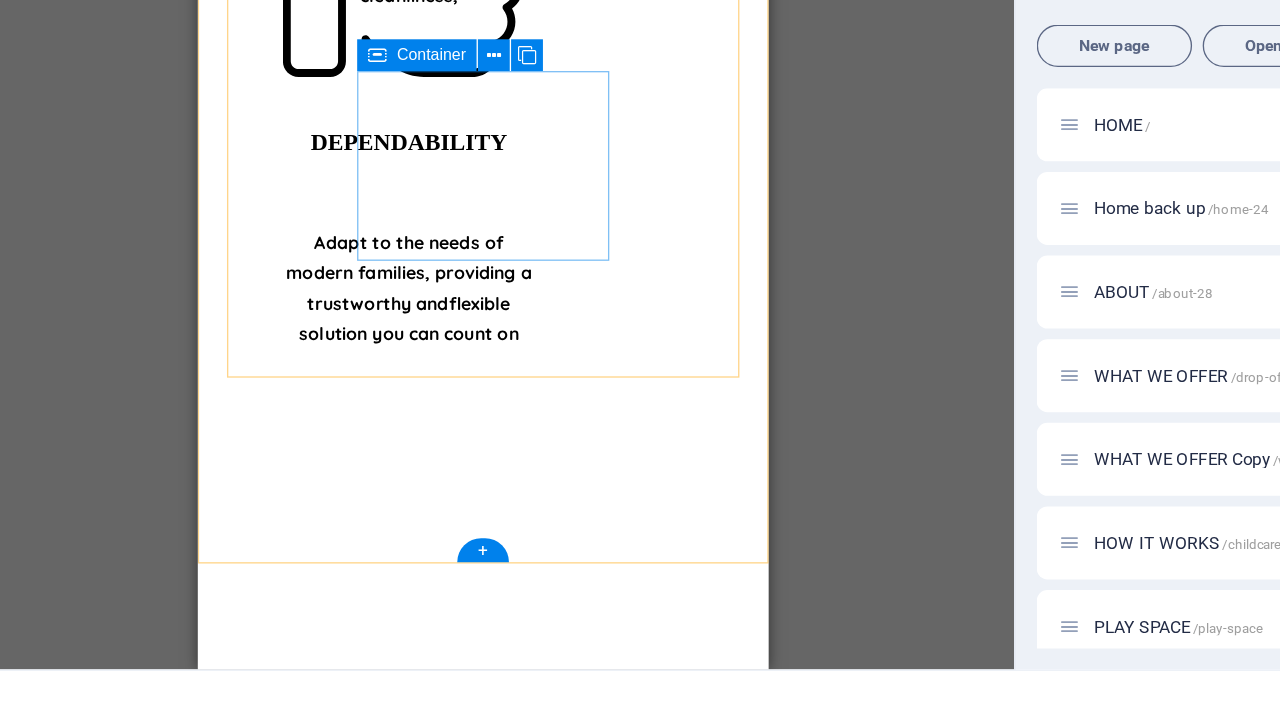 scroll, scrollTop: 1758, scrollLeft: 0, axis: vertical 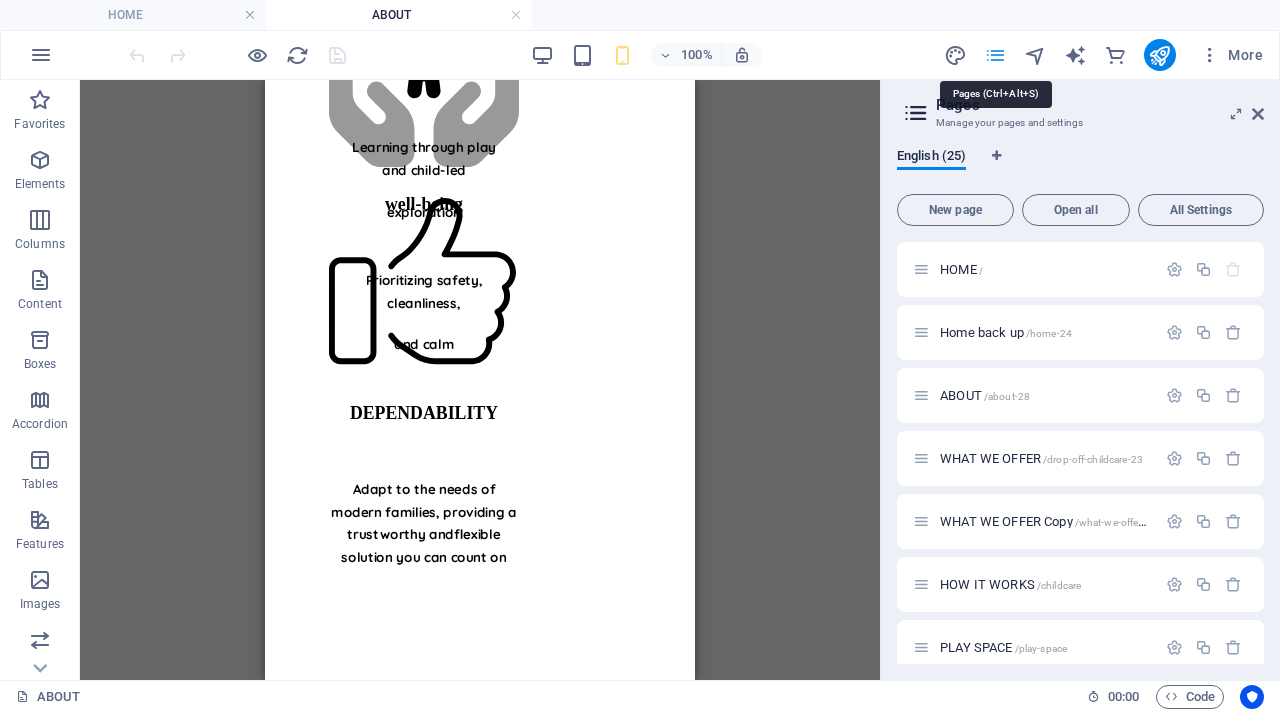 click at bounding box center (995, 55) 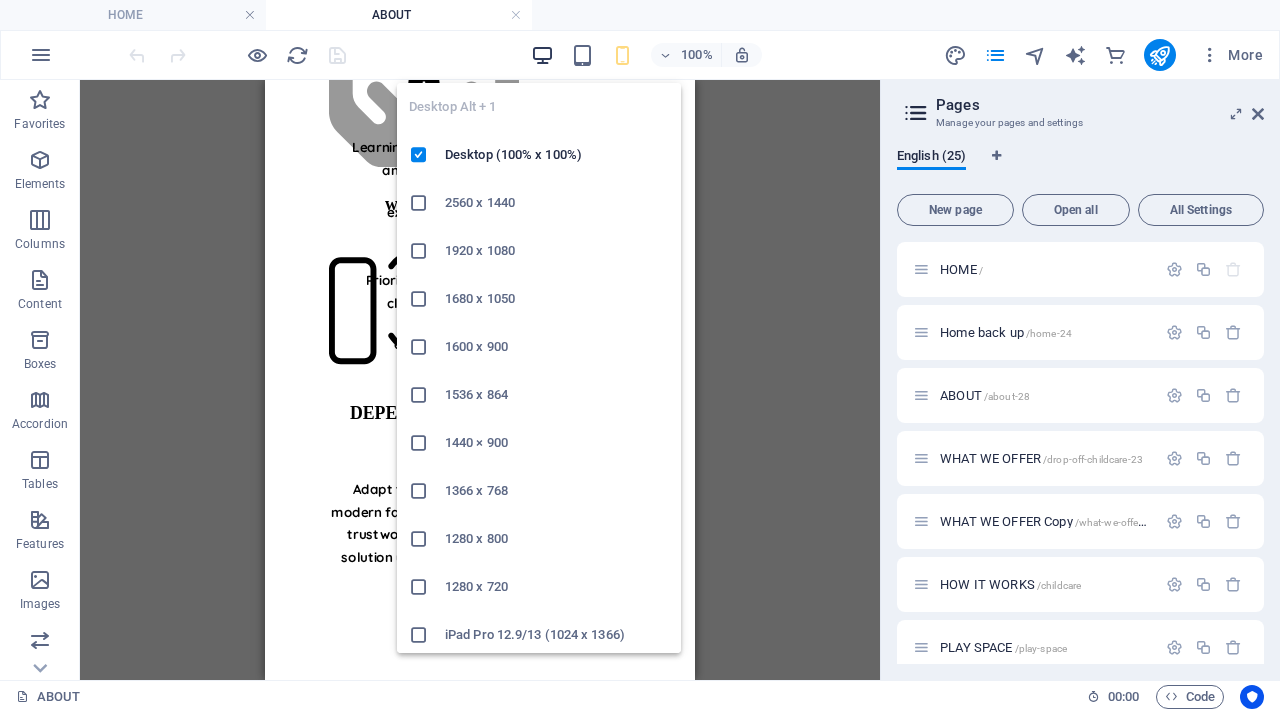 click at bounding box center [542, 55] 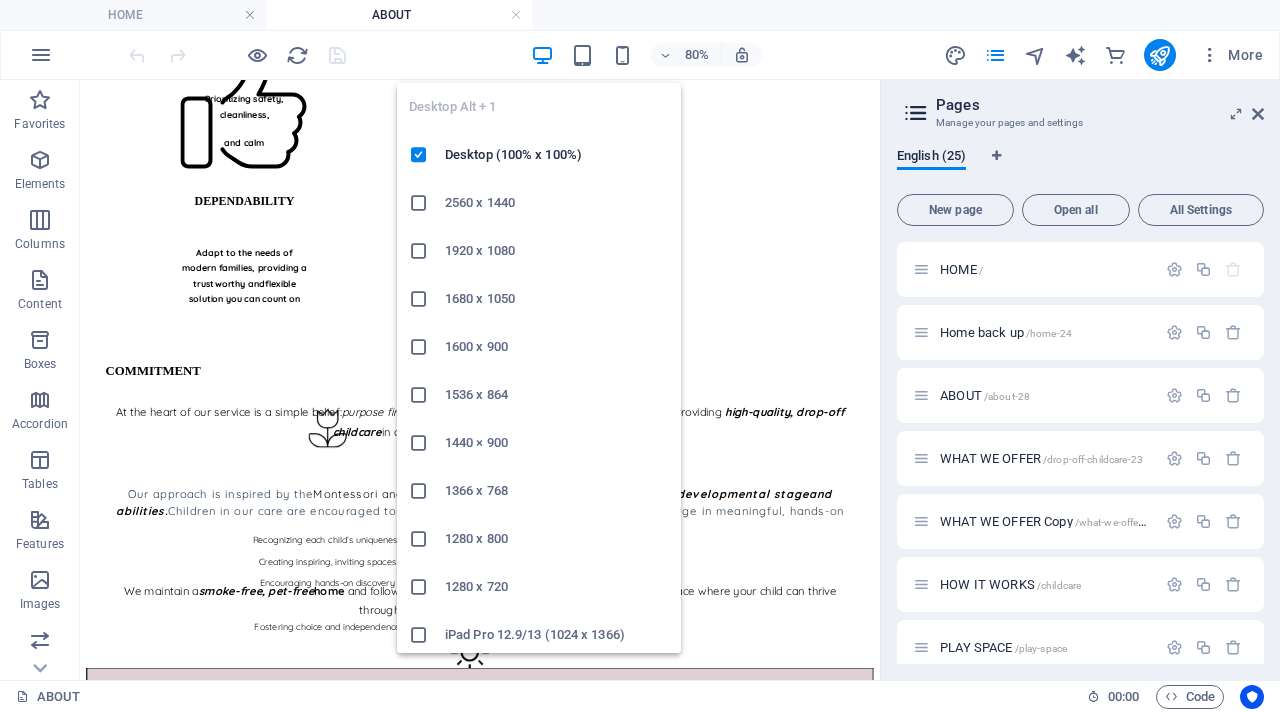 scroll, scrollTop: 1853, scrollLeft: 0, axis: vertical 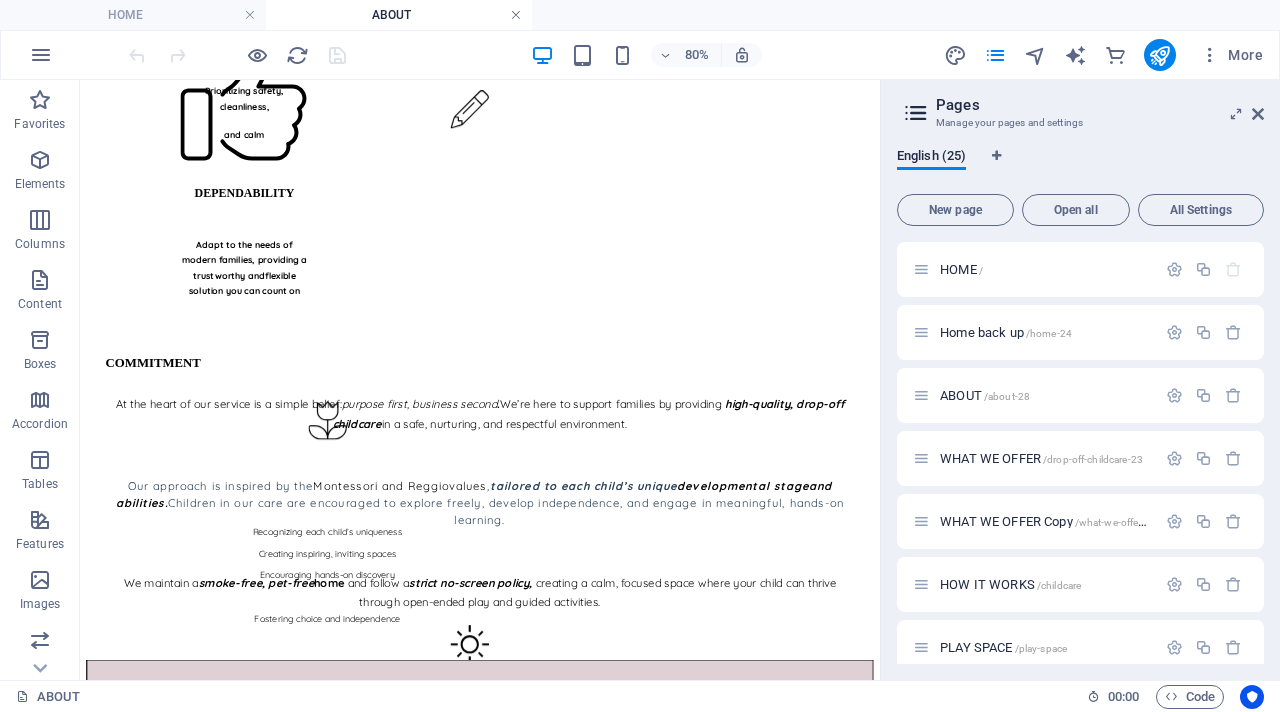 click at bounding box center [516, 15] 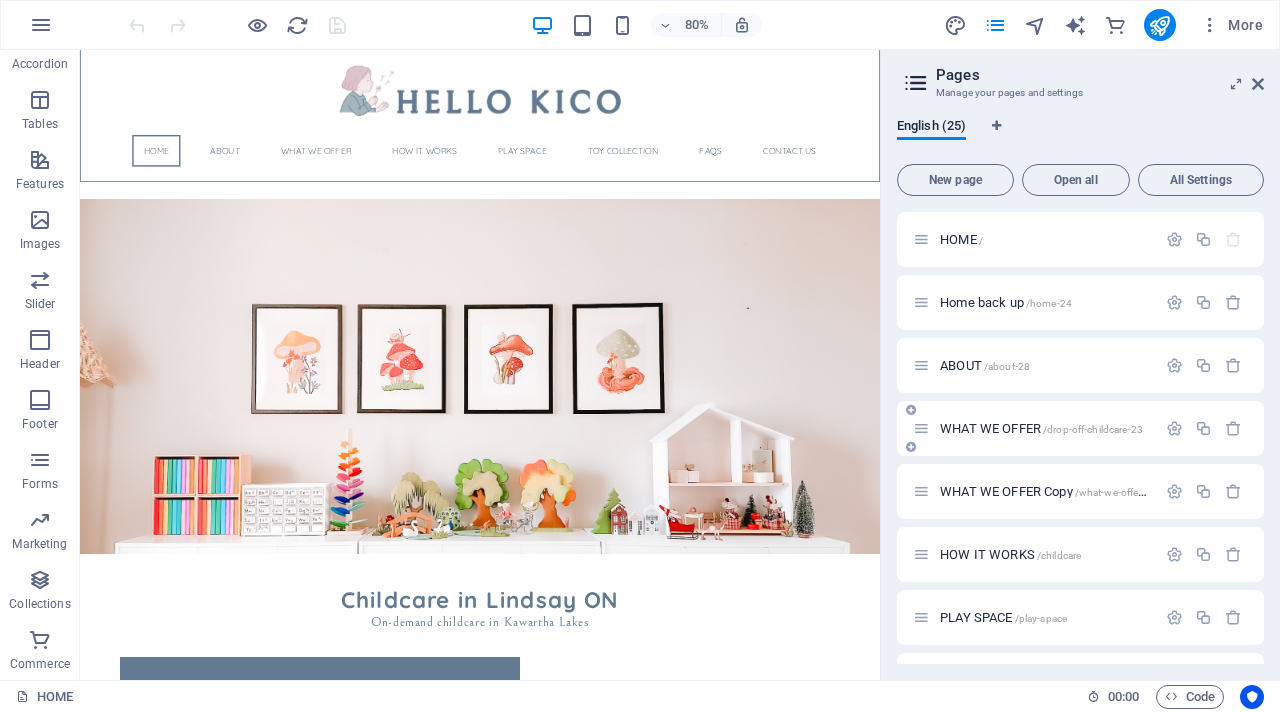 click on "WHAT WE OFFER /drop-off-childcare-23" at bounding box center [1041, 428] 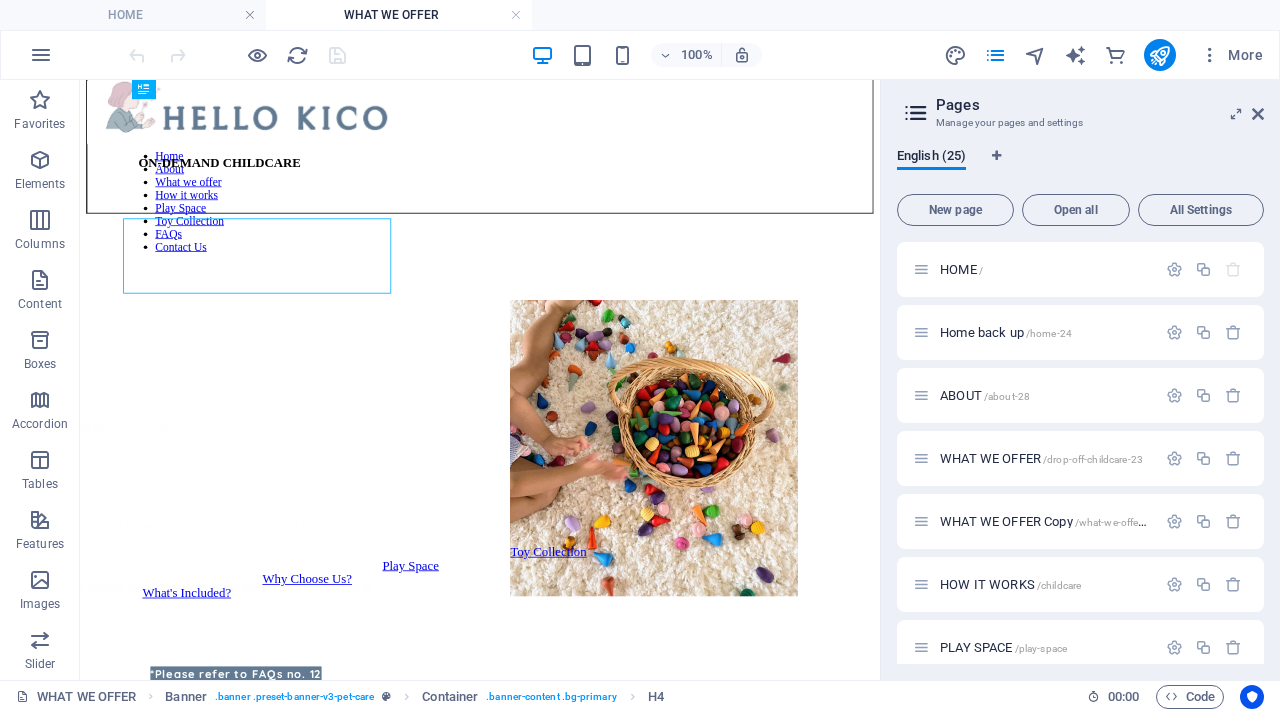 scroll, scrollTop: 0, scrollLeft: 0, axis: both 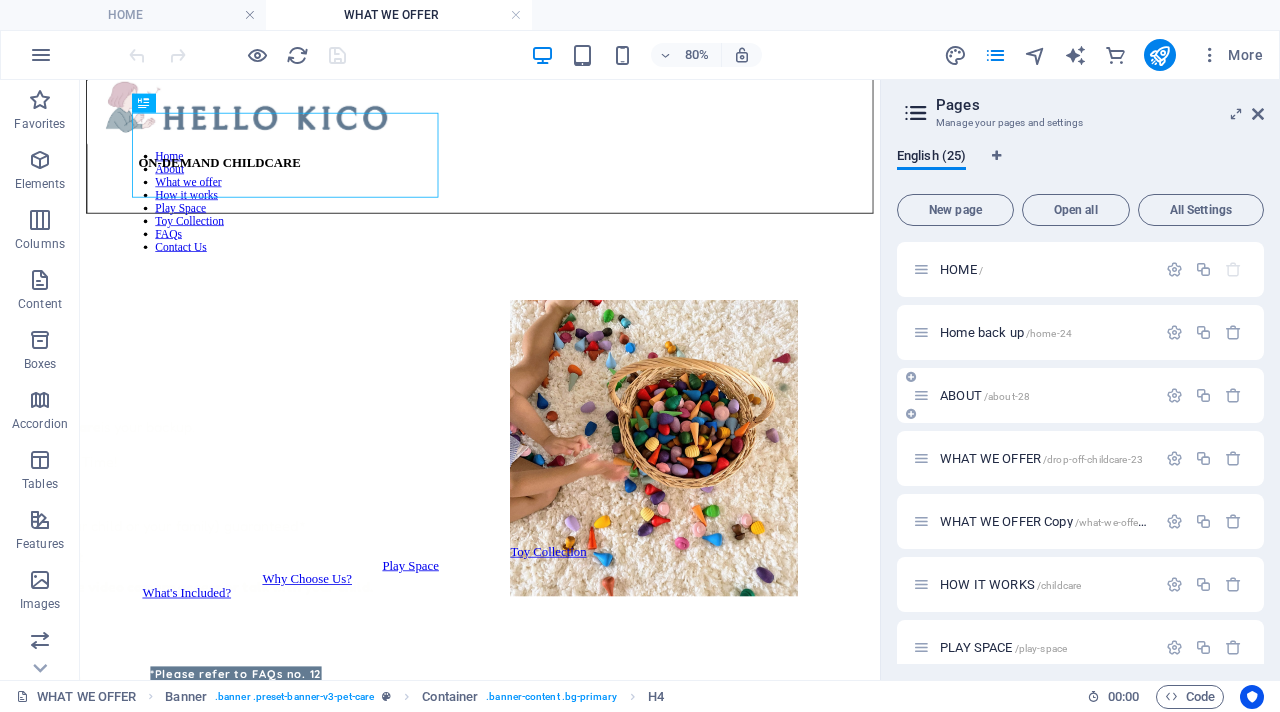 drag, startPoint x: 883, startPoint y: 398, endPoint x: 1126, endPoint y: 399, distance: 243.00206 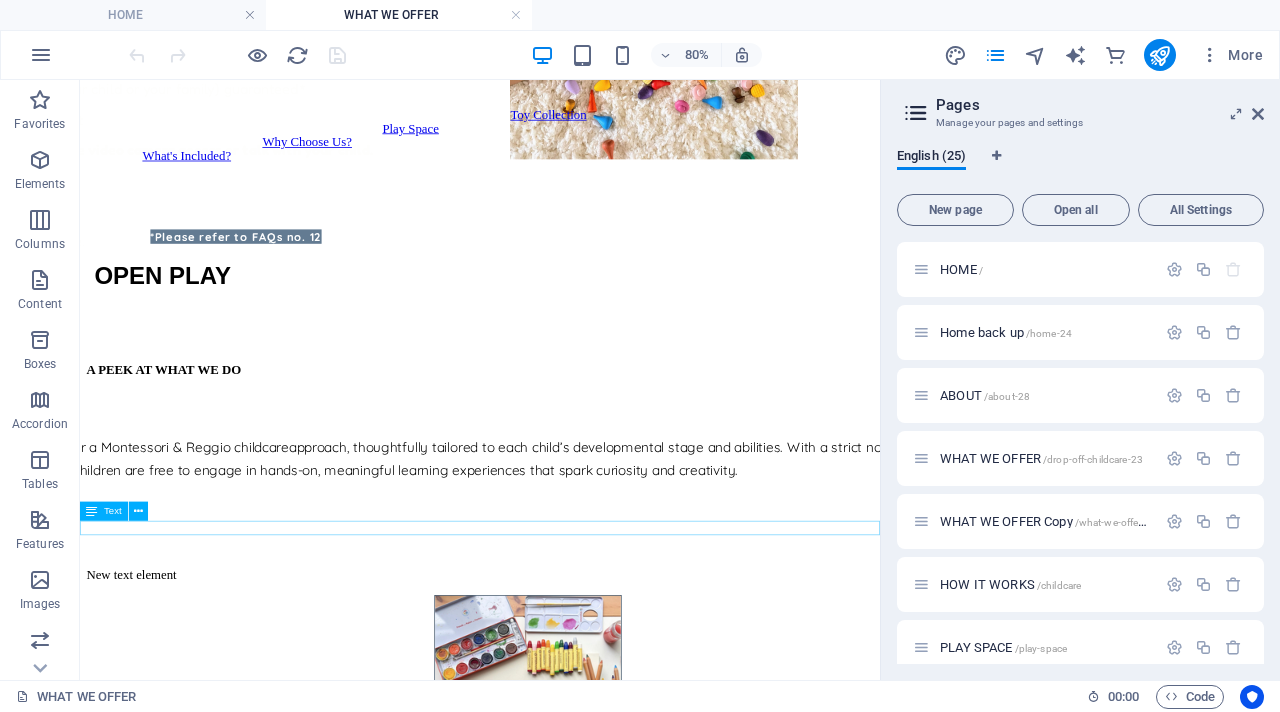scroll, scrollTop: 342, scrollLeft: 0, axis: vertical 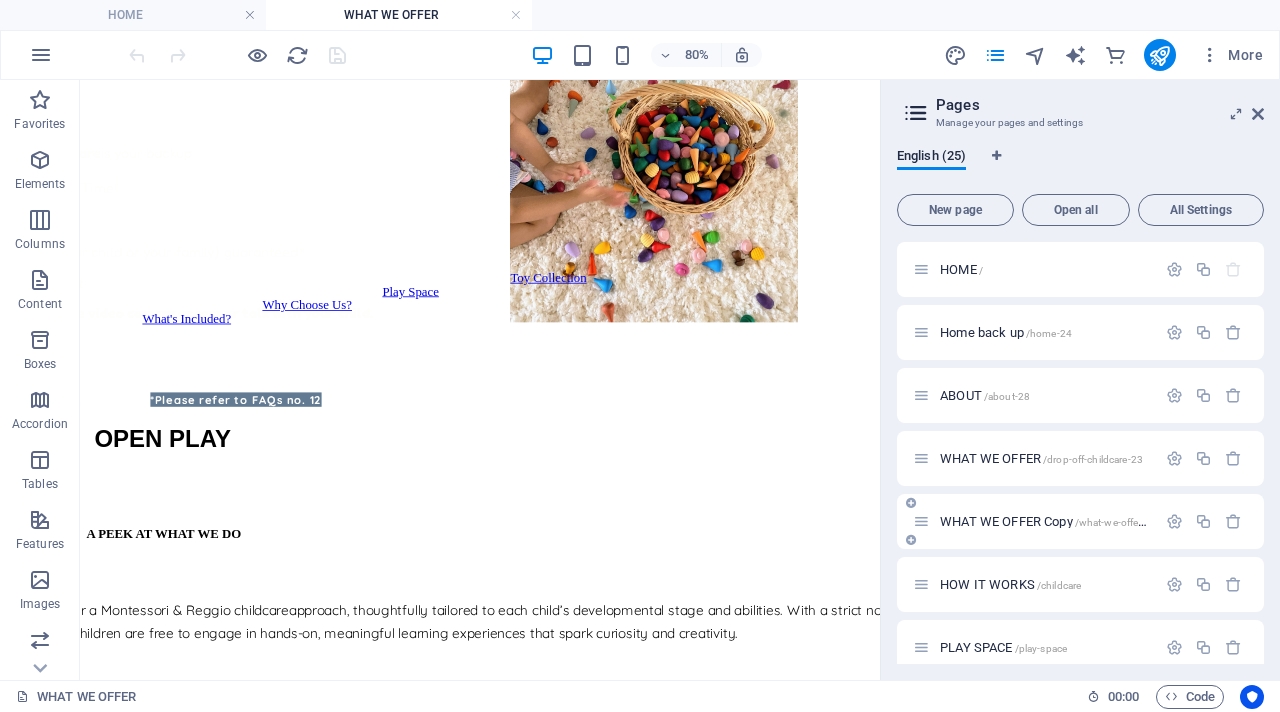 click on "WHAT WE OFFER Copy /what-we-offer-copy" at bounding box center [1053, 521] 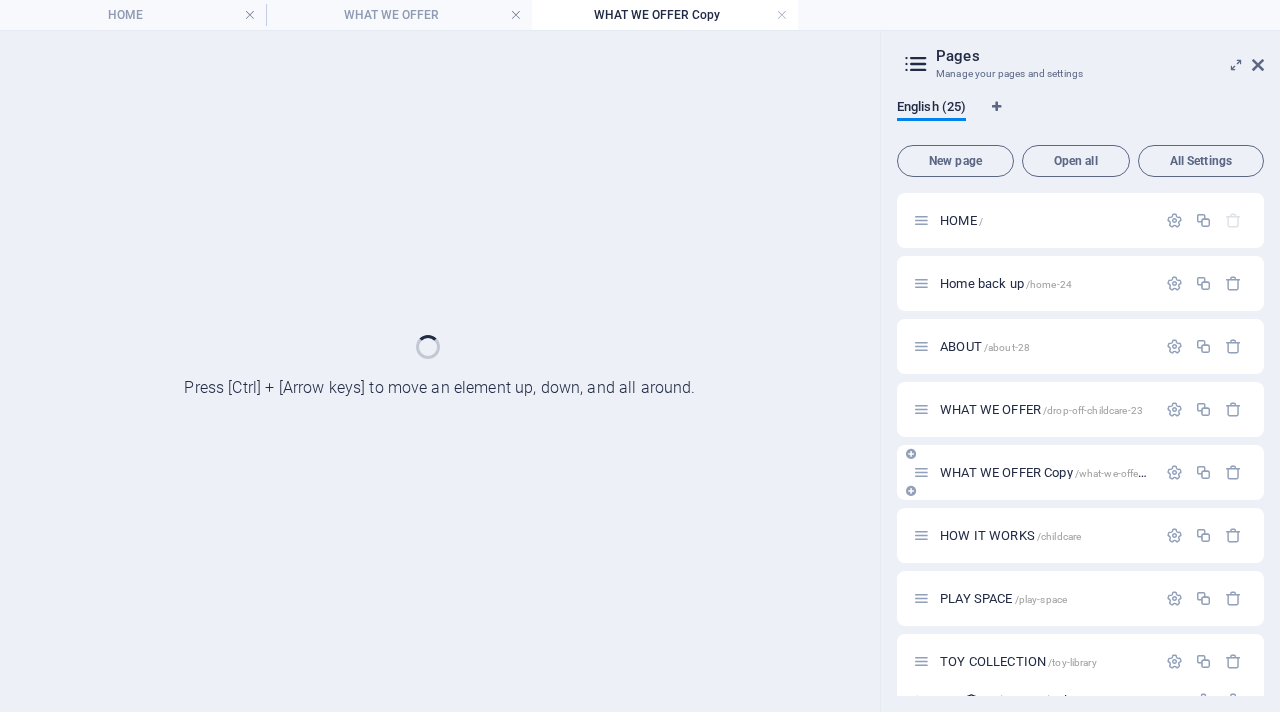 scroll, scrollTop: 0, scrollLeft: 0, axis: both 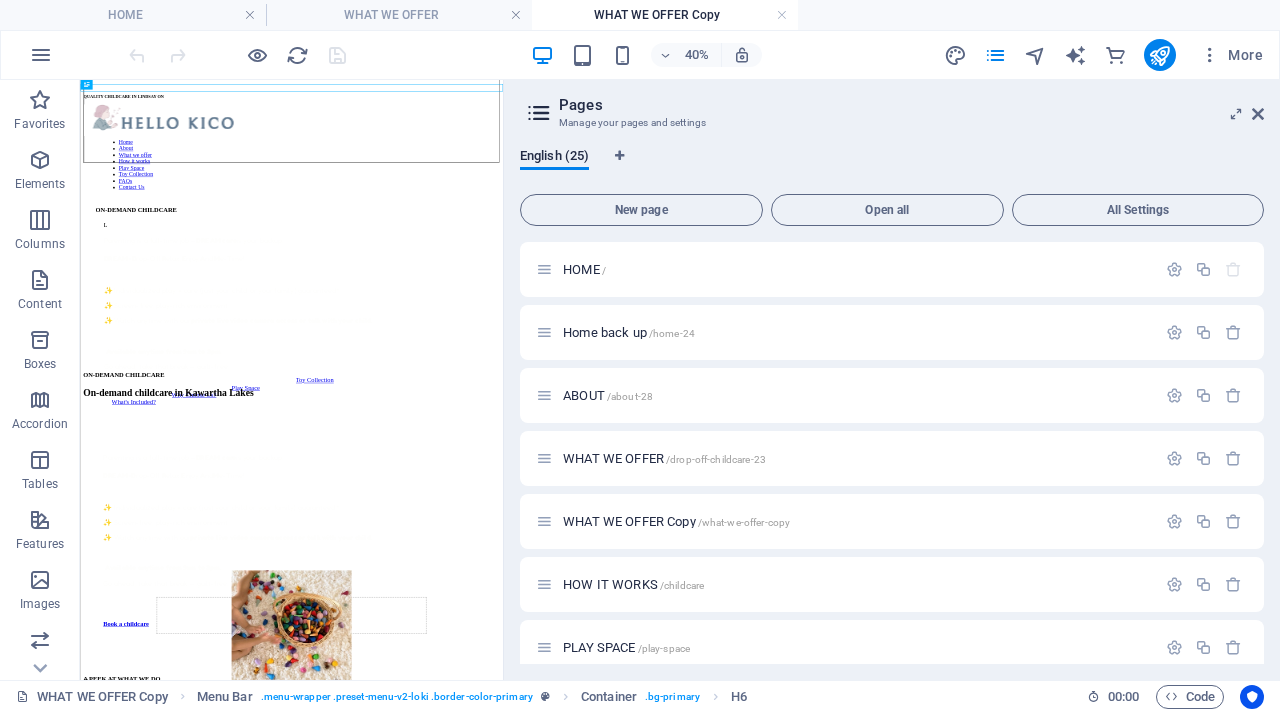 drag, startPoint x: 881, startPoint y: 453, endPoint x: 499, endPoint y: 407, distance: 384.75967 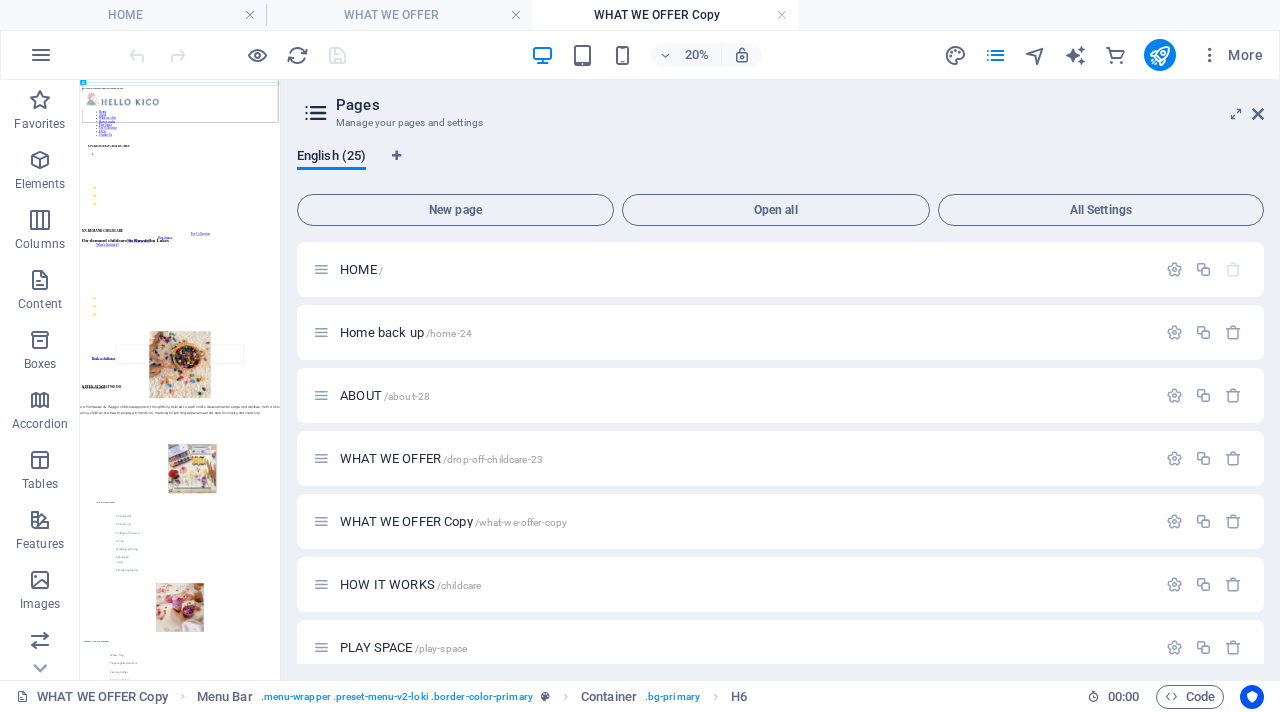 drag, startPoint x: 504, startPoint y: 407, endPoint x: 959, endPoint y: 1570, distance: 1248.837 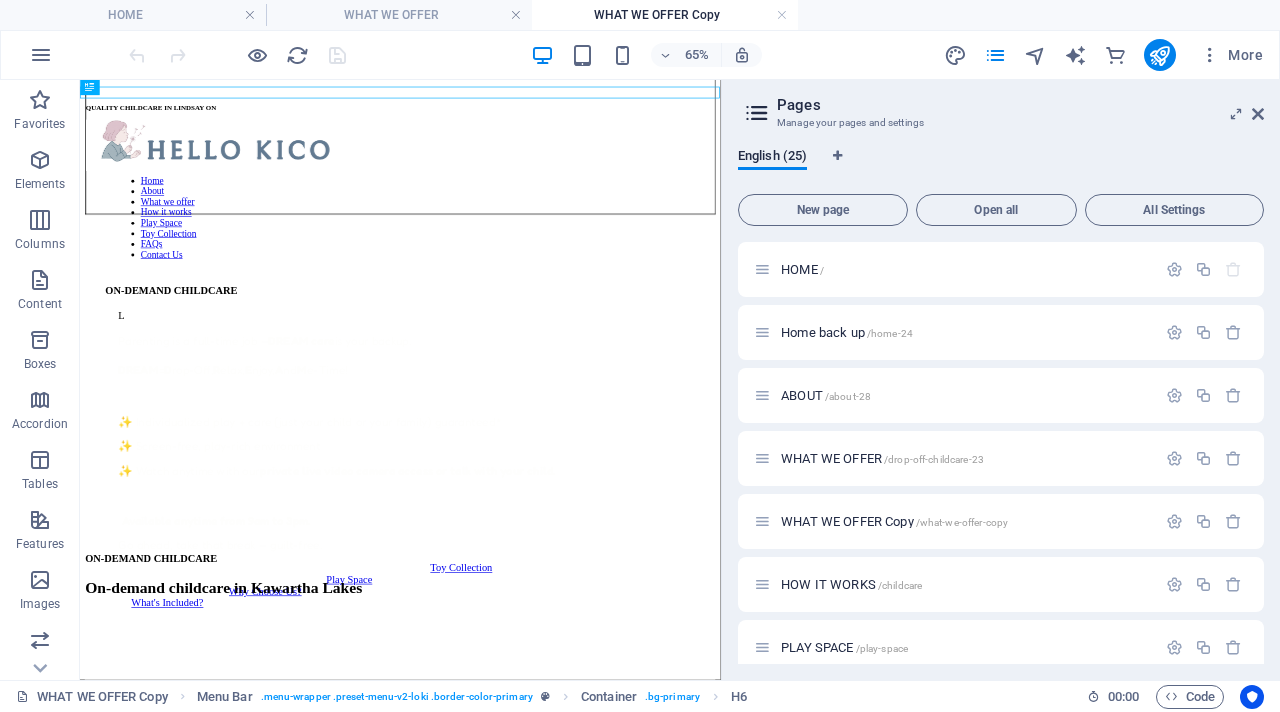 drag, startPoint x: 282, startPoint y: 407, endPoint x: 718, endPoint y: 457, distance: 438.8576 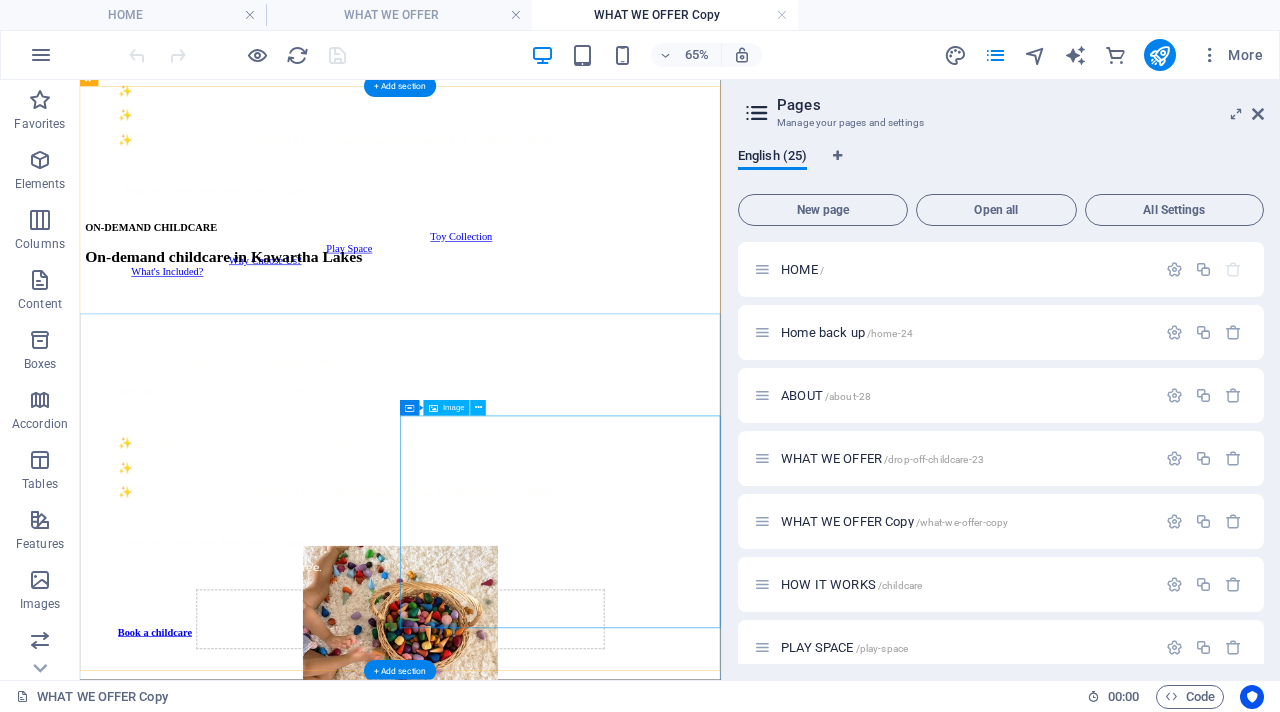 scroll, scrollTop: 518, scrollLeft: 0, axis: vertical 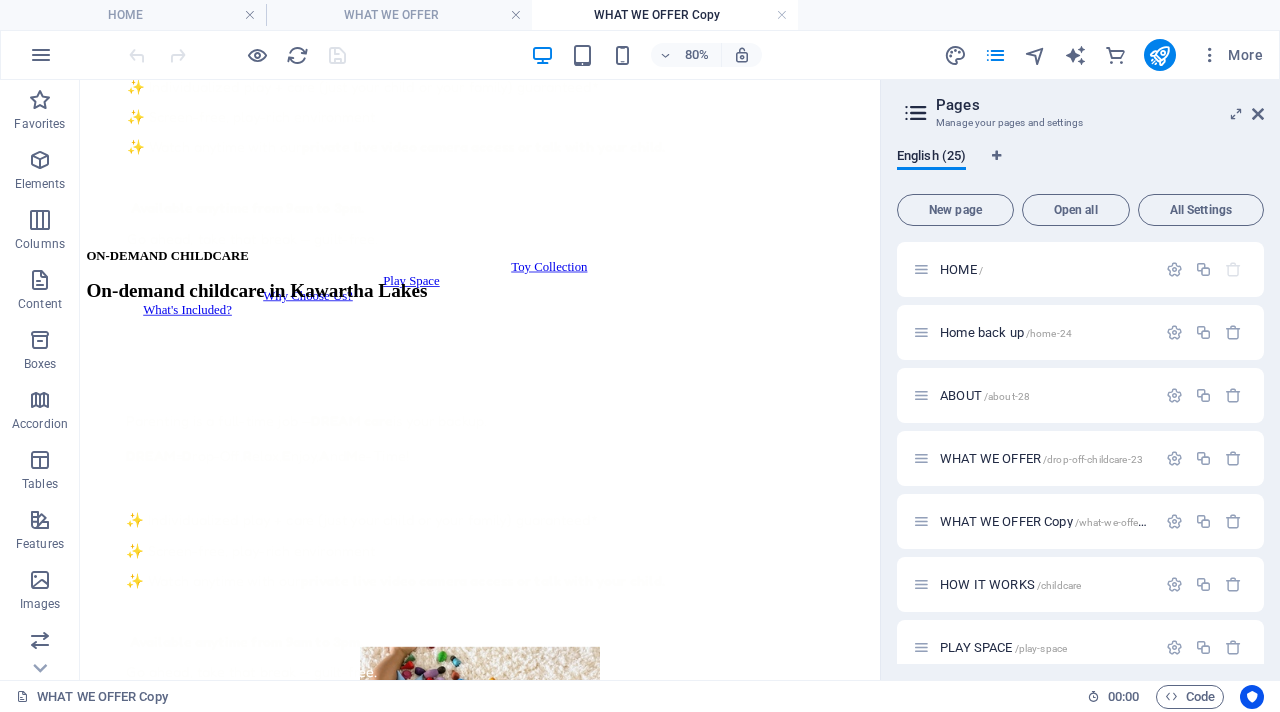 drag, startPoint x: 724, startPoint y: 414, endPoint x: 1058, endPoint y: 428, distance: 334.29327 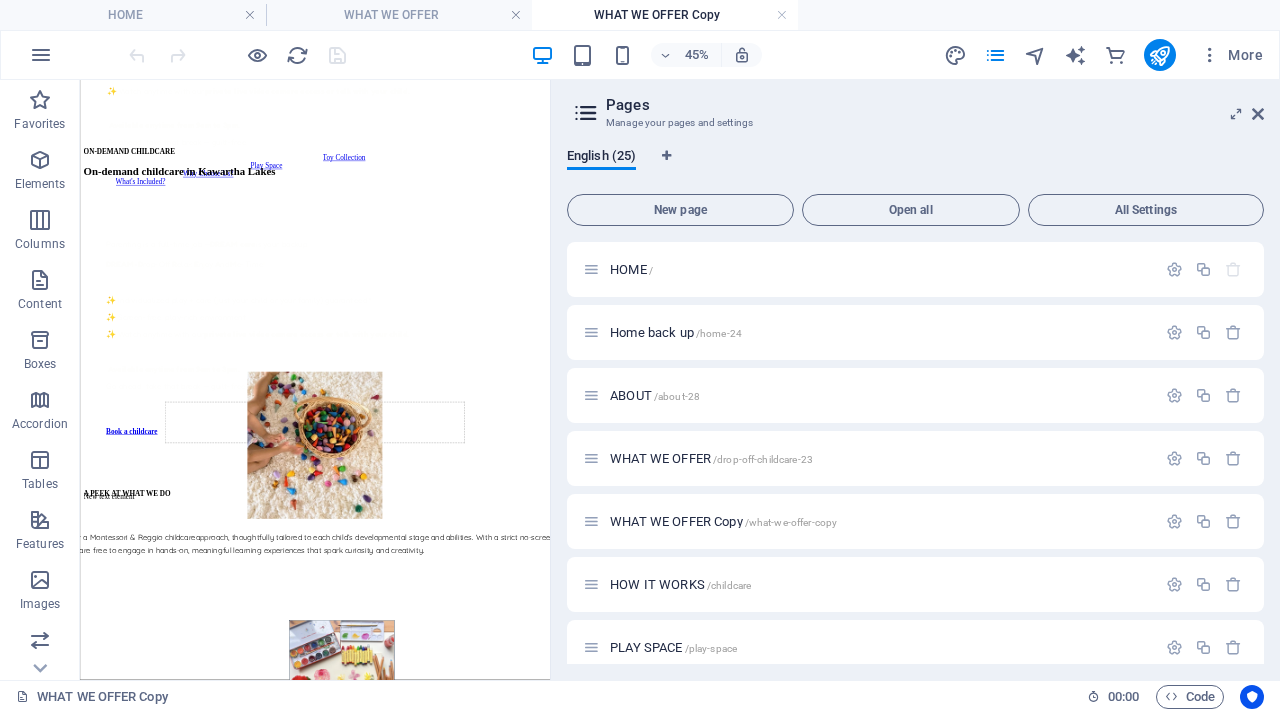 drag, startPoint x: 882, startPoint y: 430, endPoint x: 547, endPoint y: 438, distance: 335.09552 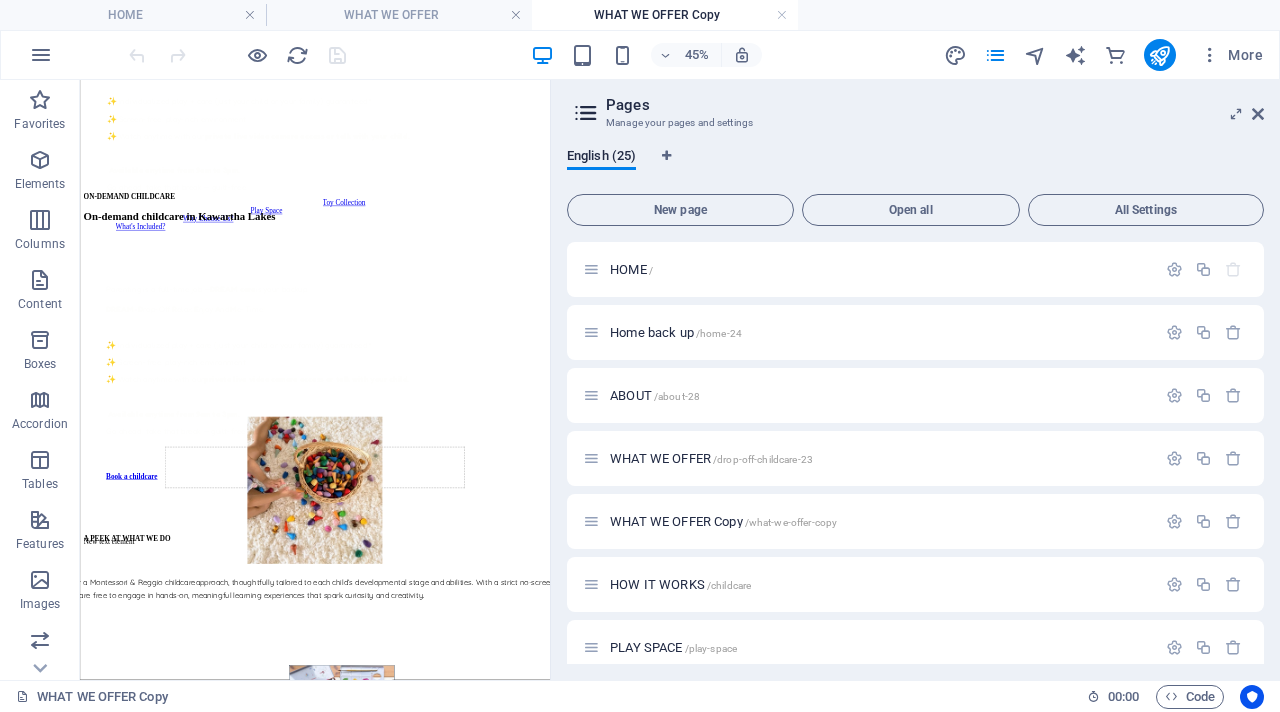 scroll, scrollTop: 408, scrollLeft: 0, axis: vertical 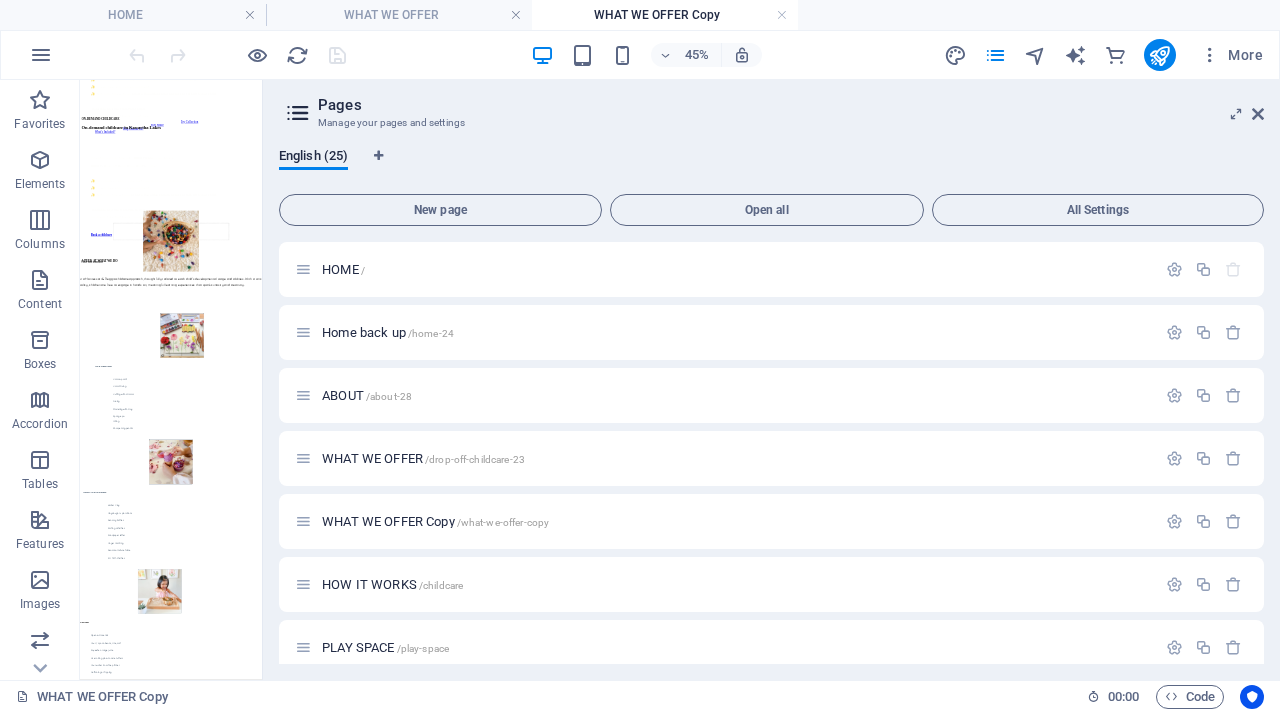 drag, startPoint x: 551, startPoint y: 462, endPoint x: 258, endPoint y: 438, distance: 293.9813 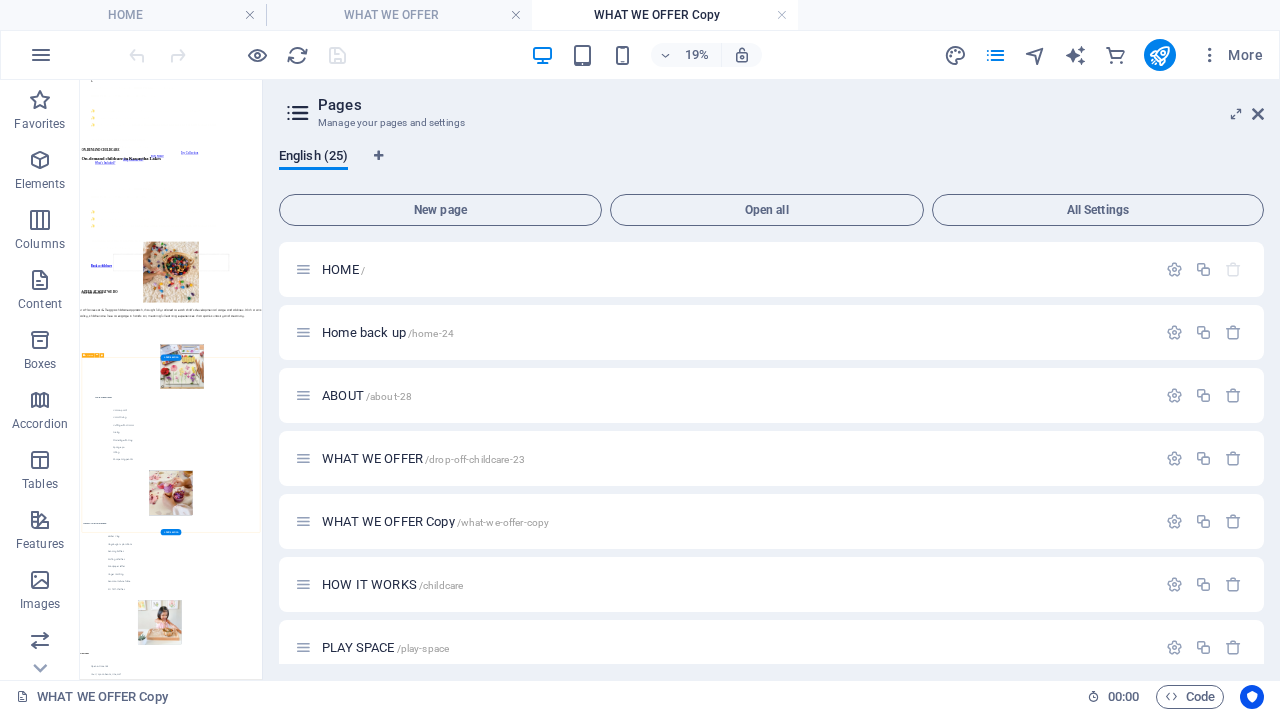 scroll, scrollTop: 0, scrollLeft: 0, axis: both 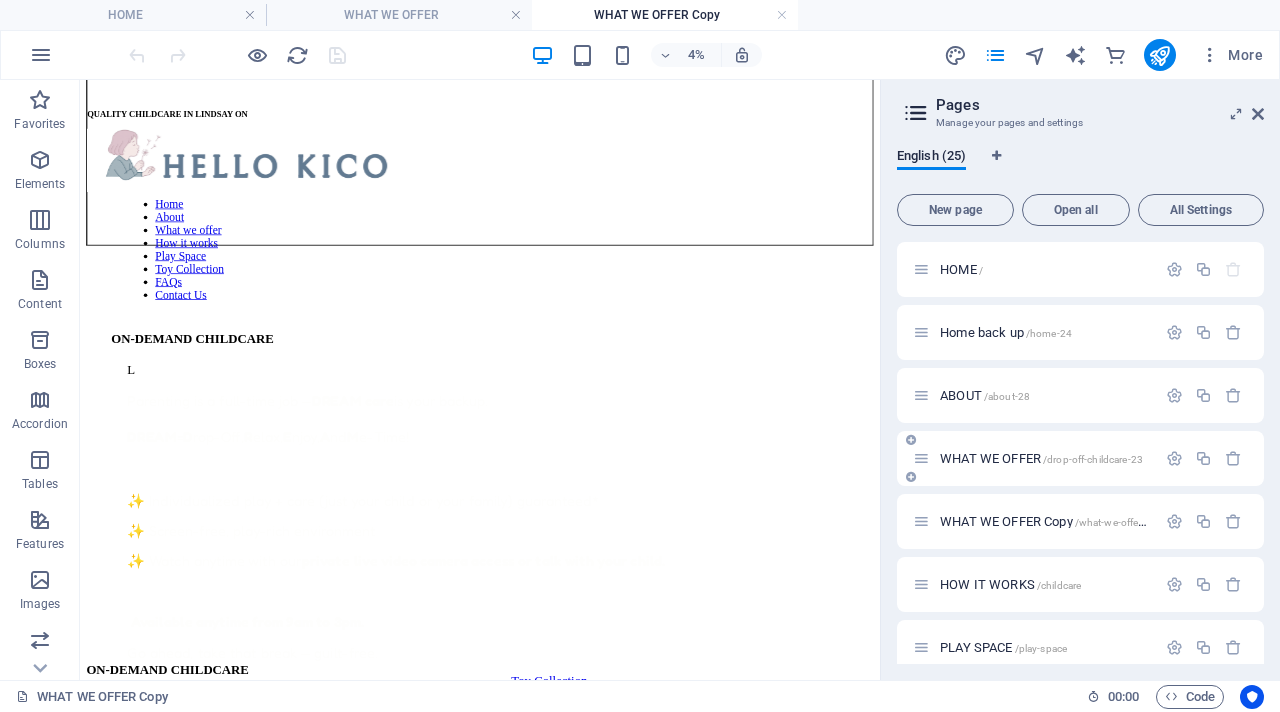 drag, startPoint x: 263, startPoint y: 439, endPoint x: 1129, endPoint y: 458, distance: 866.2084 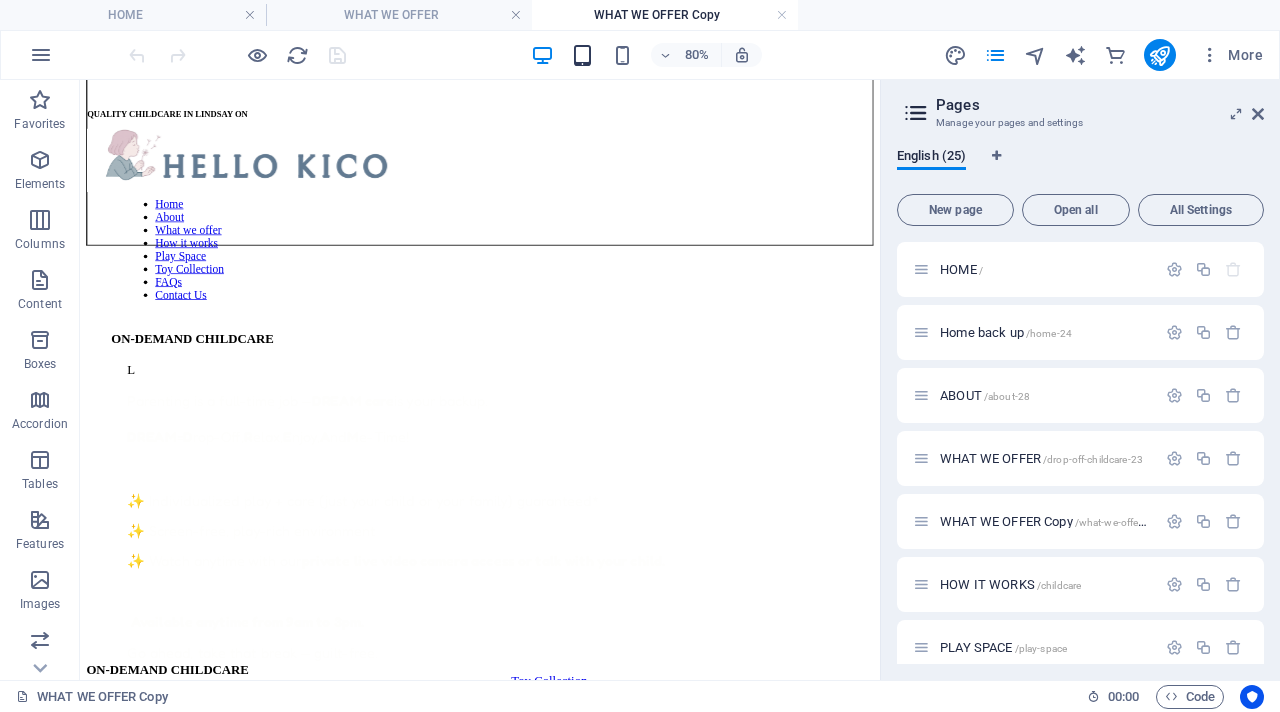 click at bounding box center (582, 55) 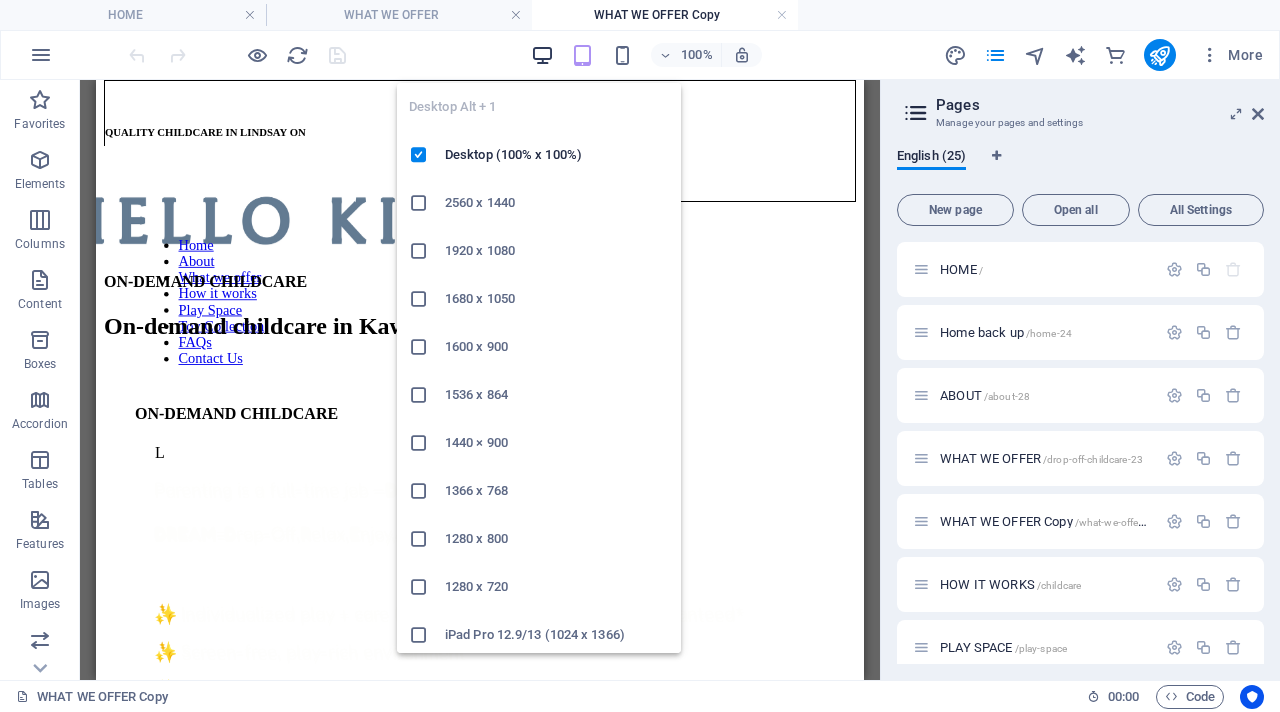 click at bounding box center (542, 55) 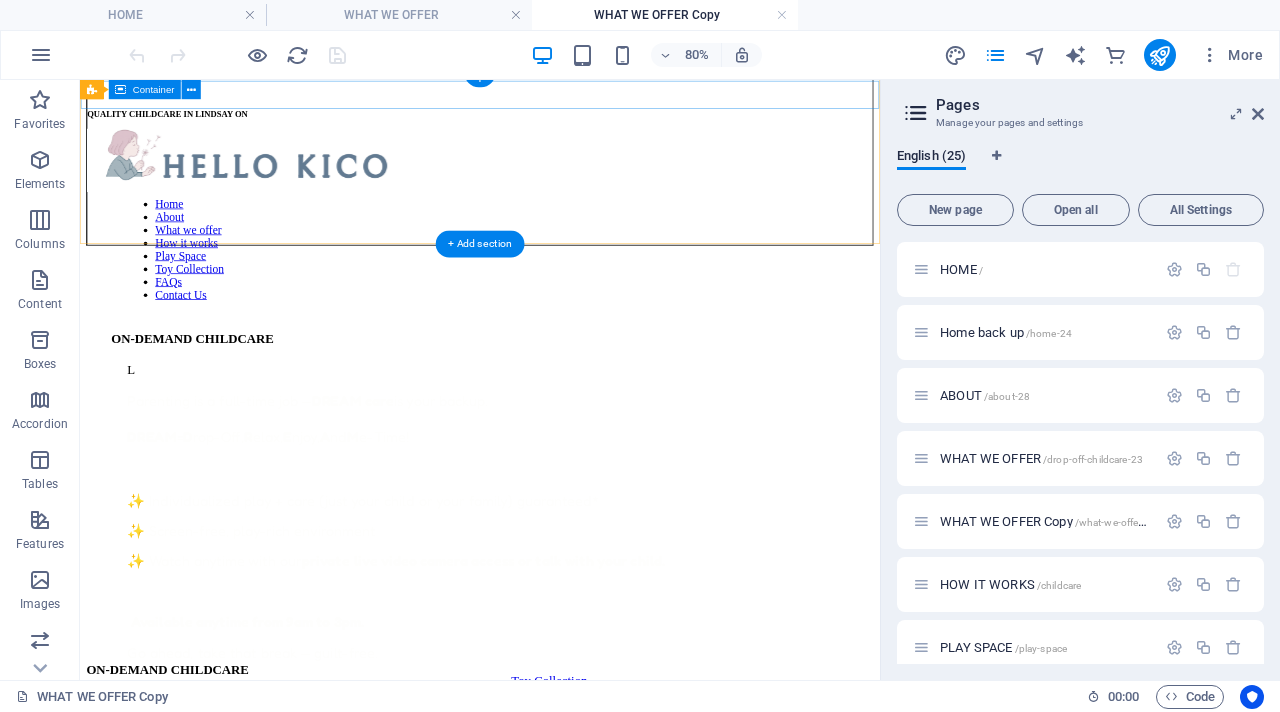 click on "QUALITY CHILDCARE IN LINDSAY ON" at bounding box center [580, 123] 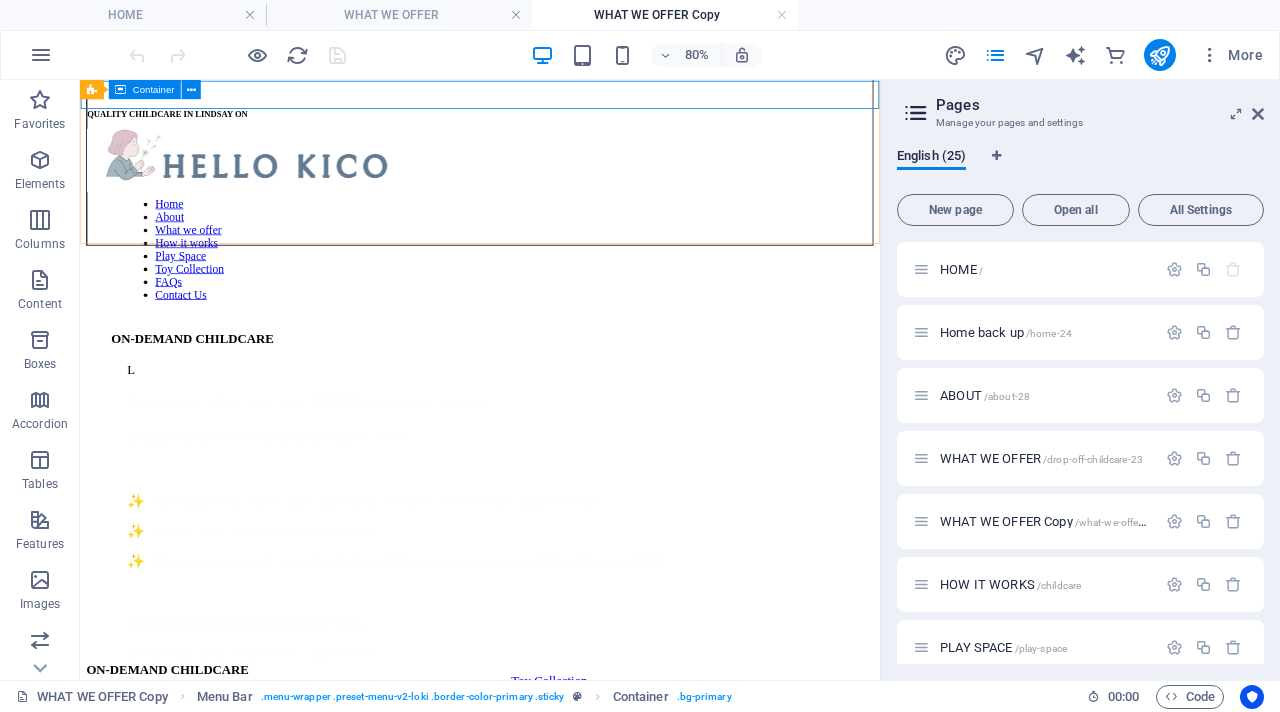 click on "Menu Bar   Container" at bounding box center [146, 90] 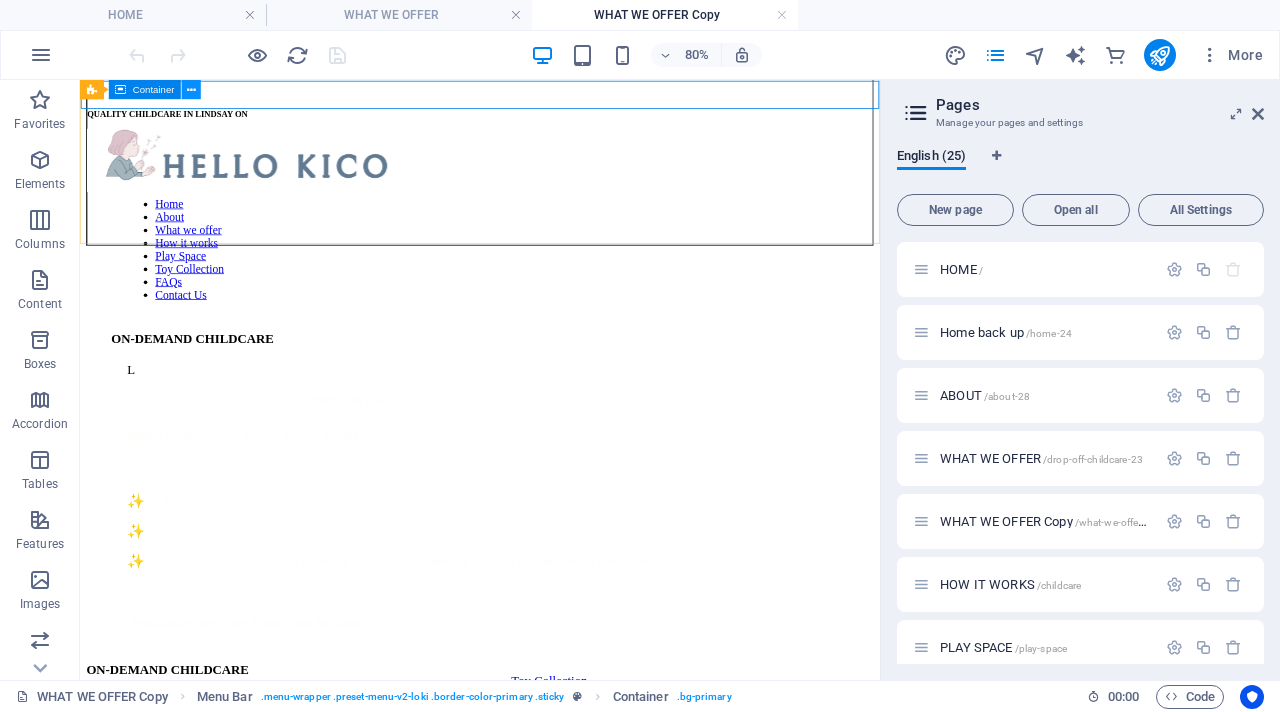click at bounding box center [191, 89] 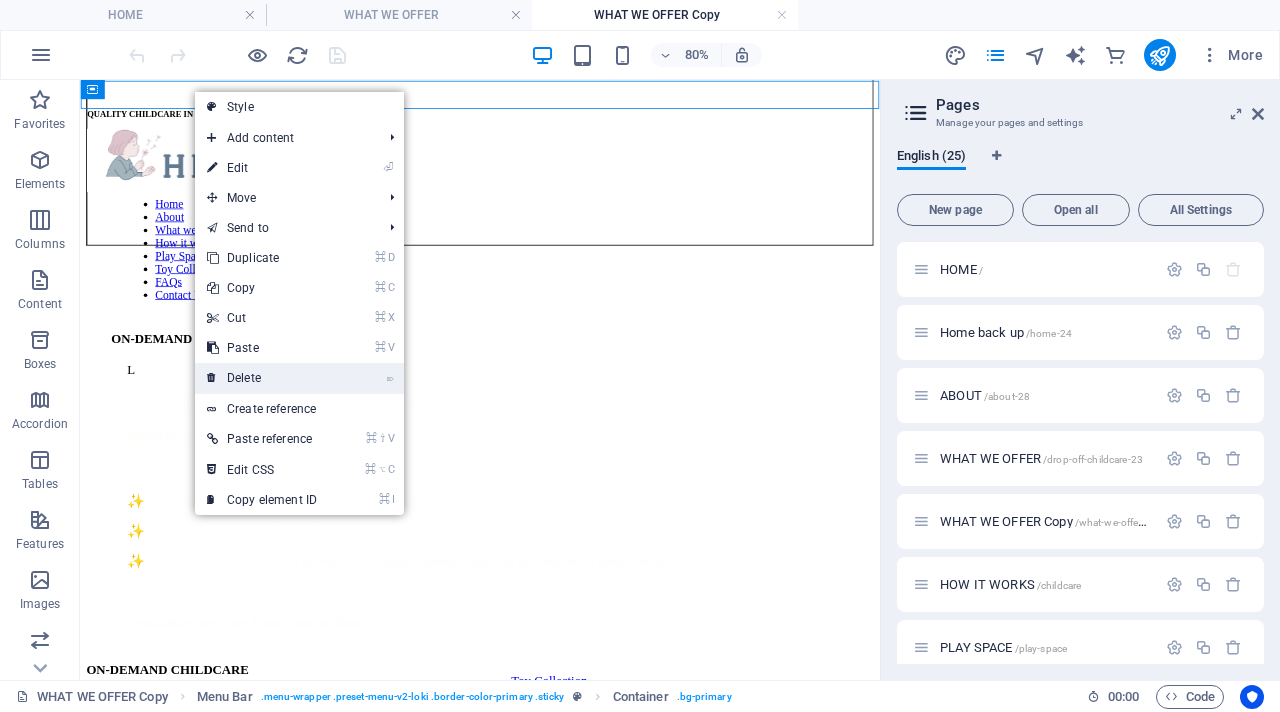 click on "⌦  Delete" at bounding box center (262, 378) 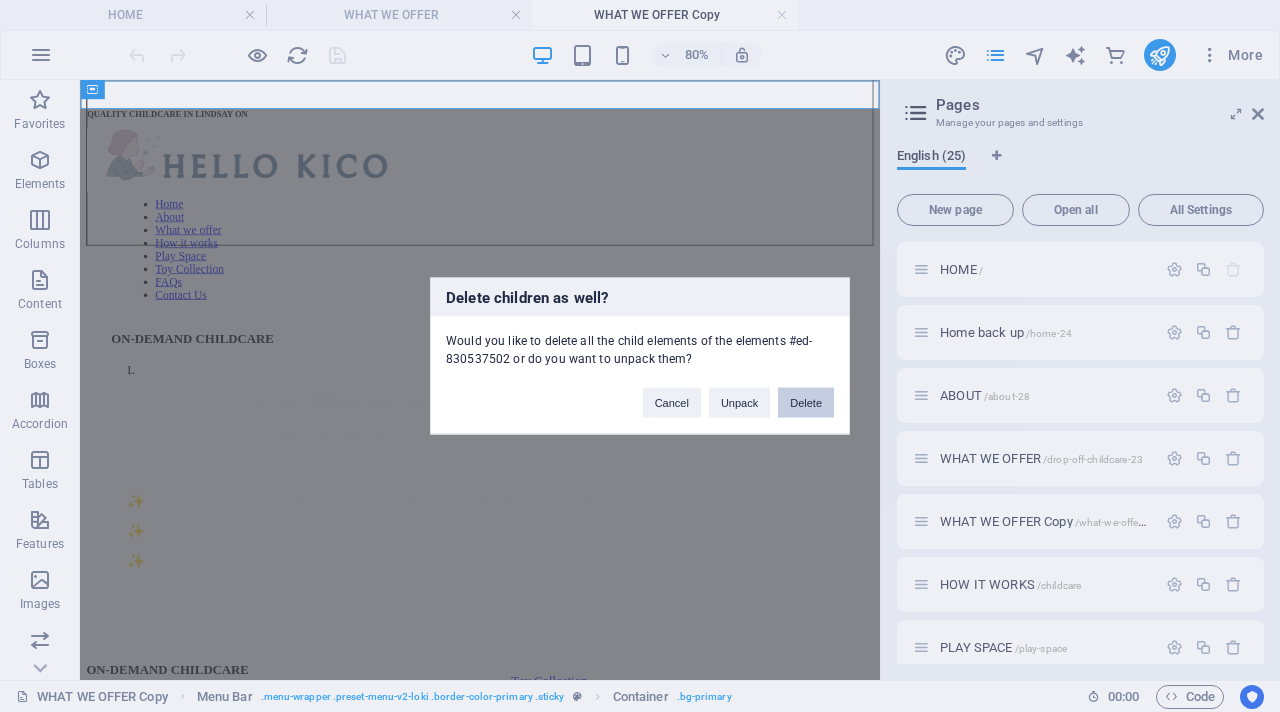 click on "Delete" at bounding box center [806, 403] 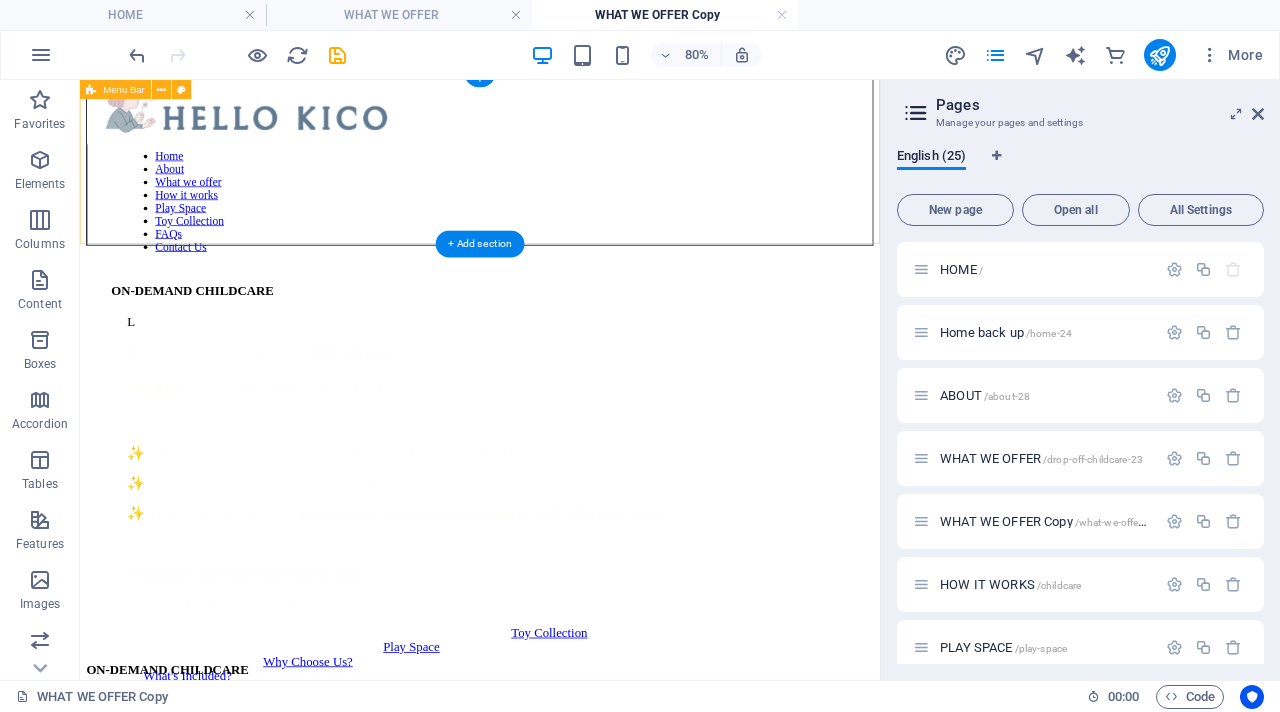 click on "Home About What we offer  How it works  Play Space Toy Collection FAQs Contact Us  ON-DEMAND CHILDCARE L Parenting is a full-time job —  DREAM care  is your backup. DREAM  =  D rop-Off,  R elax,  E njoy,  A nd  M e-Time! ✨ Individualized play + care (just your child or your family) guaranteed* ✨ Screen-free, play-rich environment ✨ Watch anytime   with our  private   live video camera access or talk with your child.   Available anytime from 9am to 3pm. Go ahead, take that break — guilt-free. Toy Collection Play Space Why Choose Us? What's Included? Drop content here or  Add elements  Paste clipboard" at bounding box center (580, 178) 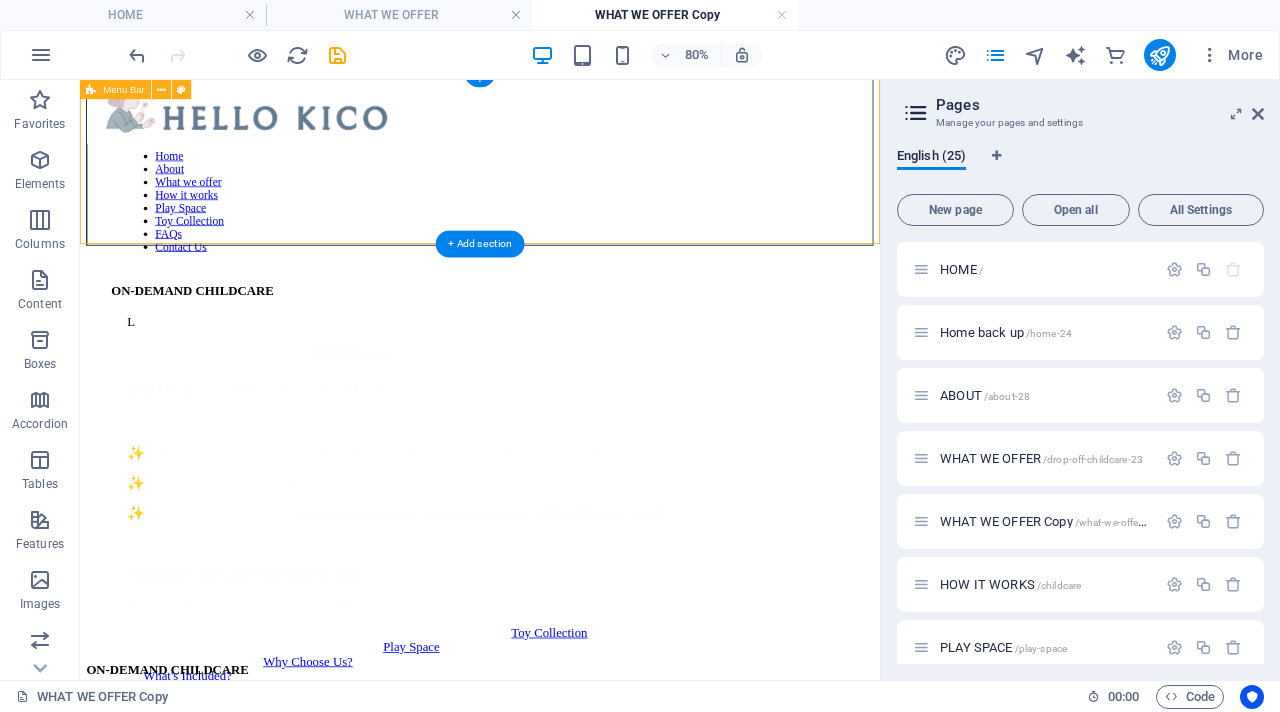 click on "Home About What we offer  How it works  Play Space Toy Collection FAQs Contact Us  ON-DEMAND CHILDCARE L Parenting is a full-time job —  DREAM care  is your backup. DREAM  =  D rop-Off,  R elax,  E njoy,  A nd  M e-Time! ✨ Individualized play + care (just your child or your family) guaranteed* ✨ Screen-free, play-rich environment ✨ Watch anytime   with our  private   live video camera access or talk with your child.   Available anytime from 9am to 3pm. Go ahead, take that break — guilt-free. Toy Collection Play Space Why Choose Us? What's Included? Drop content here or  Add elements  Paste clipboard" at bounding box center [580, 178] 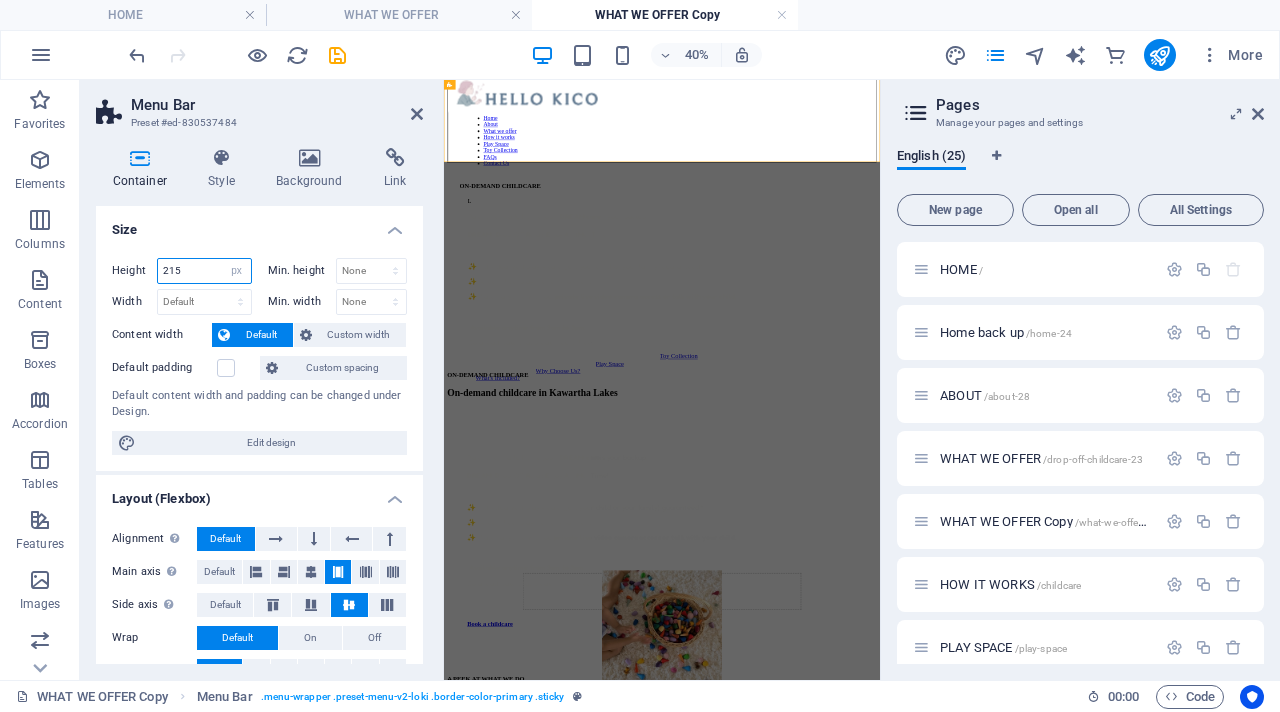 drag, startPoint x: 199, startPoint y: 274, endPoint x: 130, endPoint y: 244, distance: 75.23962 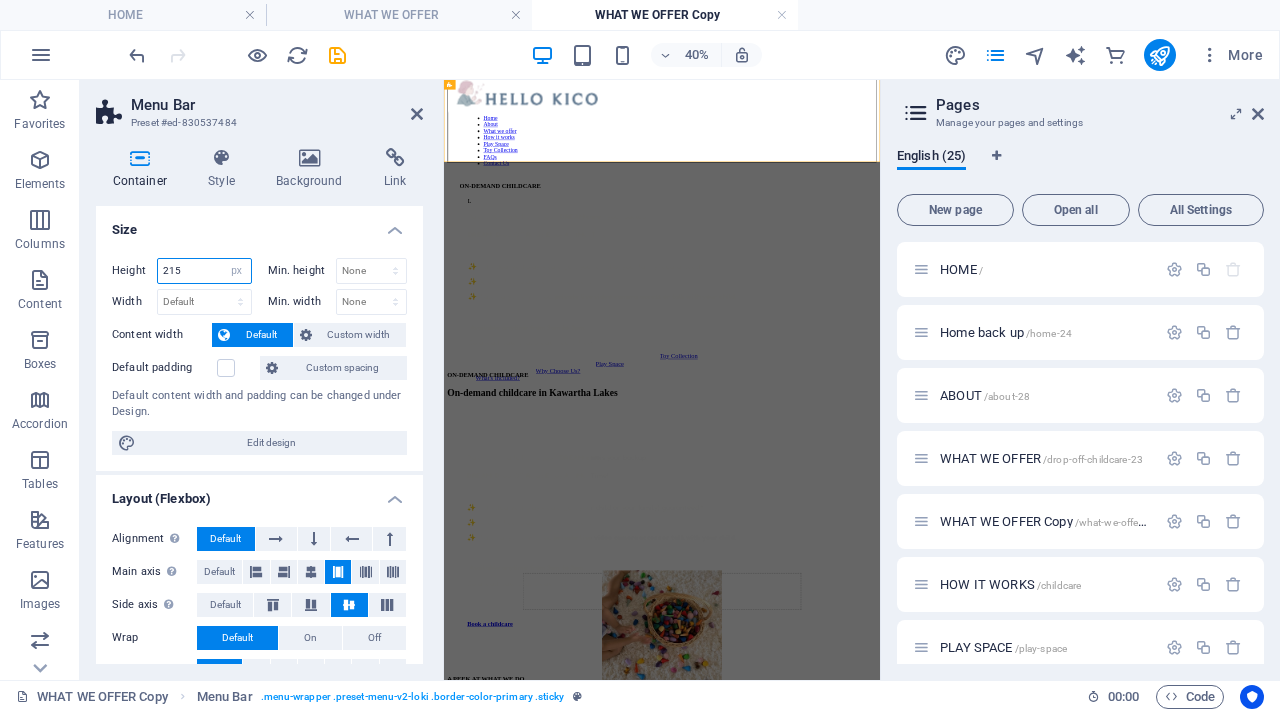 click on "Height 215 Default px rem % vh vw Min. height None px rem % vh vw Width Default px rem % em vh vw Min. width None px rem % vh vw Content width Default Custom width Width Default px rem % em vh vw Min. width None px rem % vh vw Default padding Custom spacing Default content width and padding can be changed under Design. Edit design" at bounding box center (259, 356) 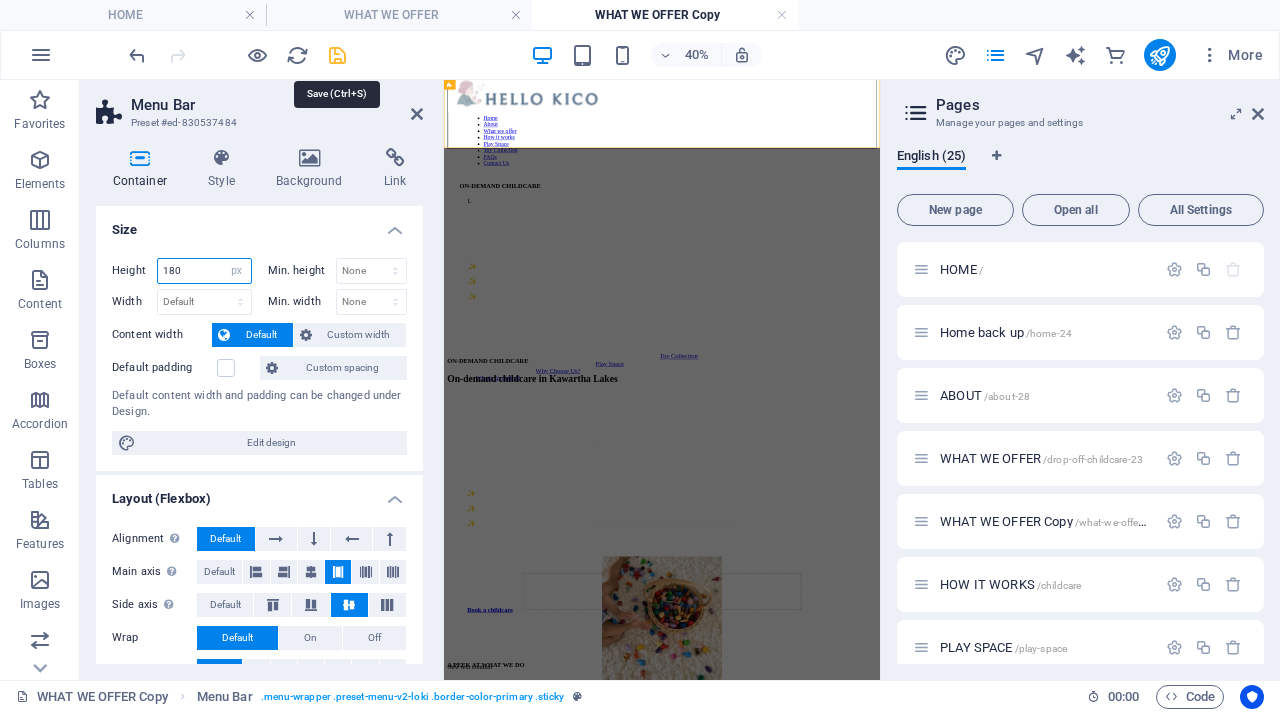 type on "180" 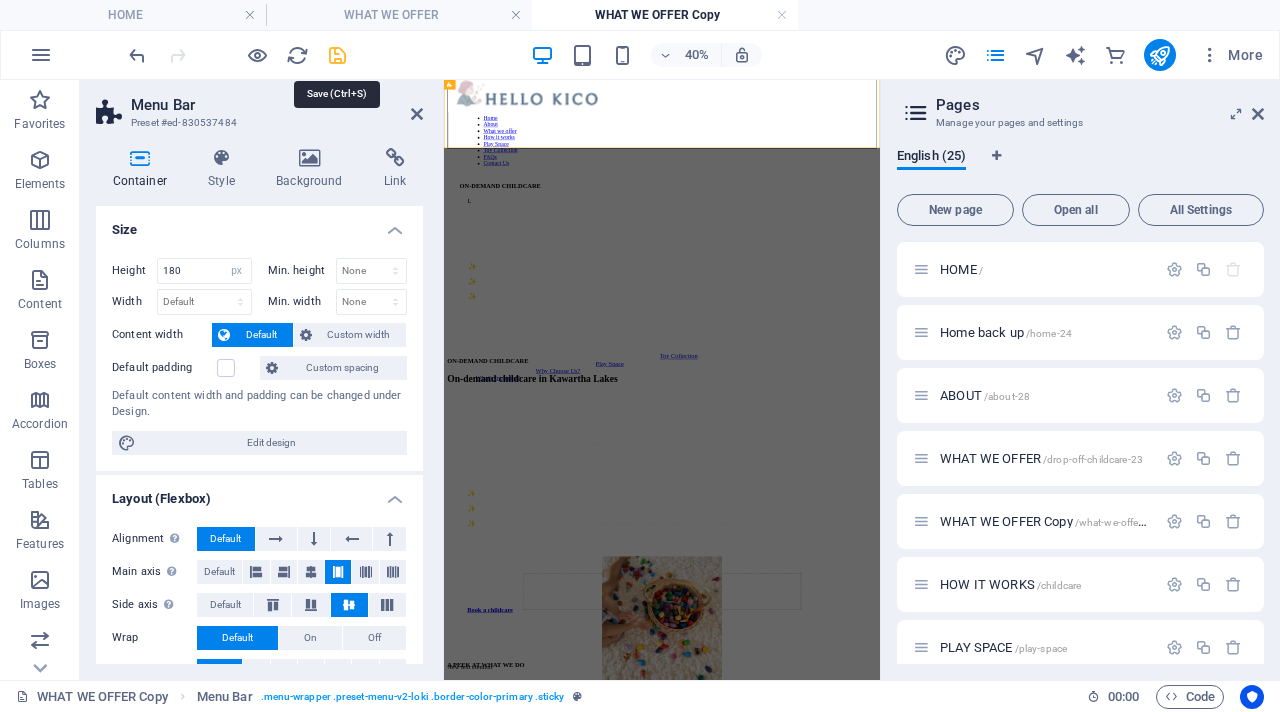 click at bounding box center (337, 55) 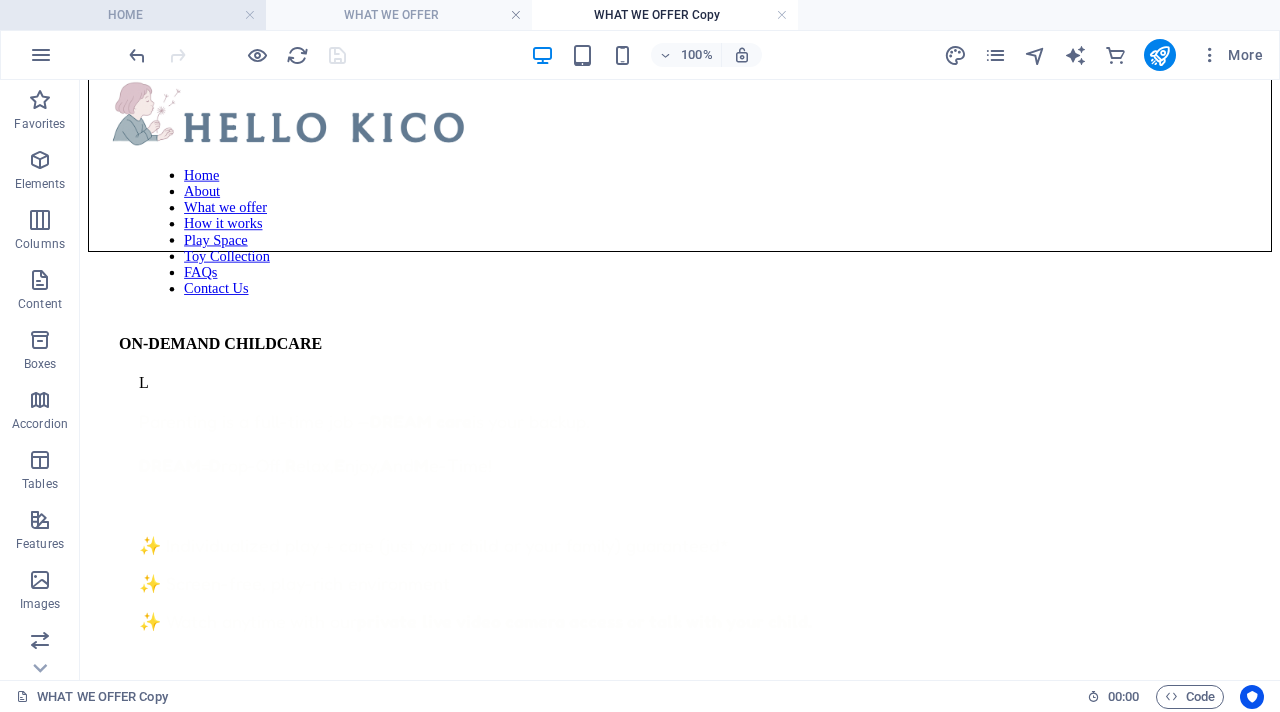 click on "HOME" at bounding box center (133, 15) 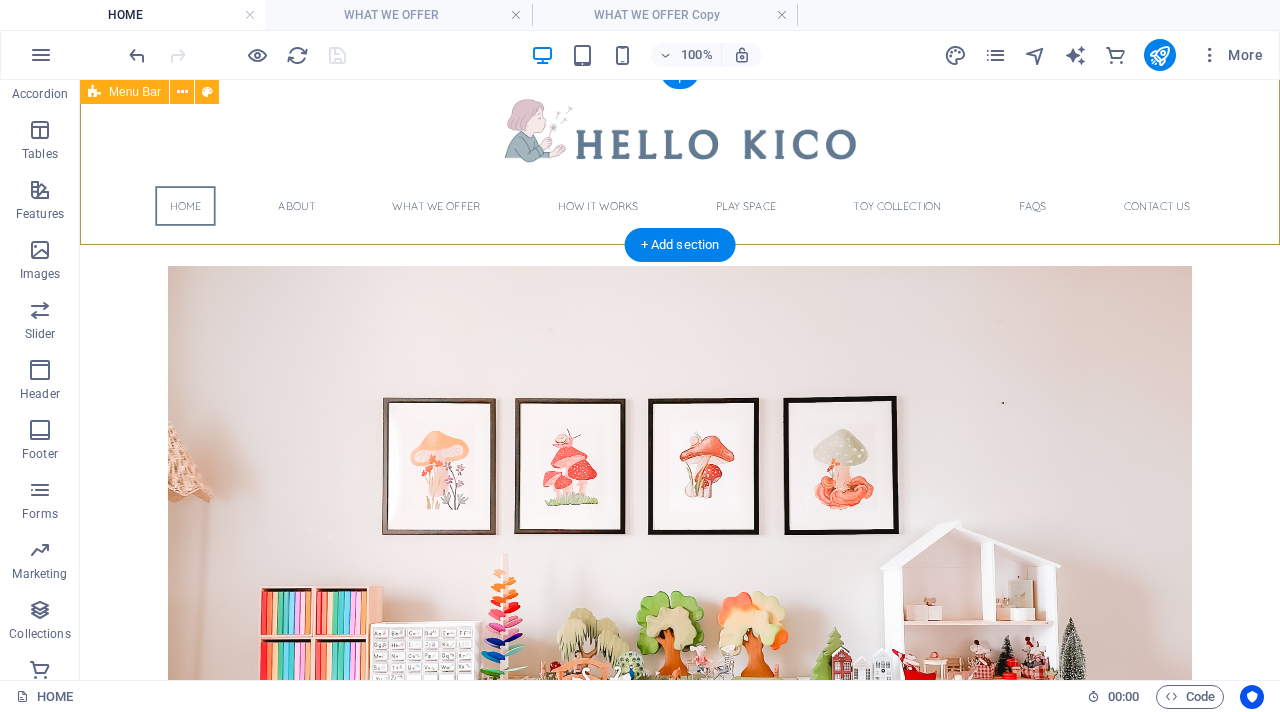 click on "Home About What we offer  How it works  Play Space Toy Collection FAQs Contact Us" at bounding box center [680, 157] 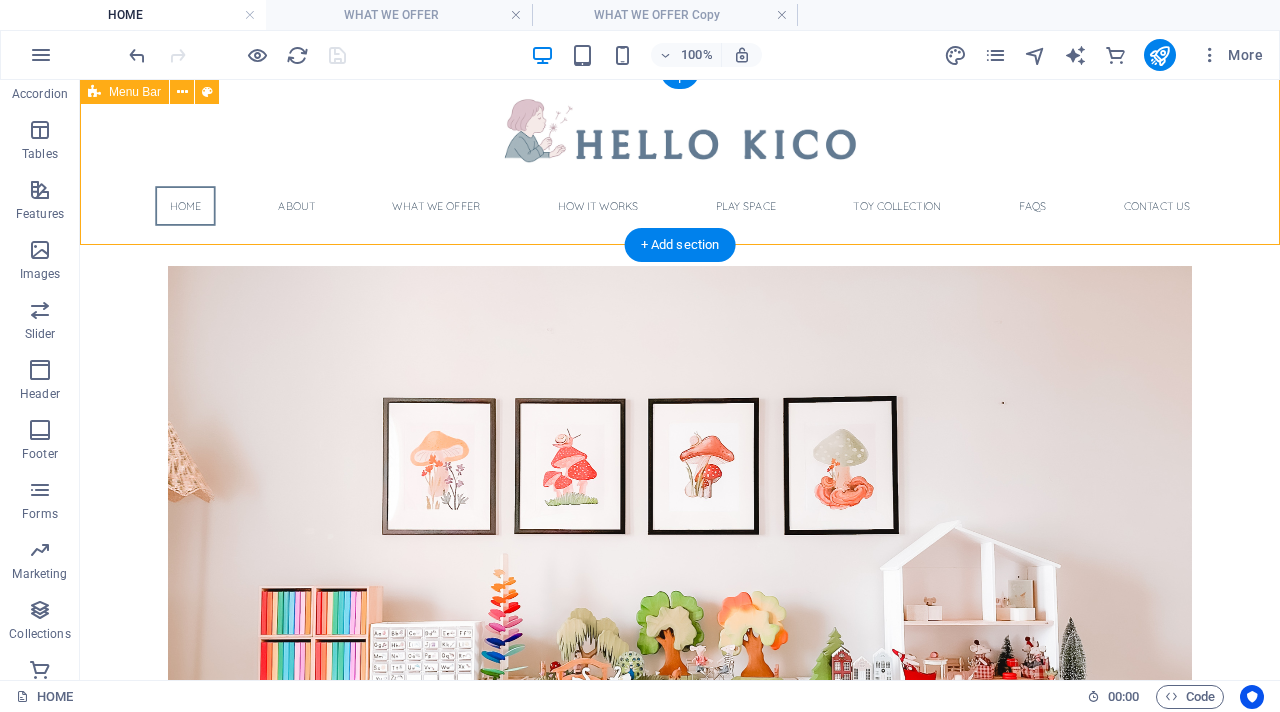 click on "Home About What we offer  How it works  Play Space Toy Collection FAQs Contact Us" at bounding box center (680, 157) 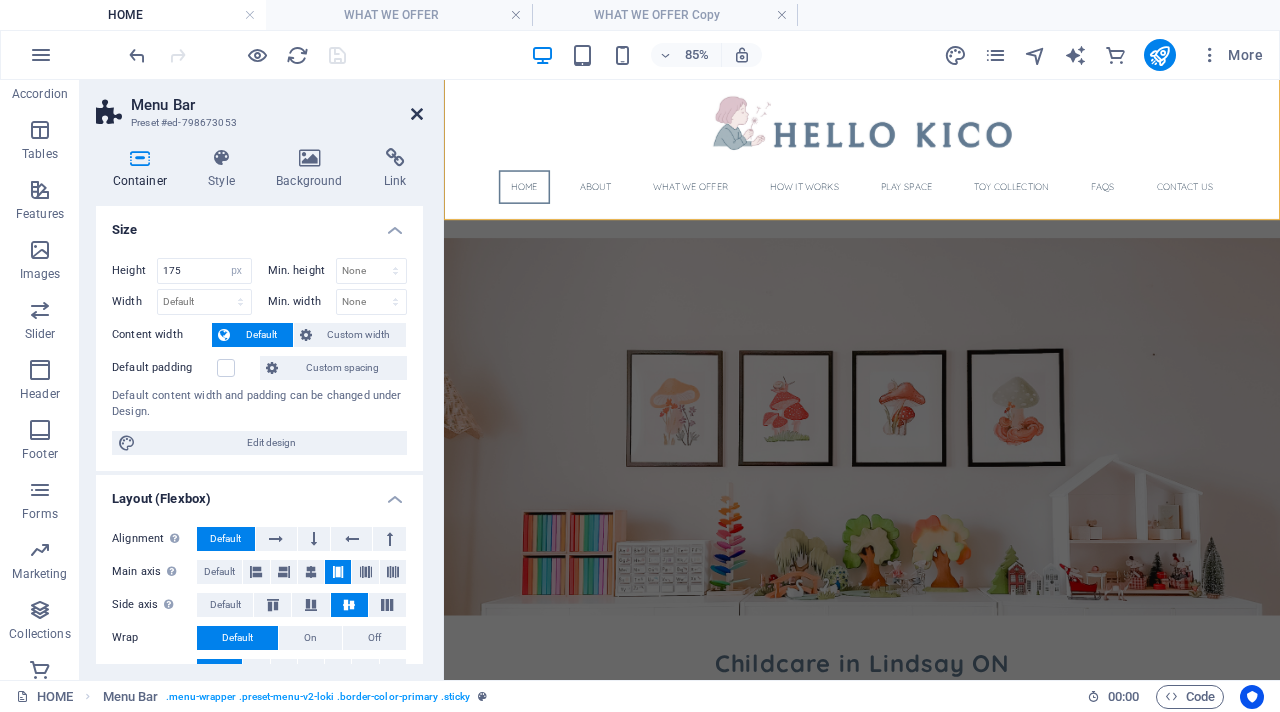 click at bounding box center (417, 114) 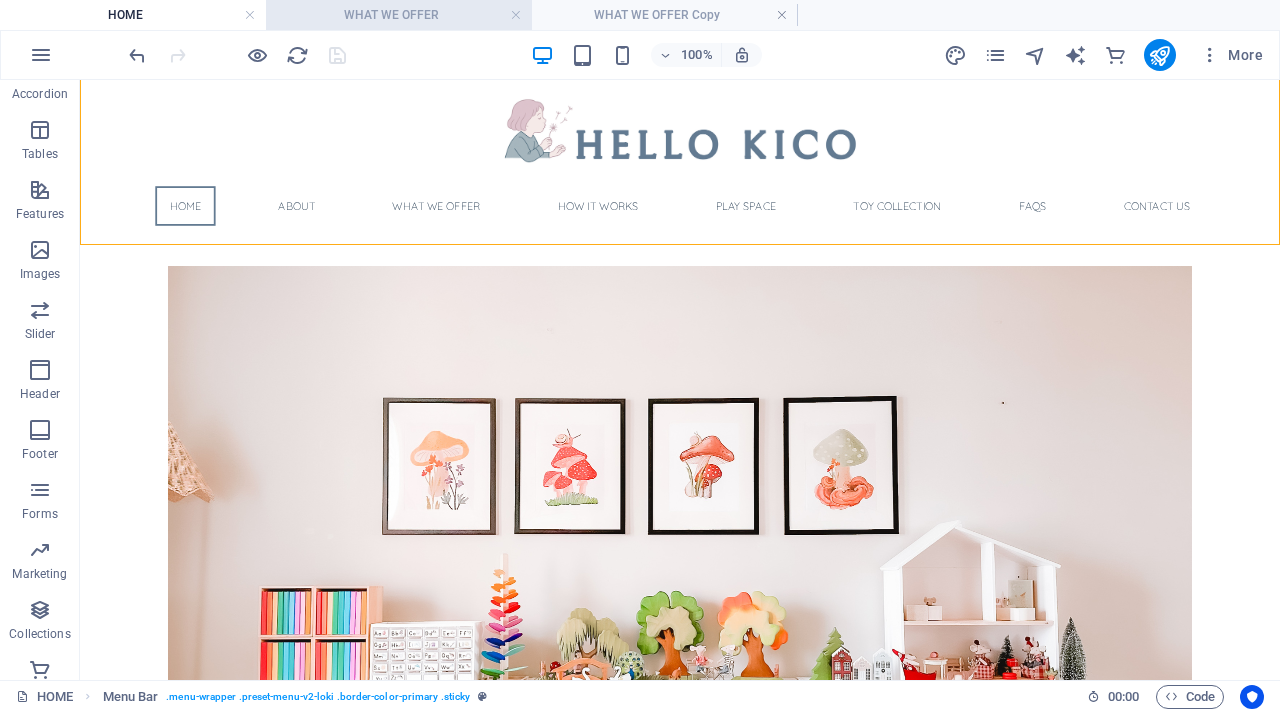 click on "WHAT WE OFFER" at bounding box center [399, 15] 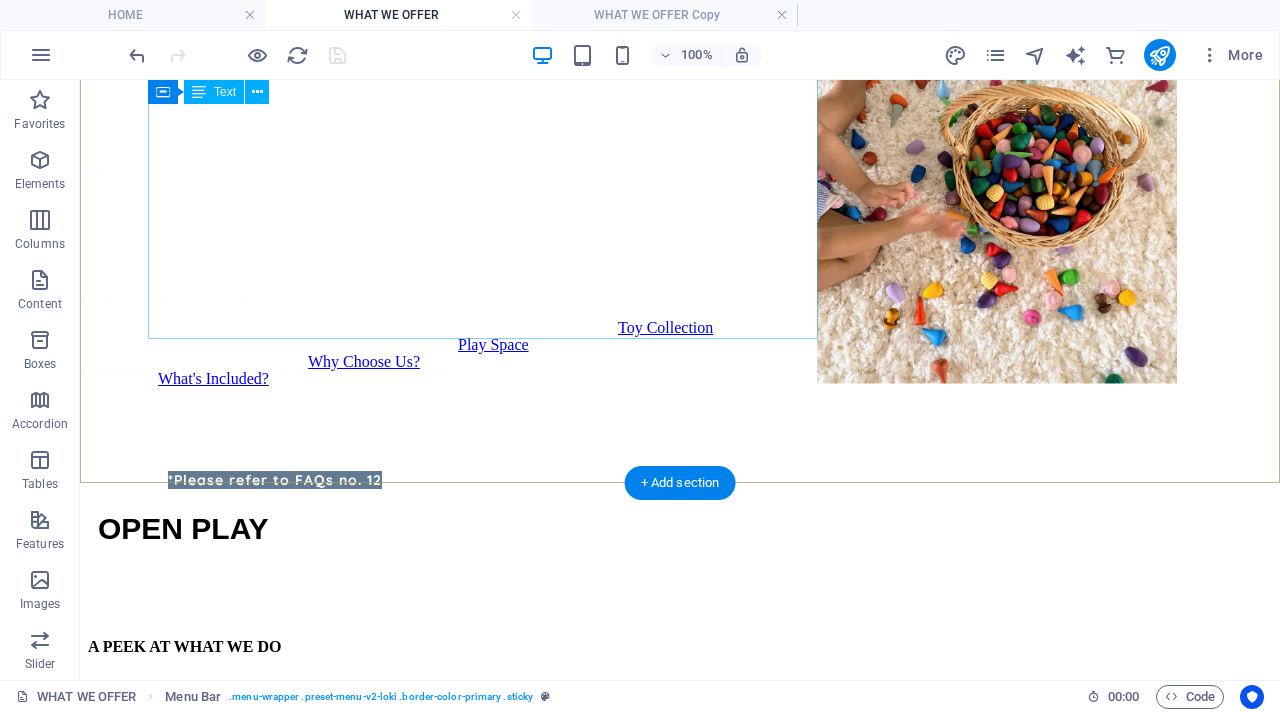 scroll, scrollTop: 0, scrollLeft: 0, axis: both 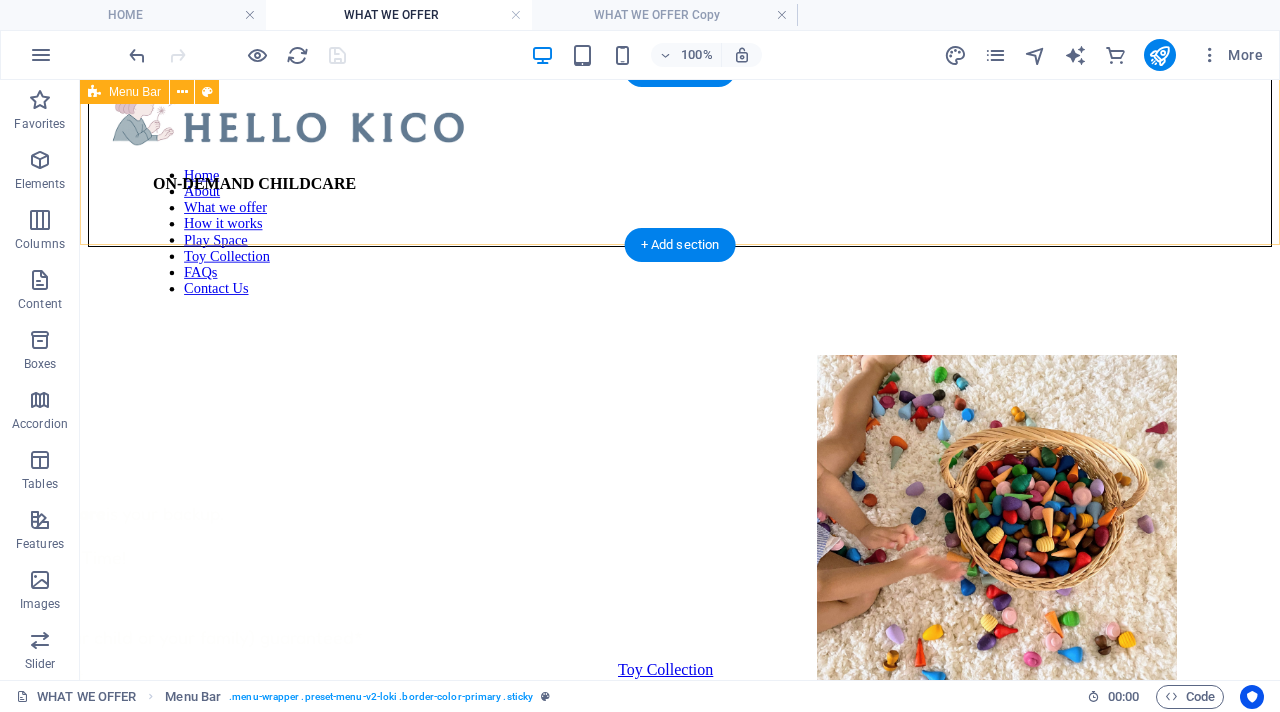click on "Home About What we offer  How it works  Play Space Toy Collection FAQs Contact Us" at bounding box center (680, 158) 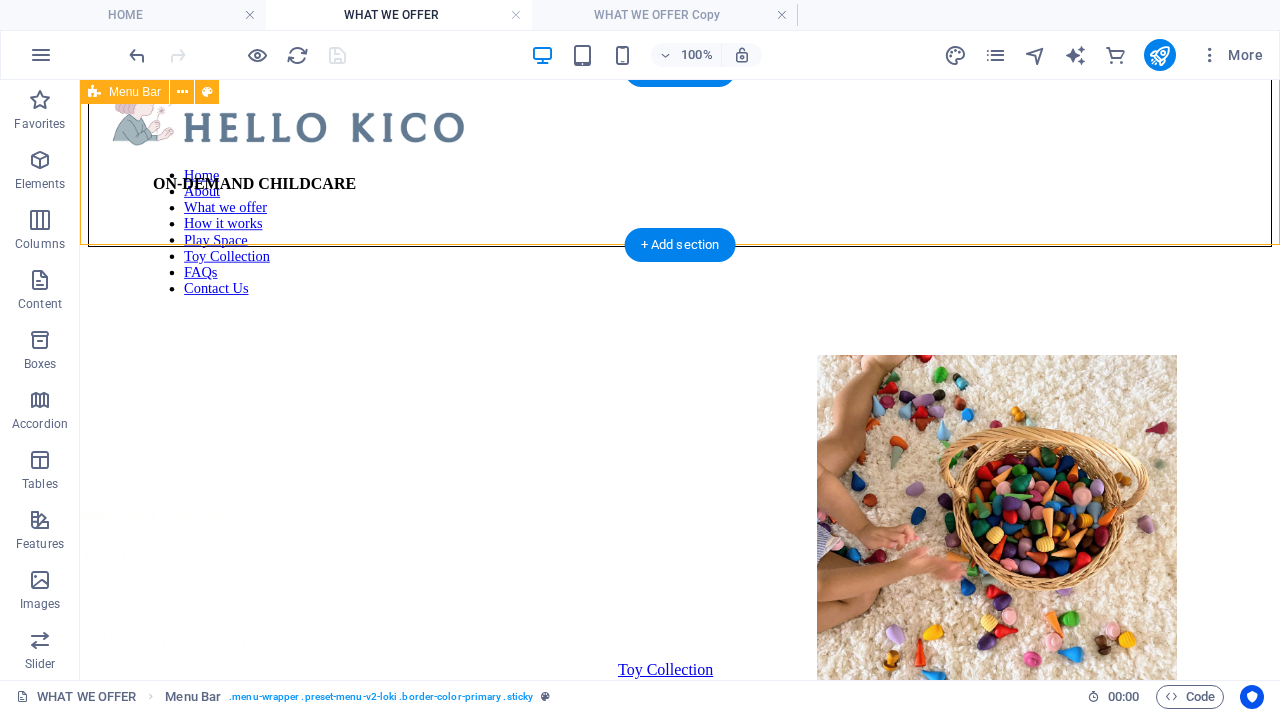 click on "Home About What we offer  How it works  Play Space Toy Collection FAQs Contact Us" at bounding box center (680, 158) 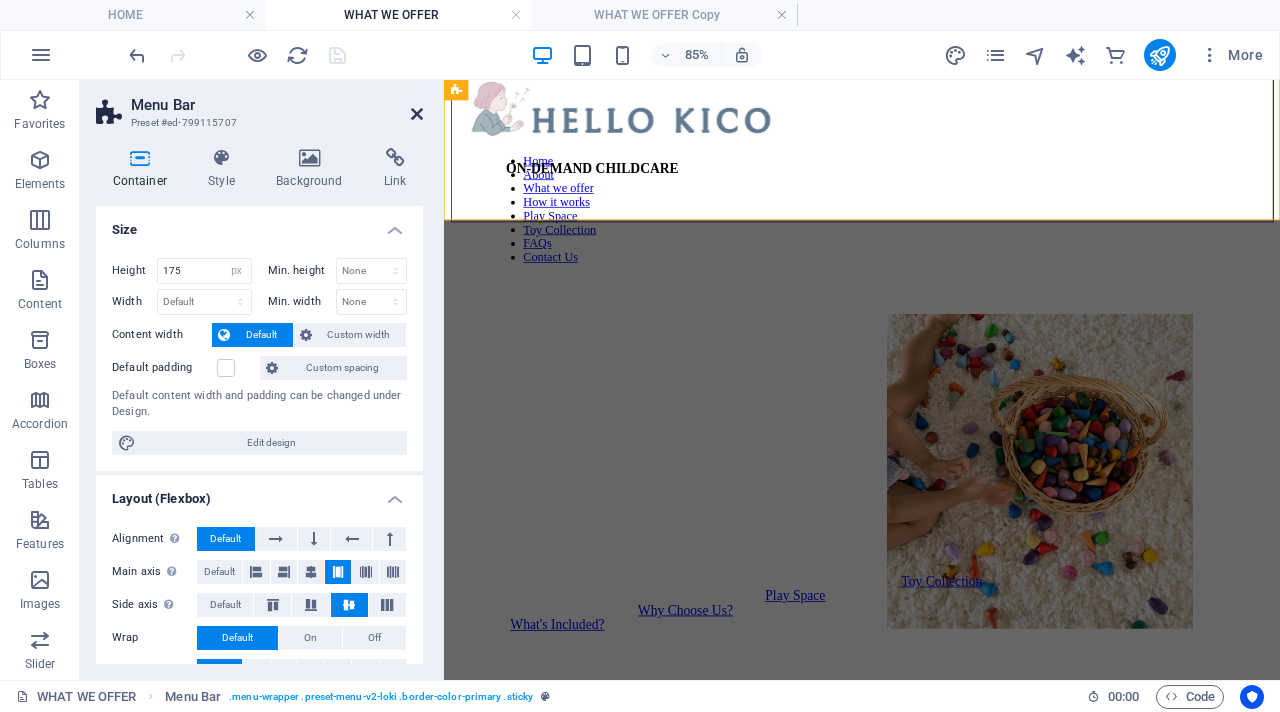 click at bounding box center [417, 114] 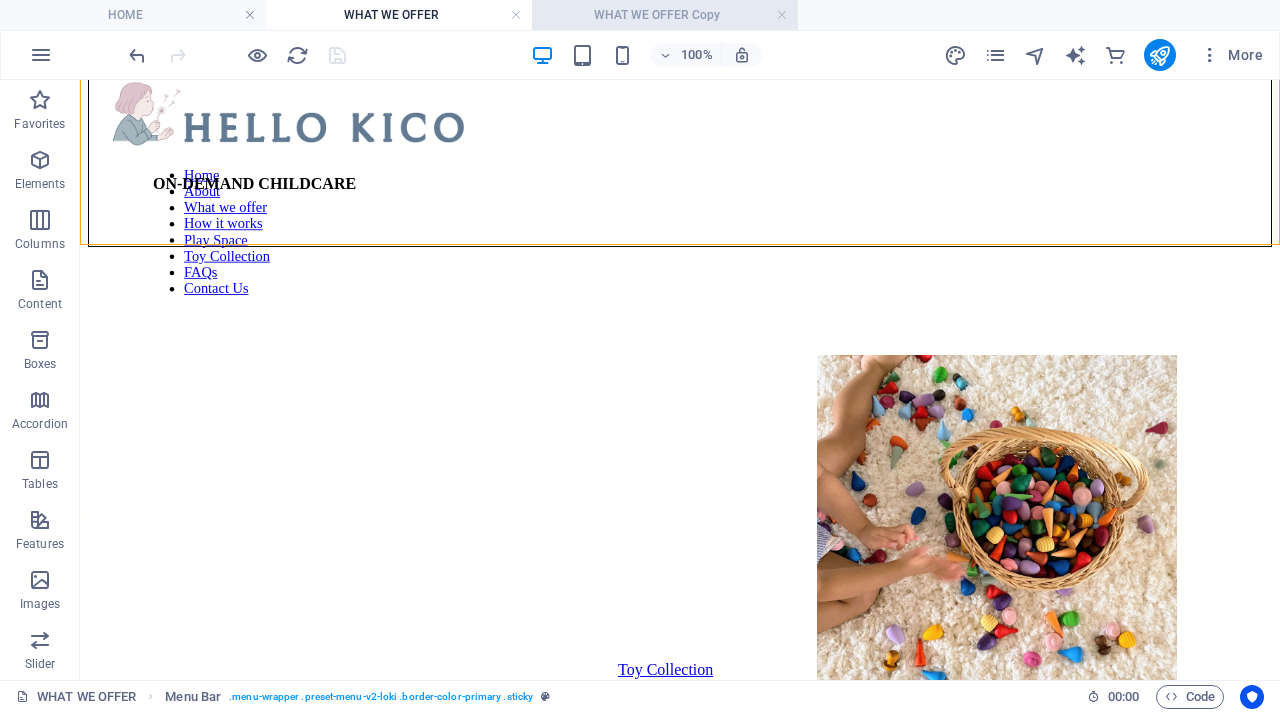 click on "WHAT WE OFFER Copy" at bounding box center [665, 15] 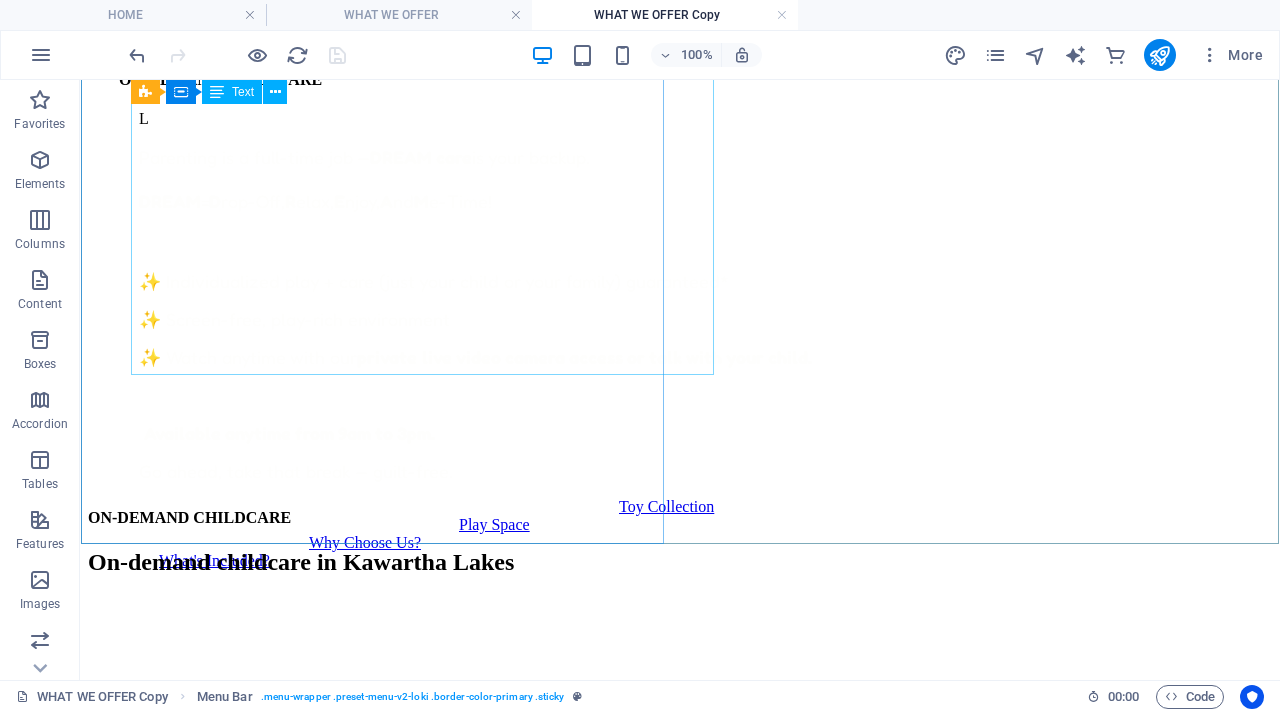 scroll, scrollTop: 258, scrollLeft: 0, axis: vertical 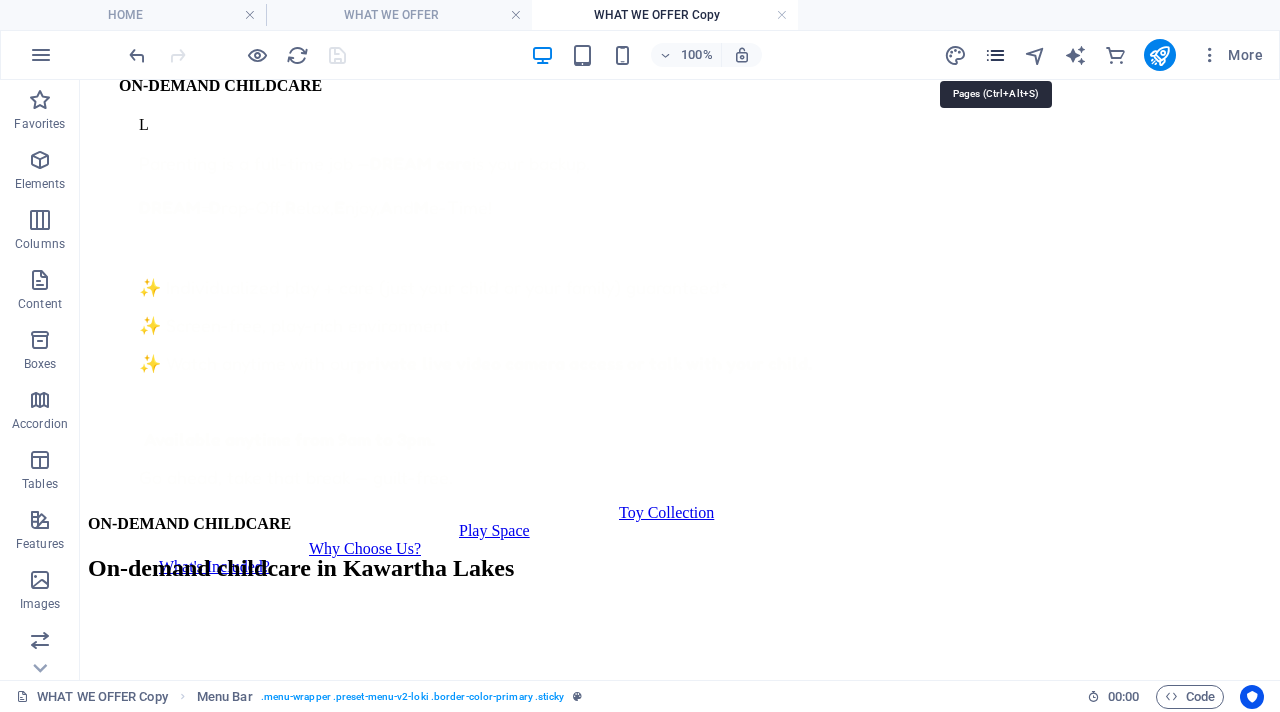 click at bounding box center [995, 55] 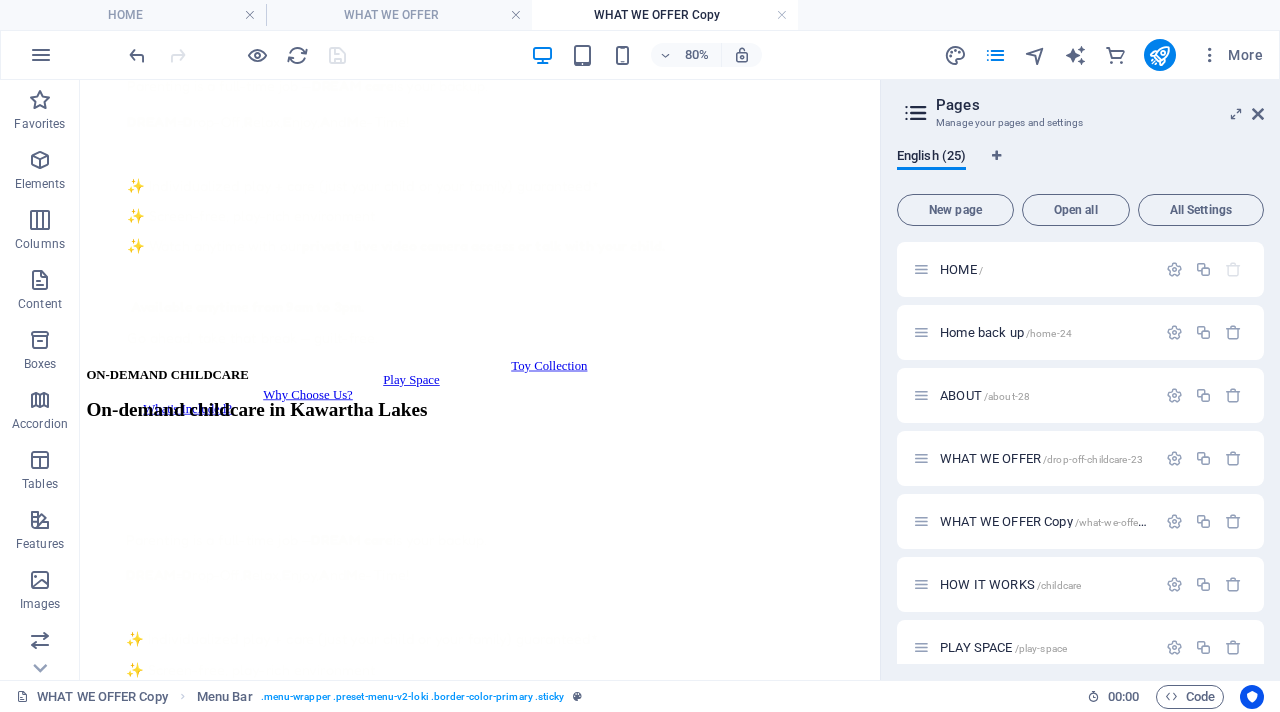 scroll, scrollTop: 324, scrollLeft: 0, axis: vertical 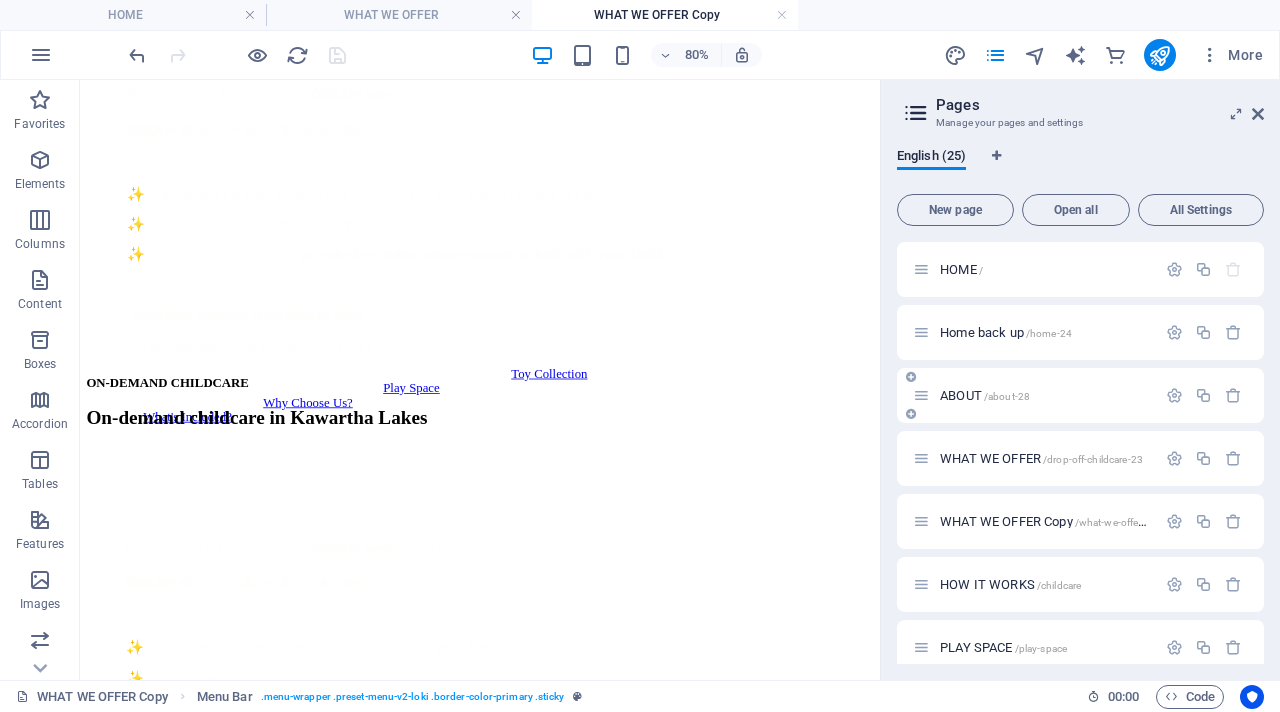 drag, startPoint x: 884, startPoint y: 438, endPoint x: 1120, endPoint y: 381, distance: 242.78592 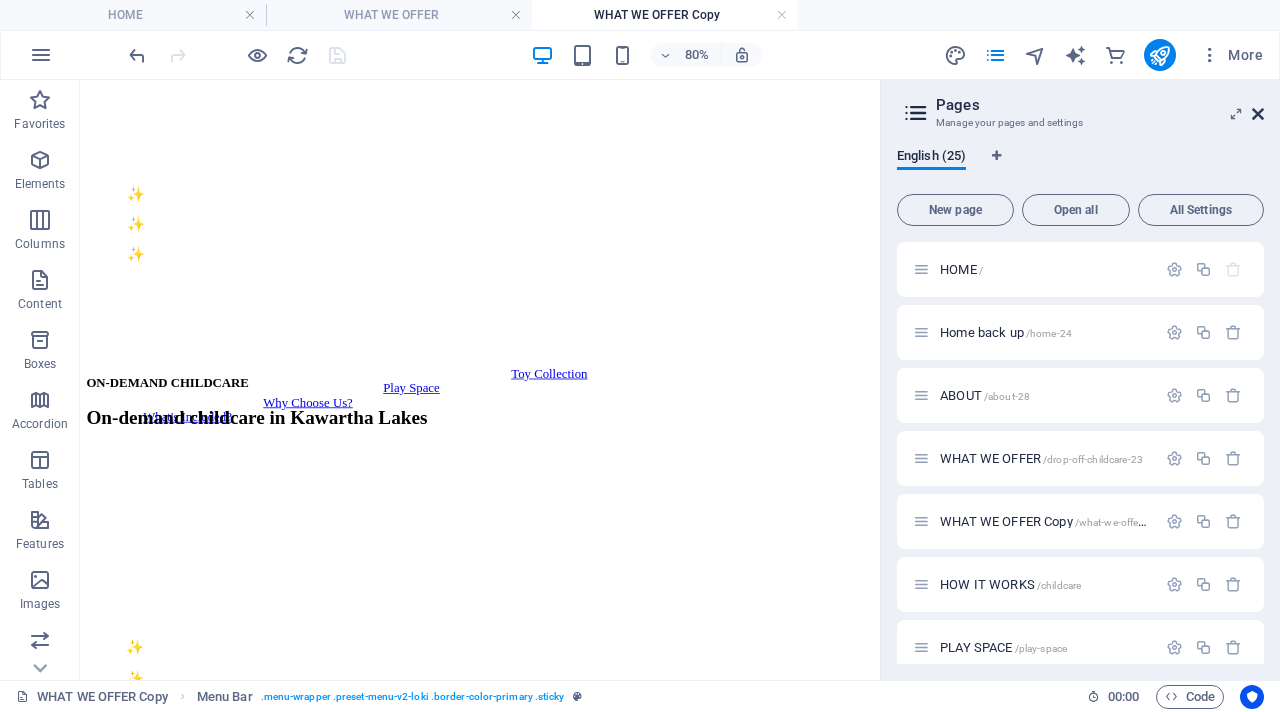 click at bounding box center [1258, 114] 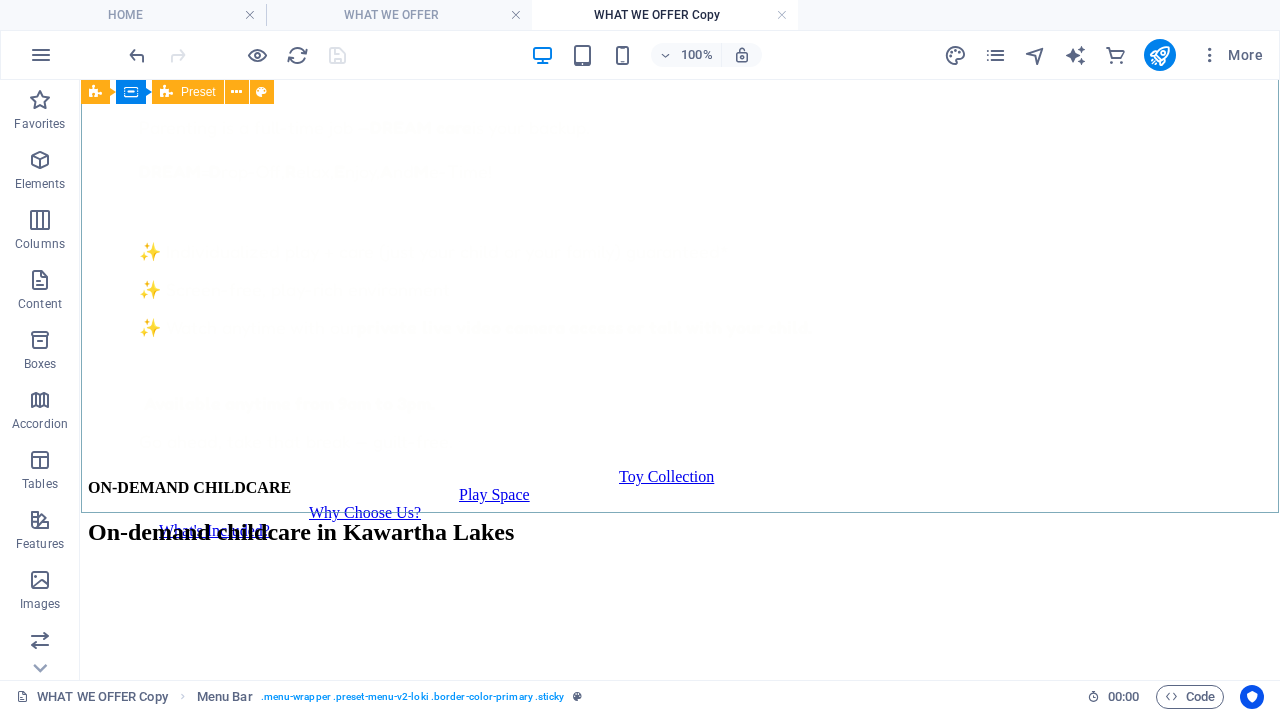 click at bounding box center (680, 661) 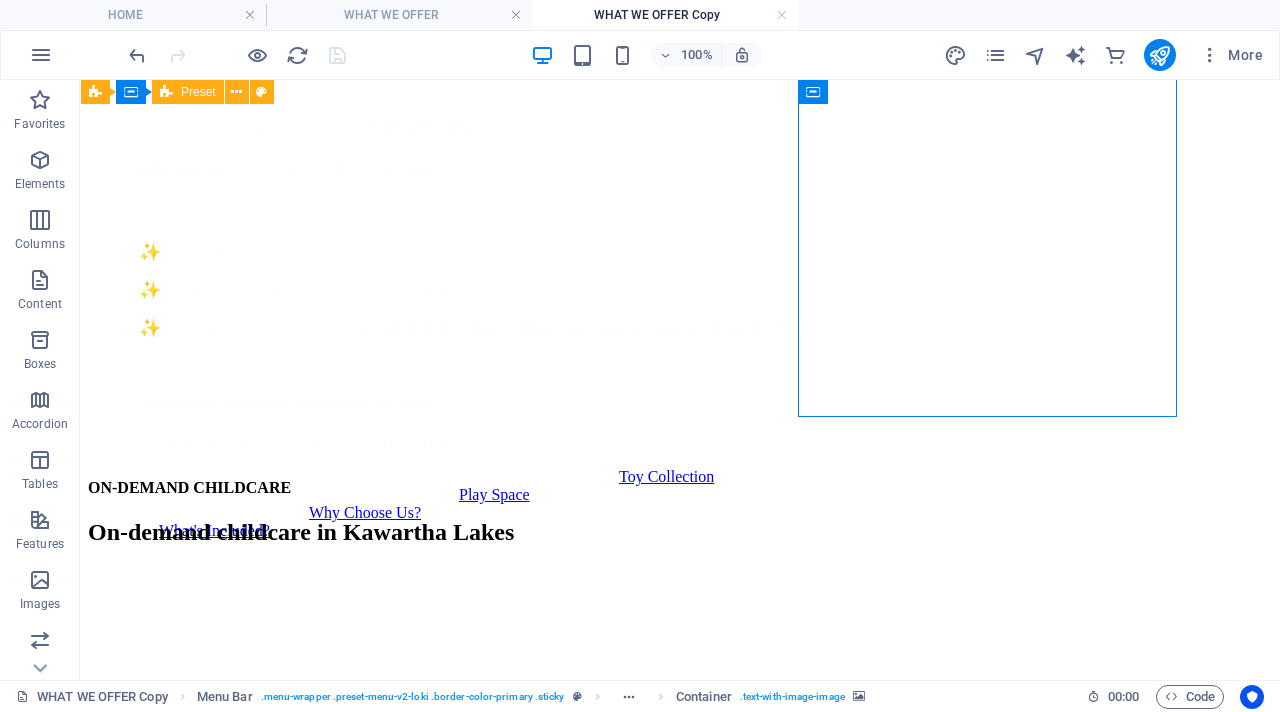 click at bounding box center [680, 661] 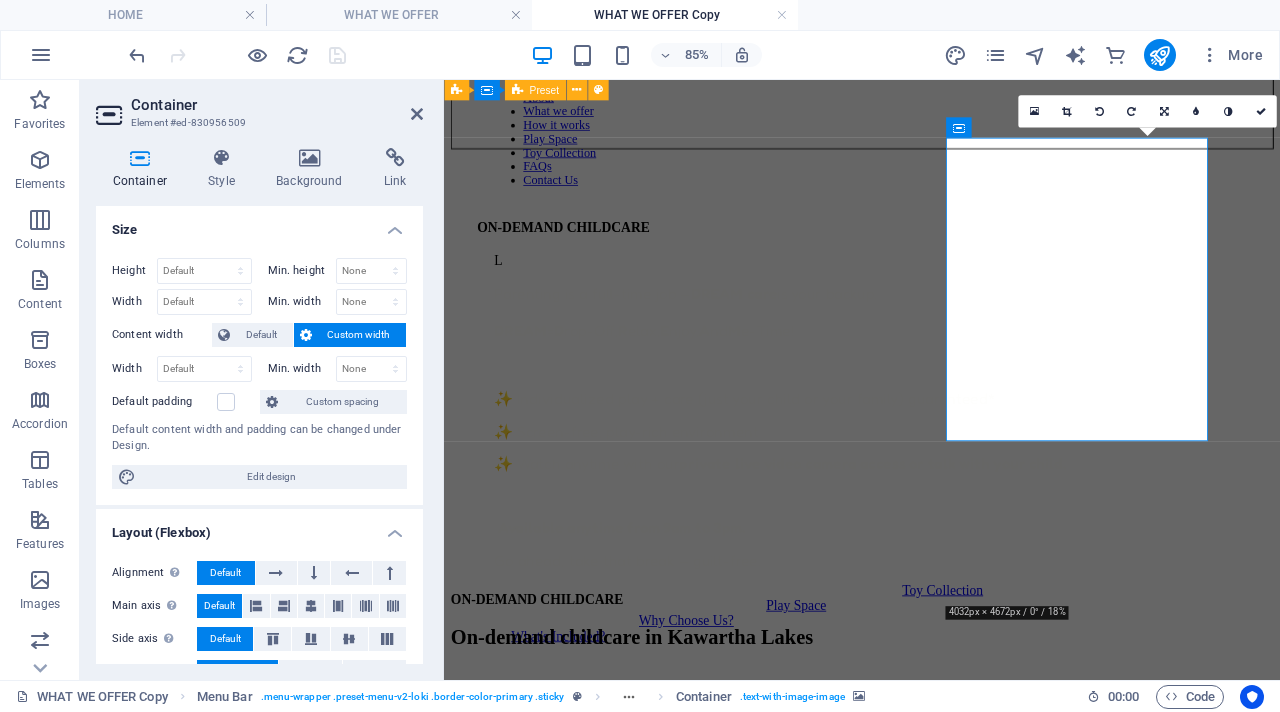 scroll, scrollTop: 0, scrollLeft: 0, axis: both 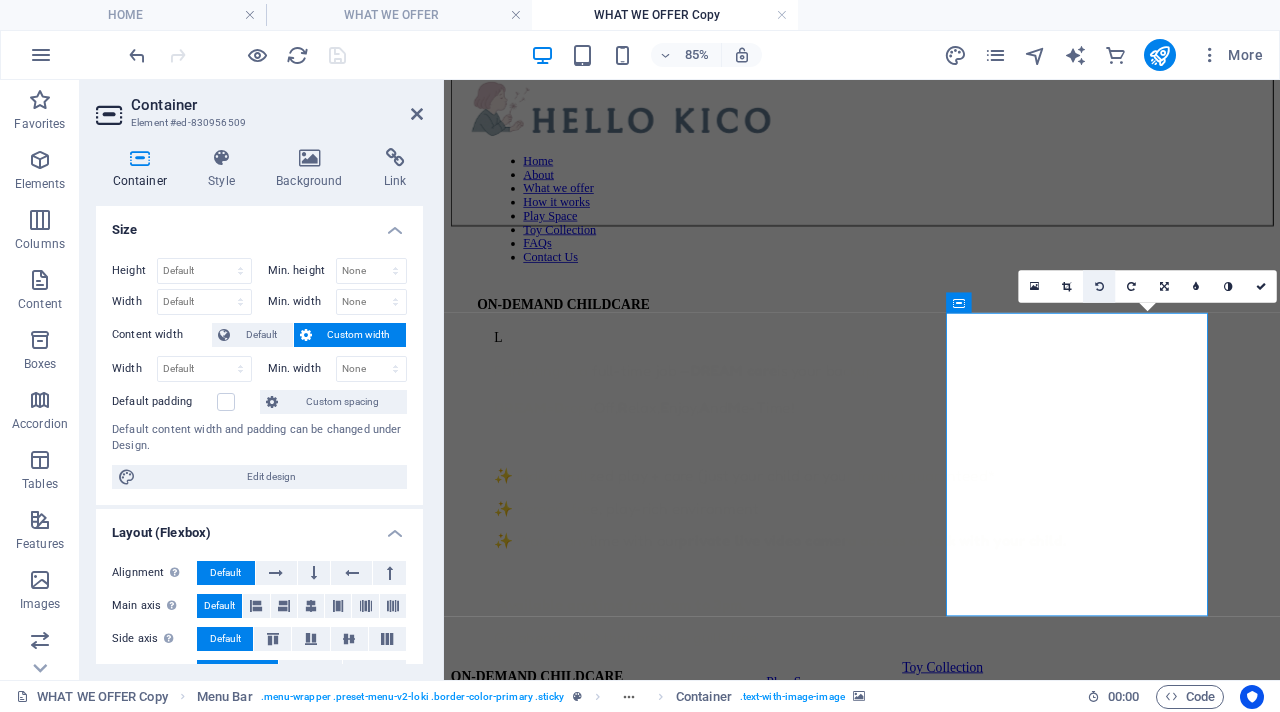 click at bounding box center [1099, 286] 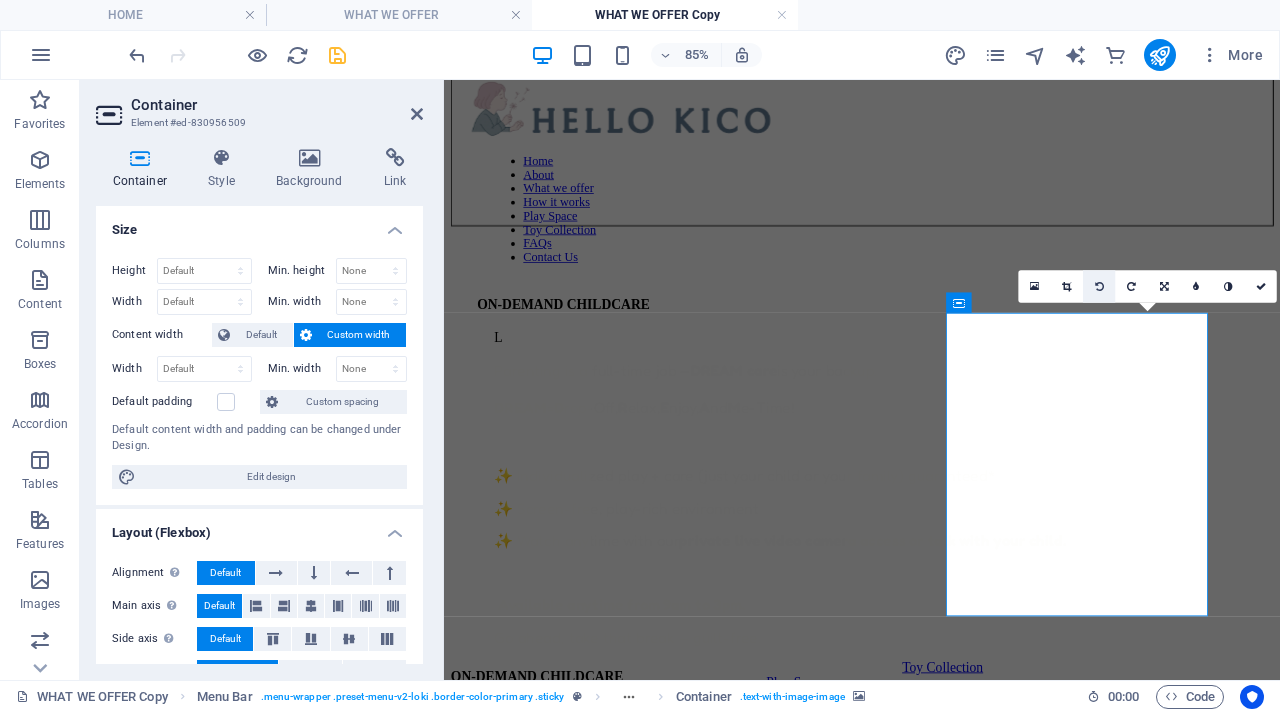click at bounding box center [1099, 286] 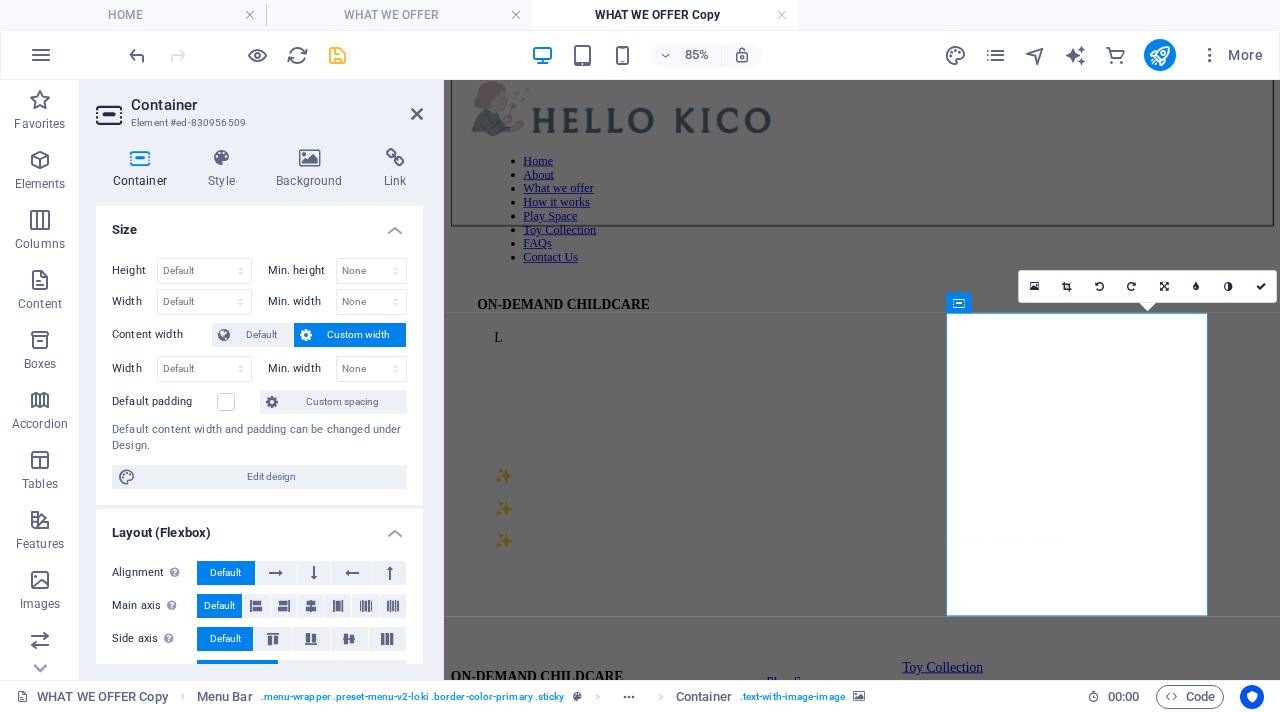 click at bounding box center [1099, 286] 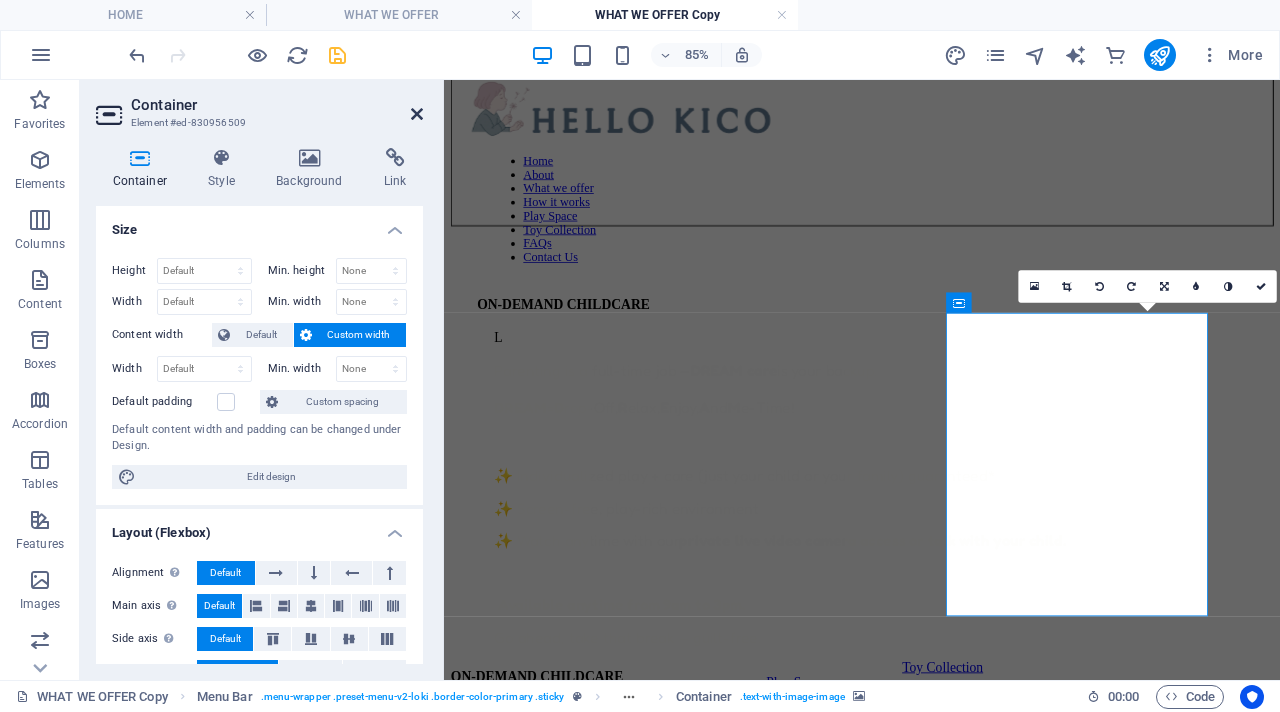 click at bounding box center (417, 114) 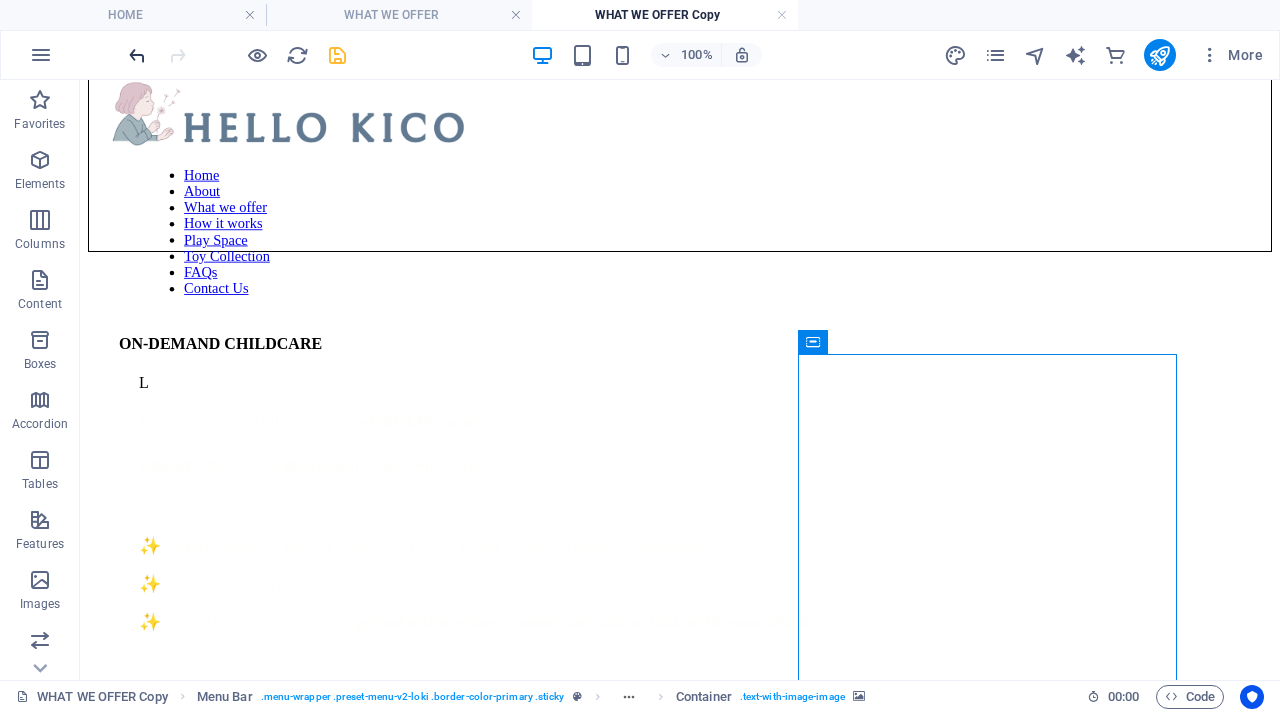 click at bounding box center [137, 55] 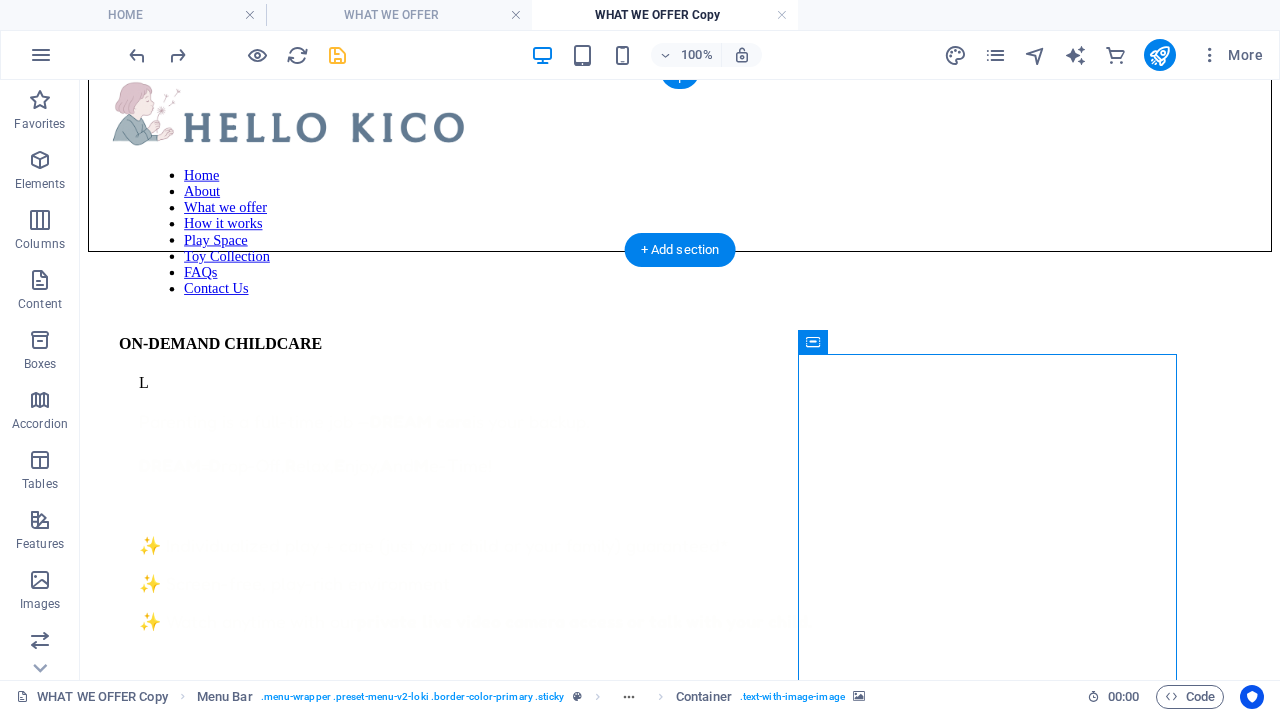 click at bounding box center [680, 955] 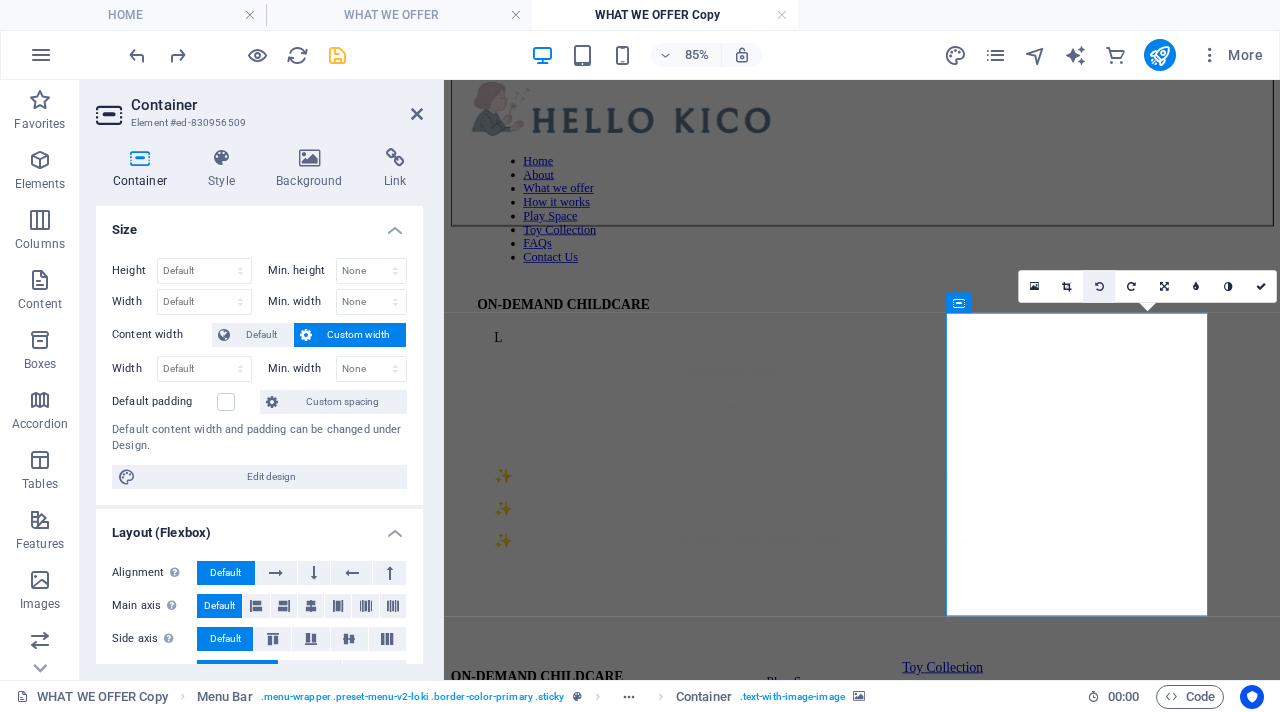 click at bounding box center [1099, 286] 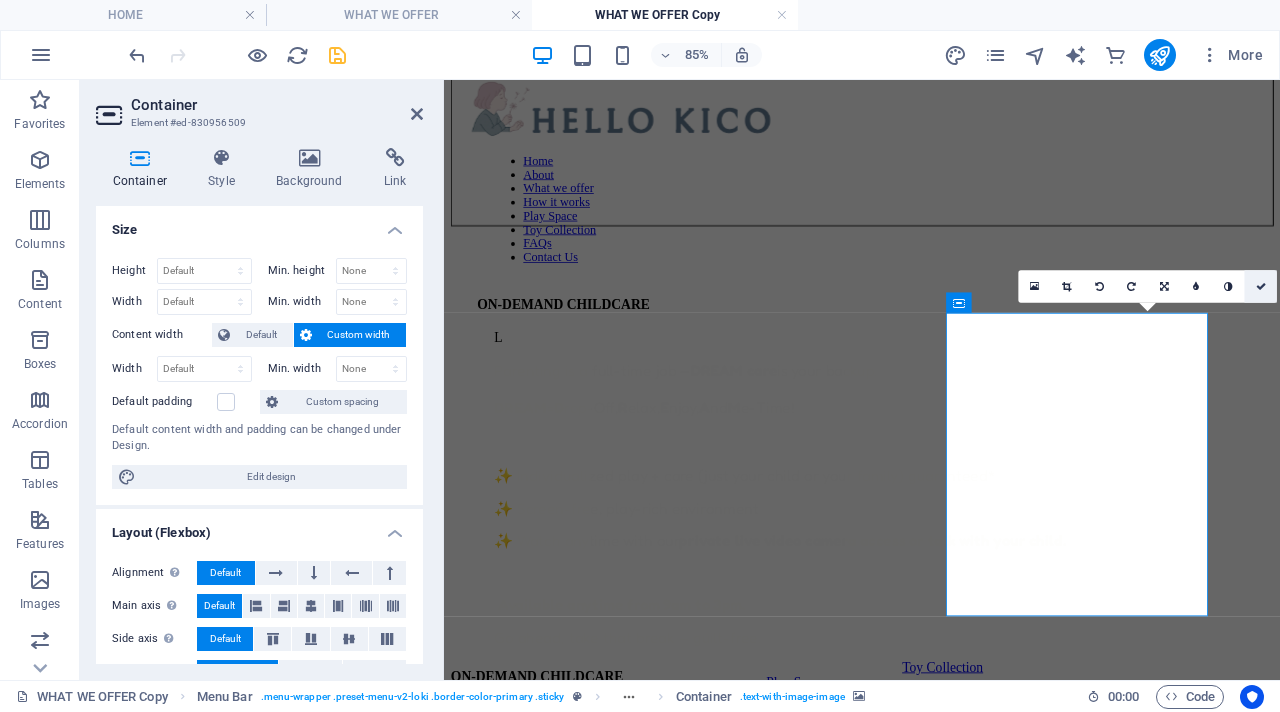 click at bounding box center (1261, 286) 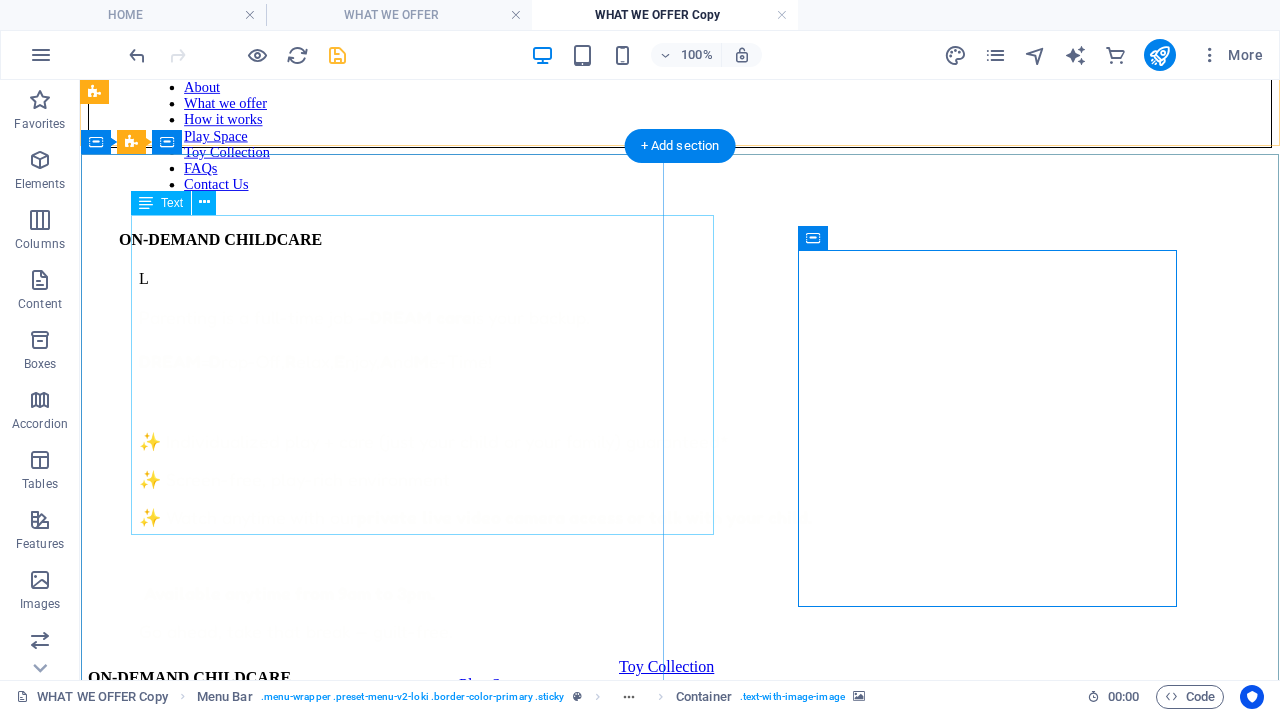 scroll, scrollTop: 157, scrollLeft: 0, axis: vertical 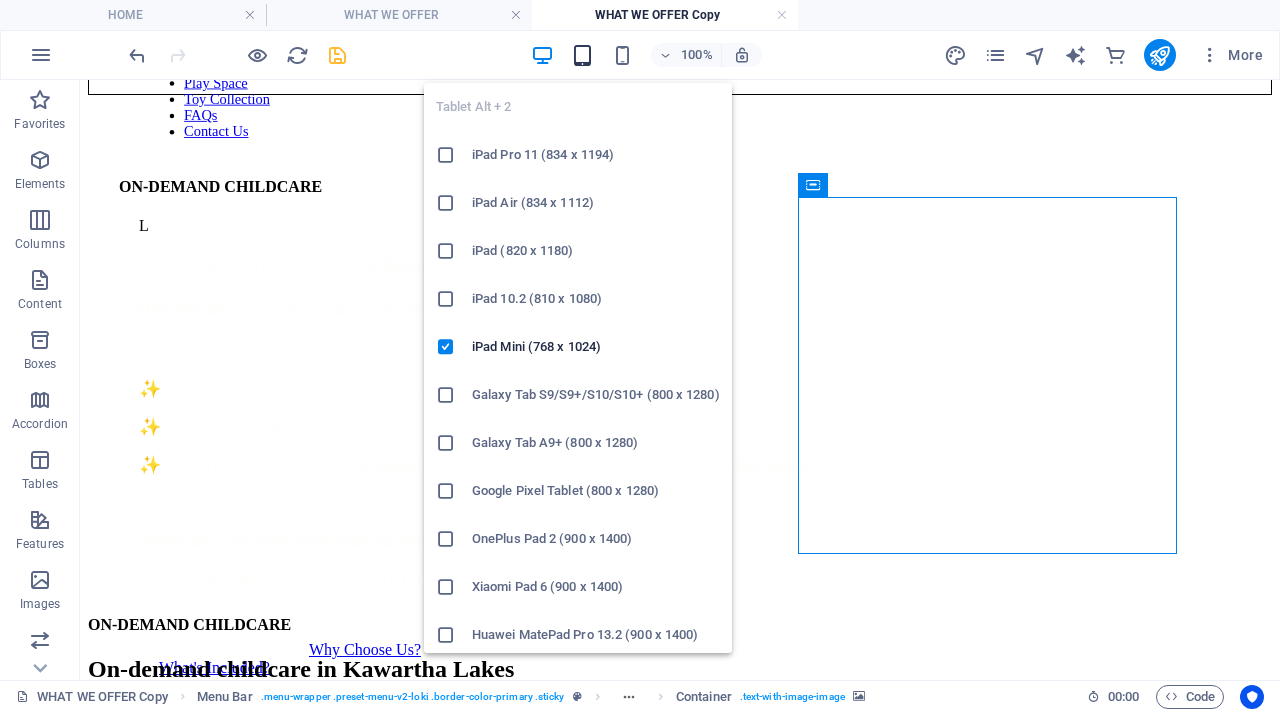 click at bounding box center (582, 55) 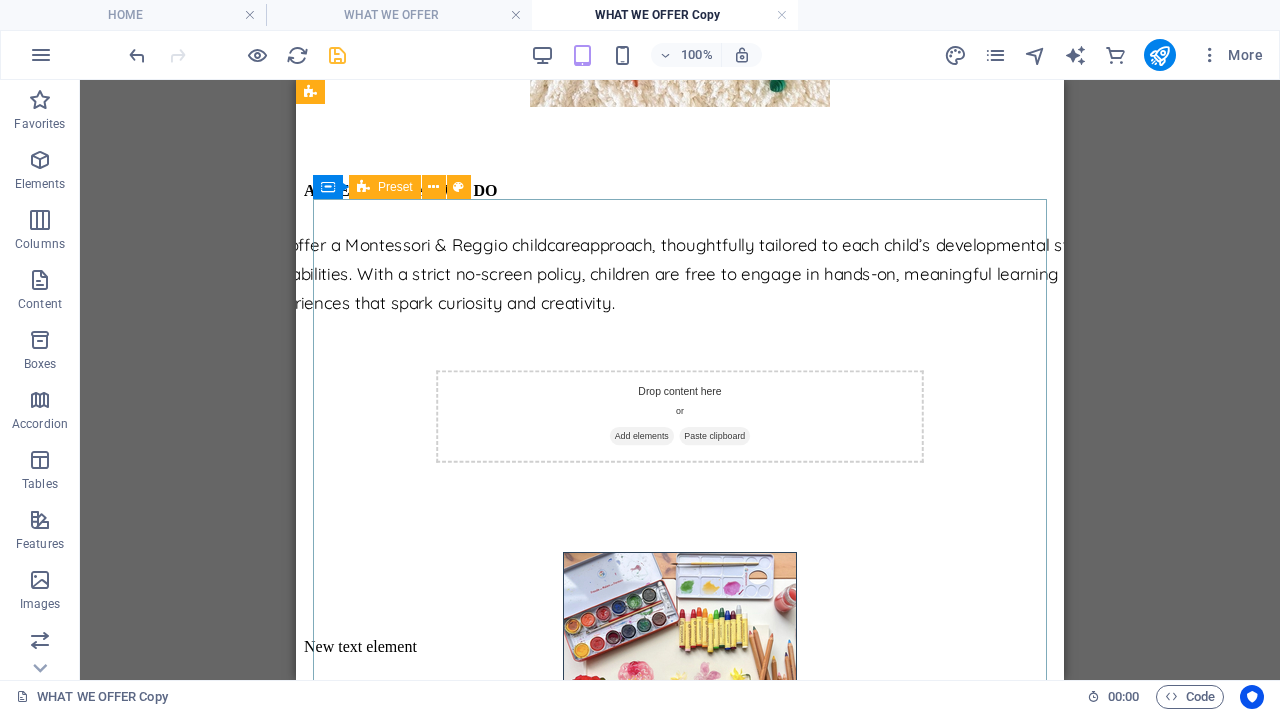 scroll, scrollTop: 904, scrollLeft: 0, axis: vertical 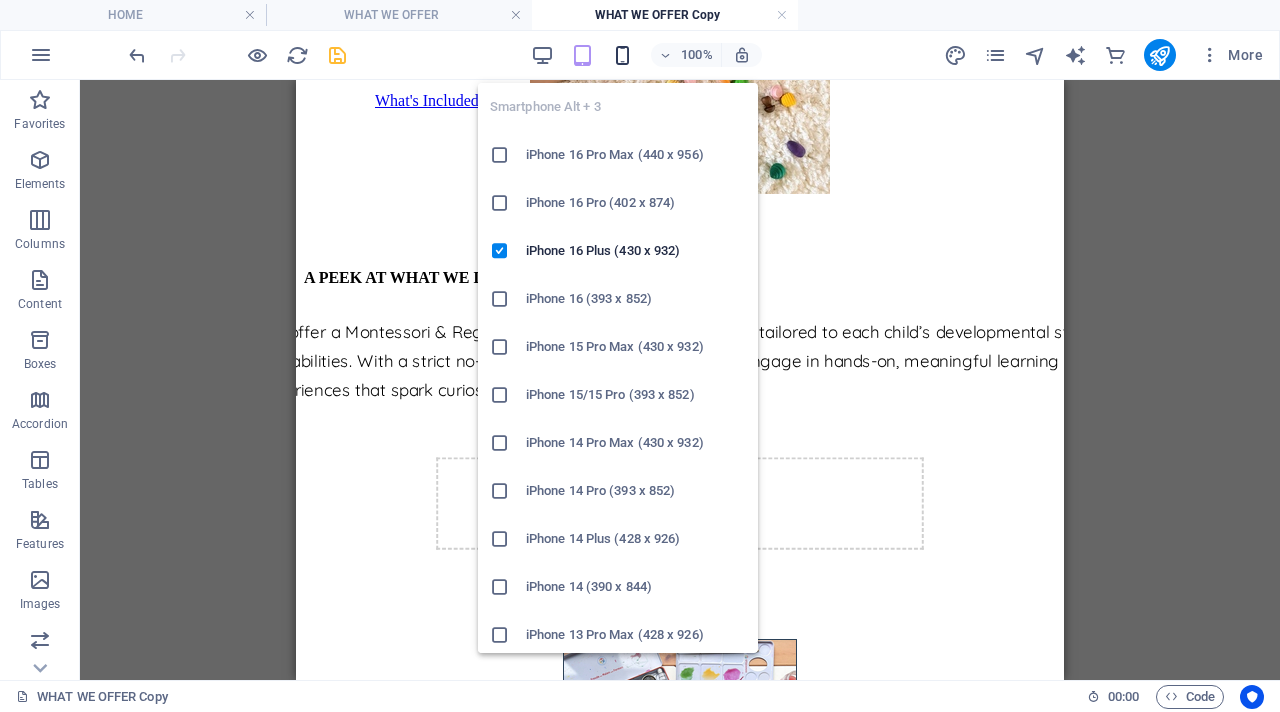 click at bounding box center [622, 55] 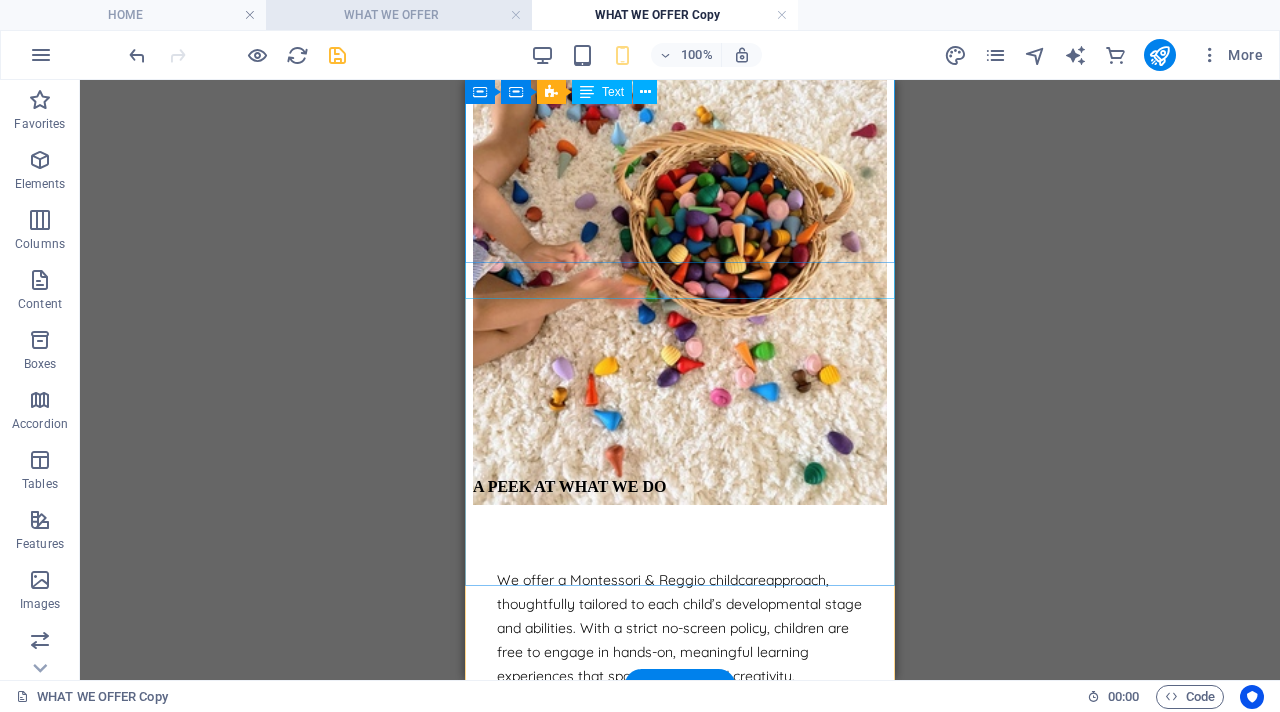 scroll, scrollTop: 573, scrollLeft: 0, axis: vertical 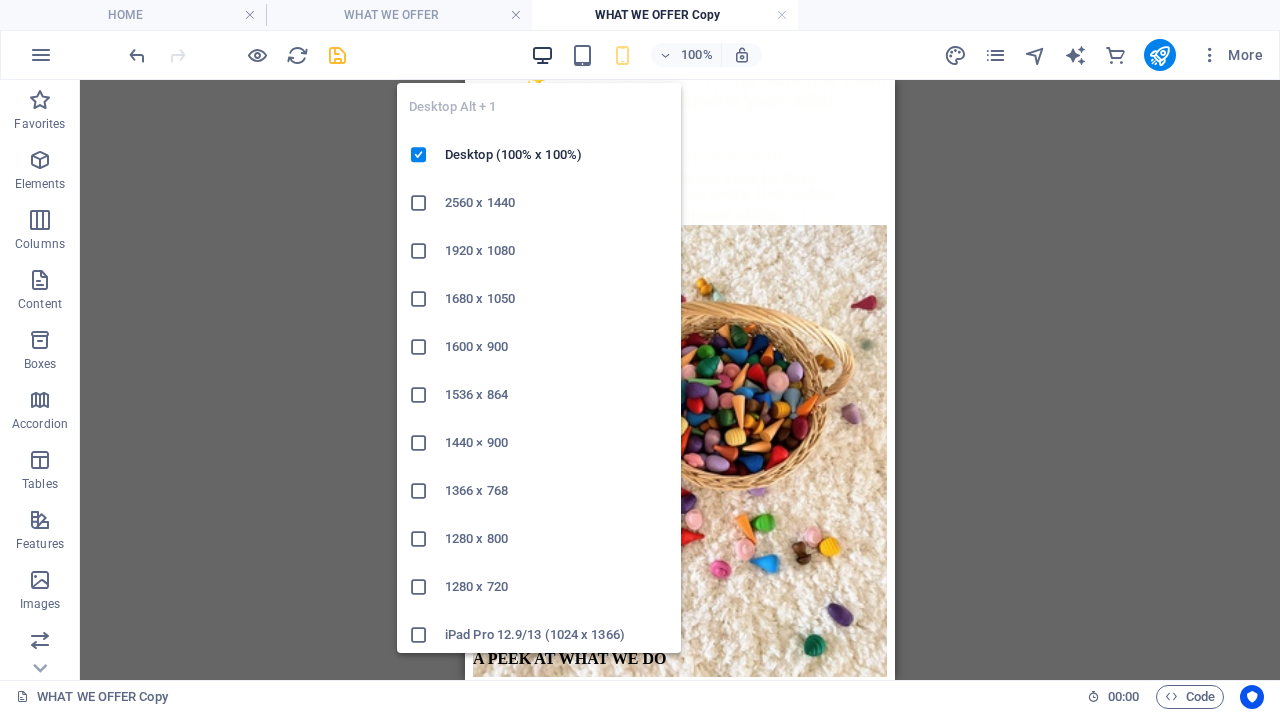 click at bounding box center [542, 55] 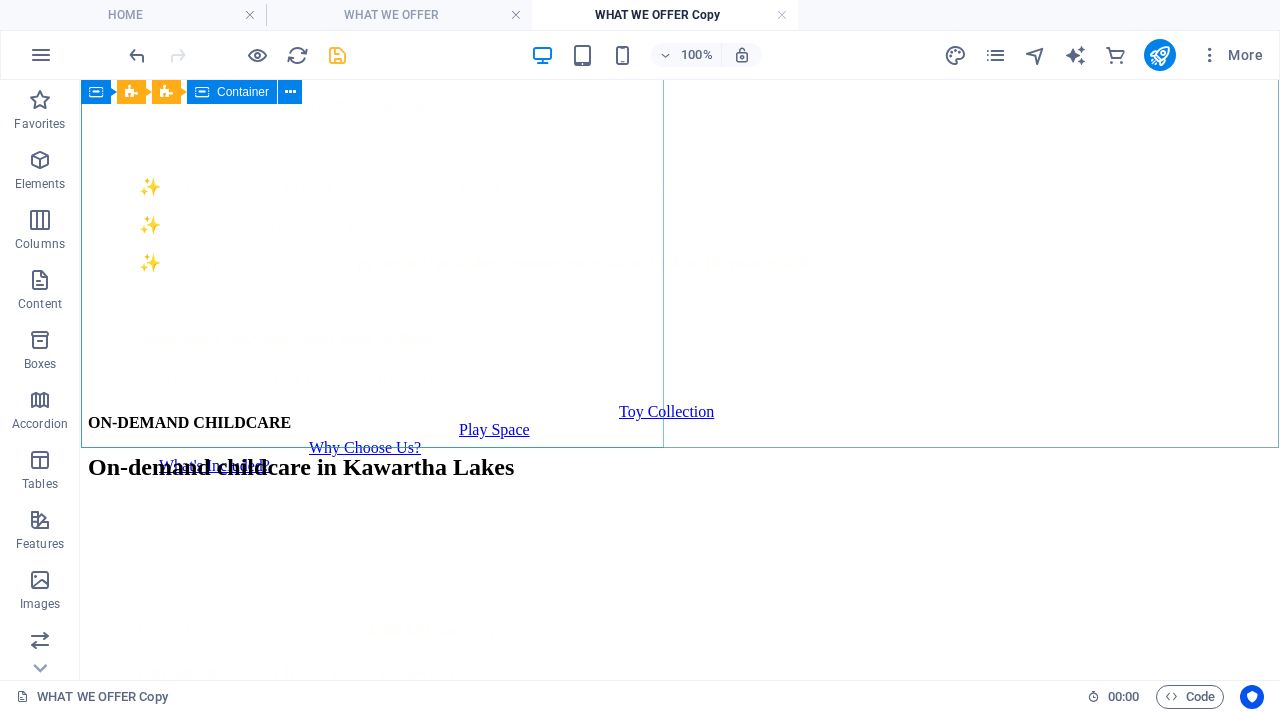 scroll, scrollTop: 360, scrollLeft: 0, axis: vertical 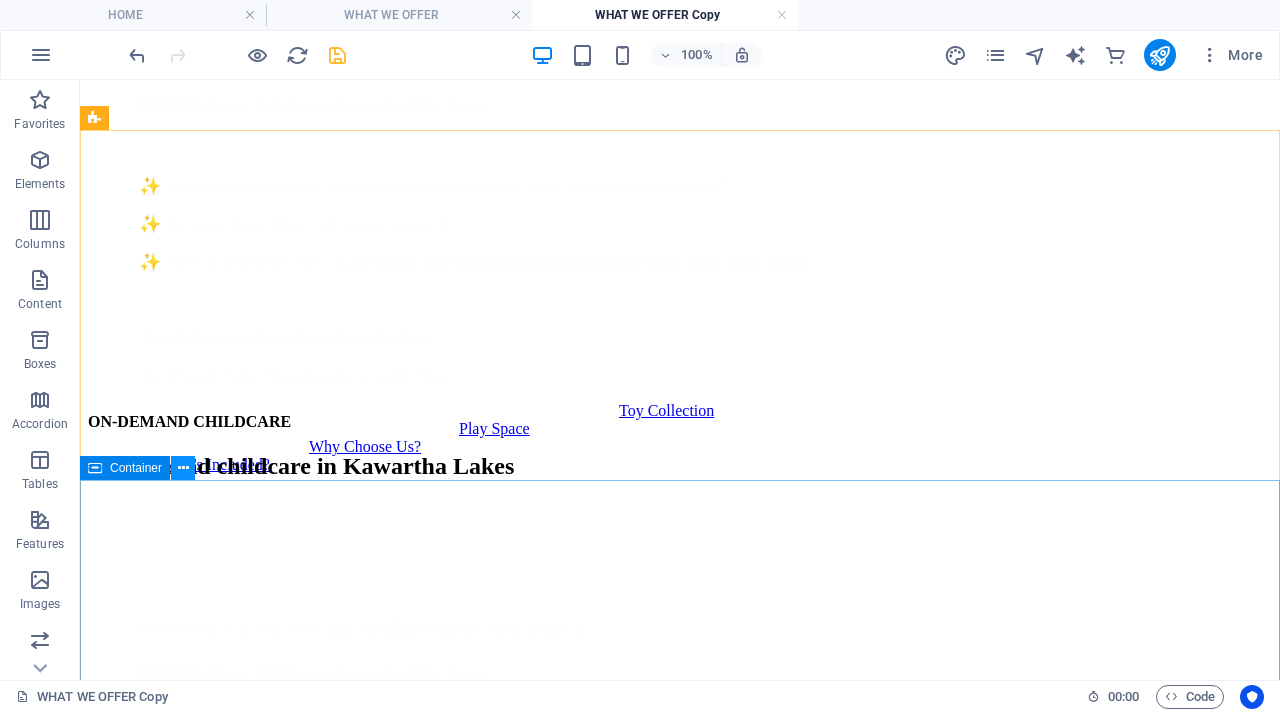 click at bounding box center (183, 468) 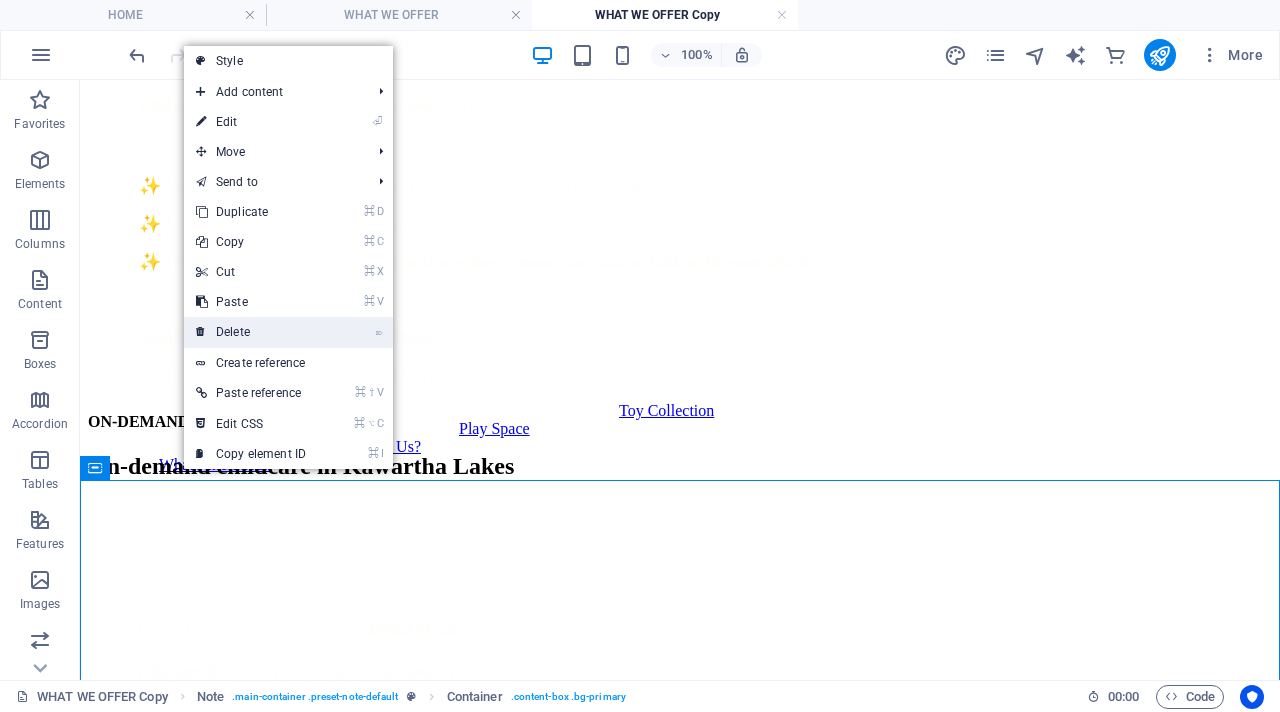 click on "⌦  Delete" at bounding box center (251, 332) 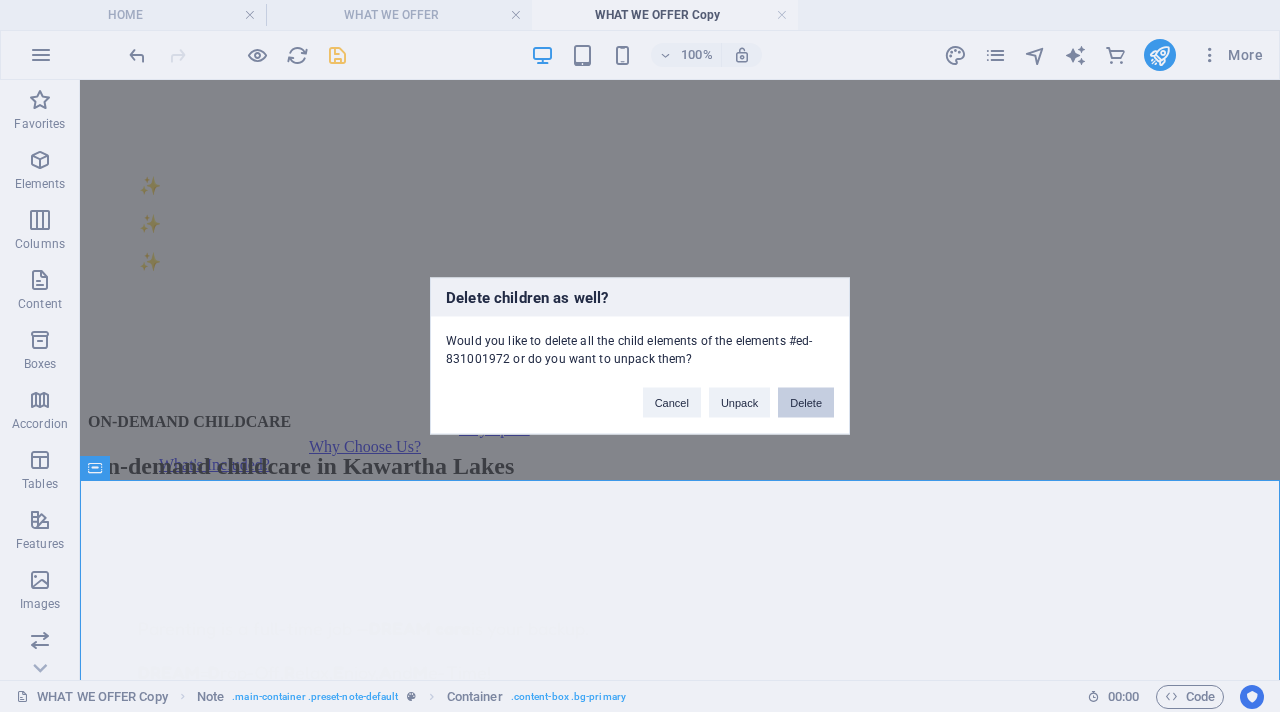 click on "Delete" at bounding box center (806, 403) 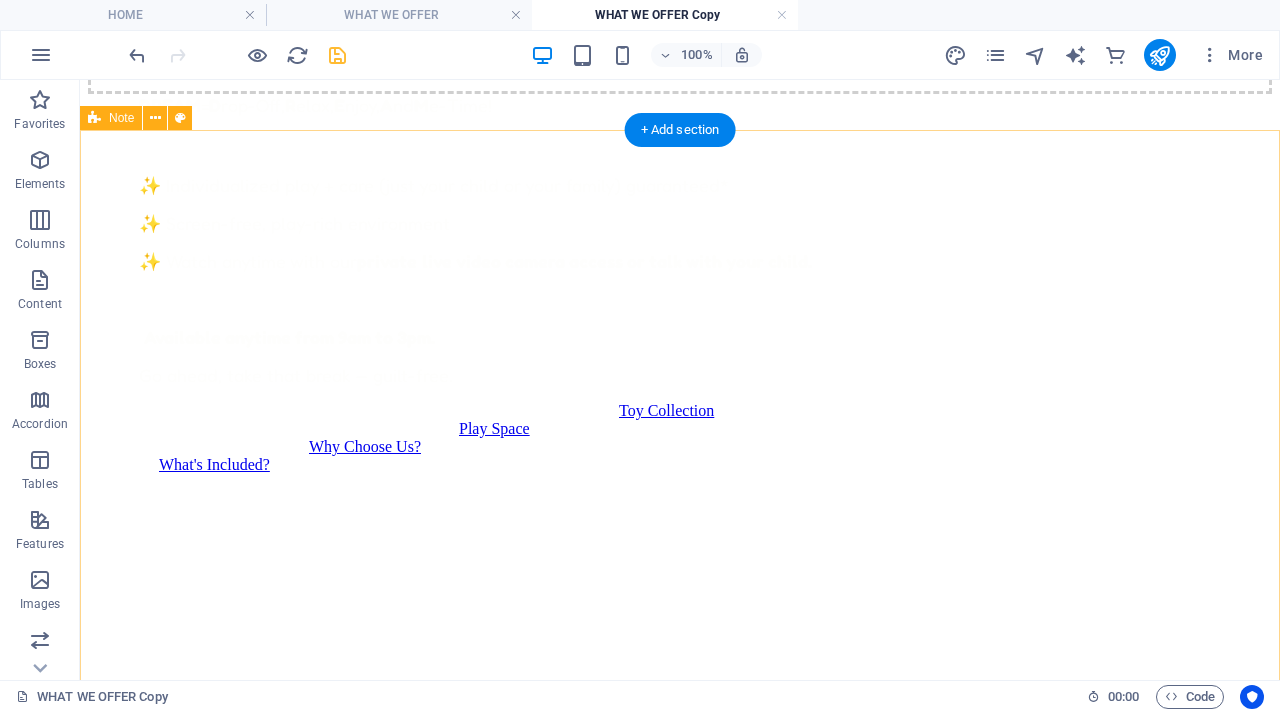 click on "Drop content here or  Add elements  Paste clipboard" at bounding box center (680, 23) 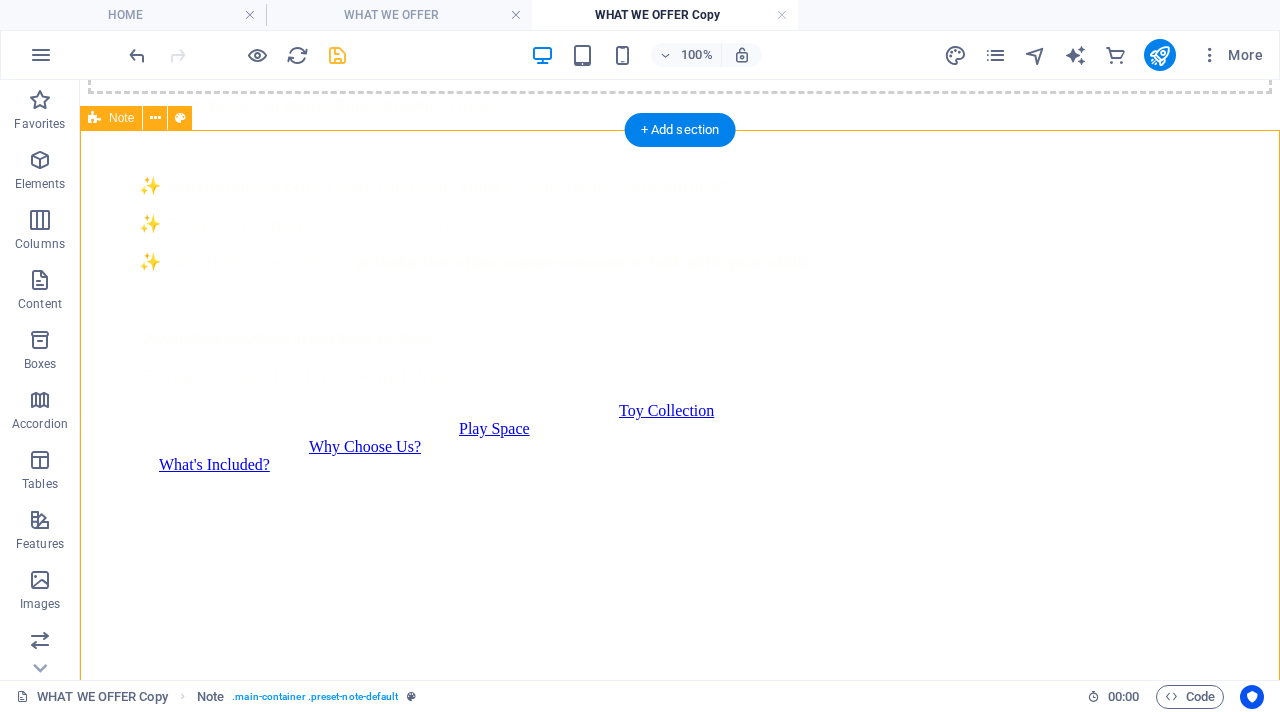 click on "Drop content here or  Add elements  Paste clipboard" at bounding box center (680, 23) 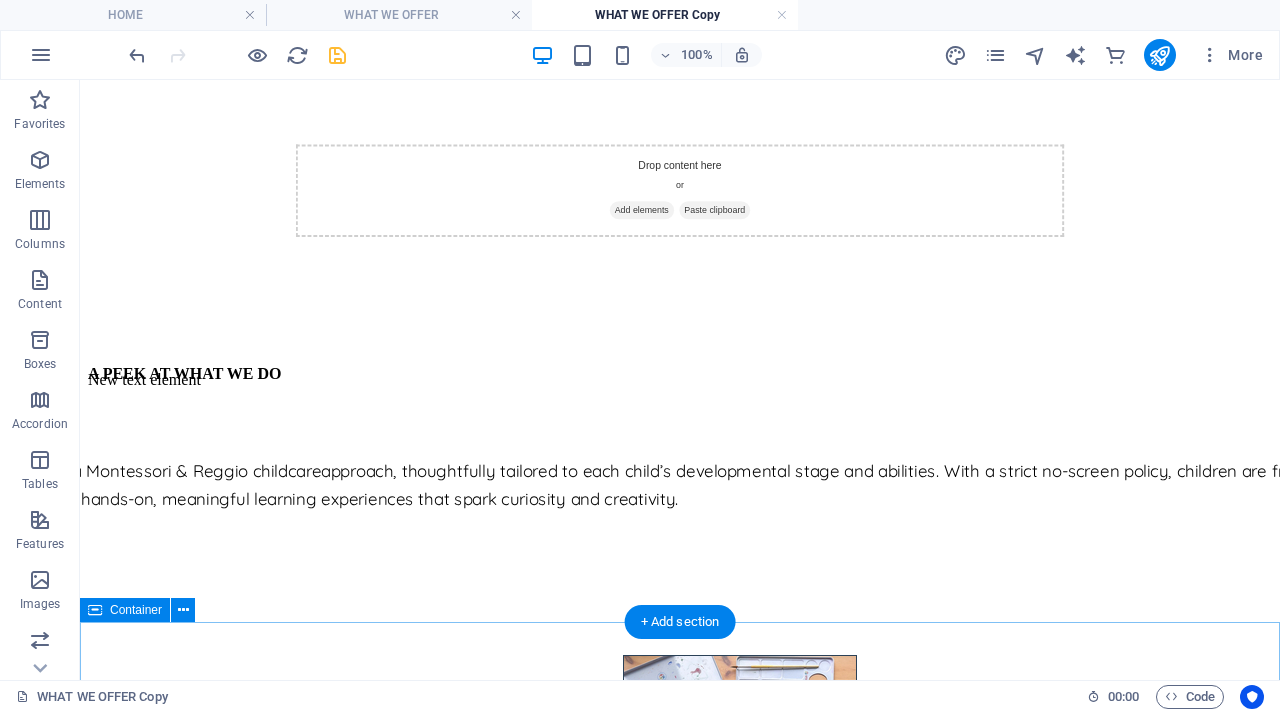 scroll, scrollTop: 1242, scrollLeft: 0, axis: vertical 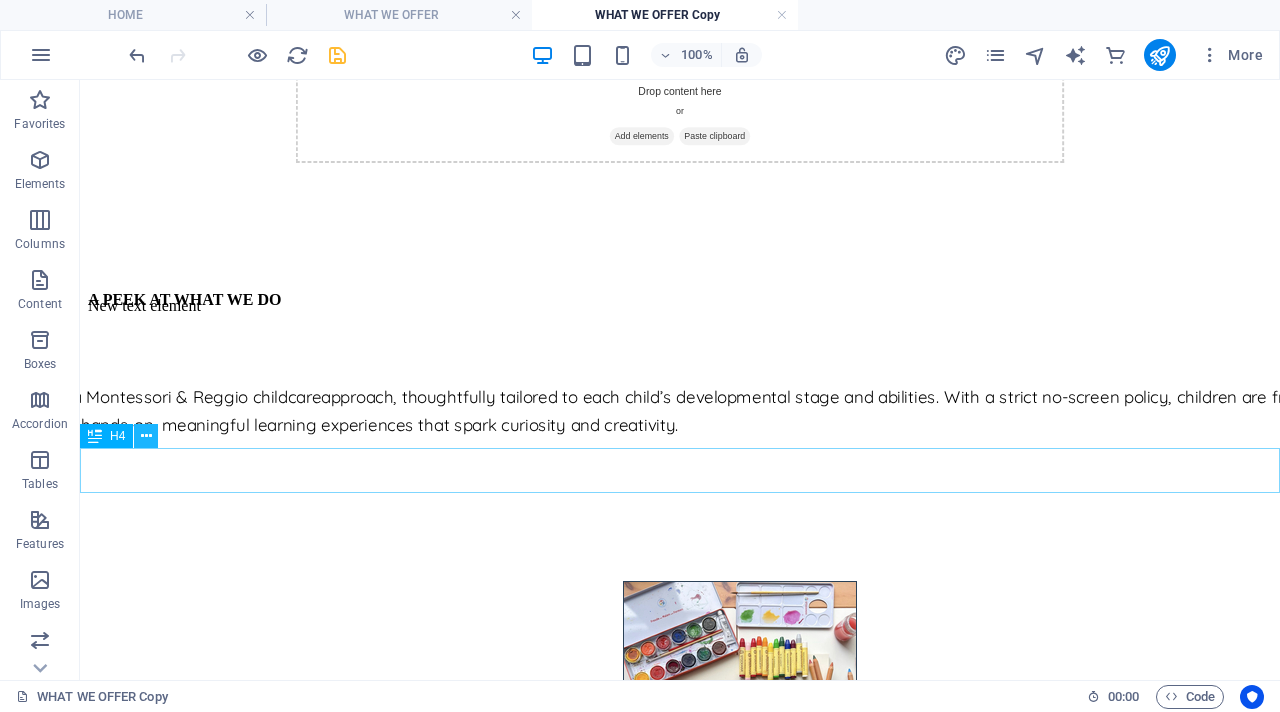 click at bounding box center [146, 436] 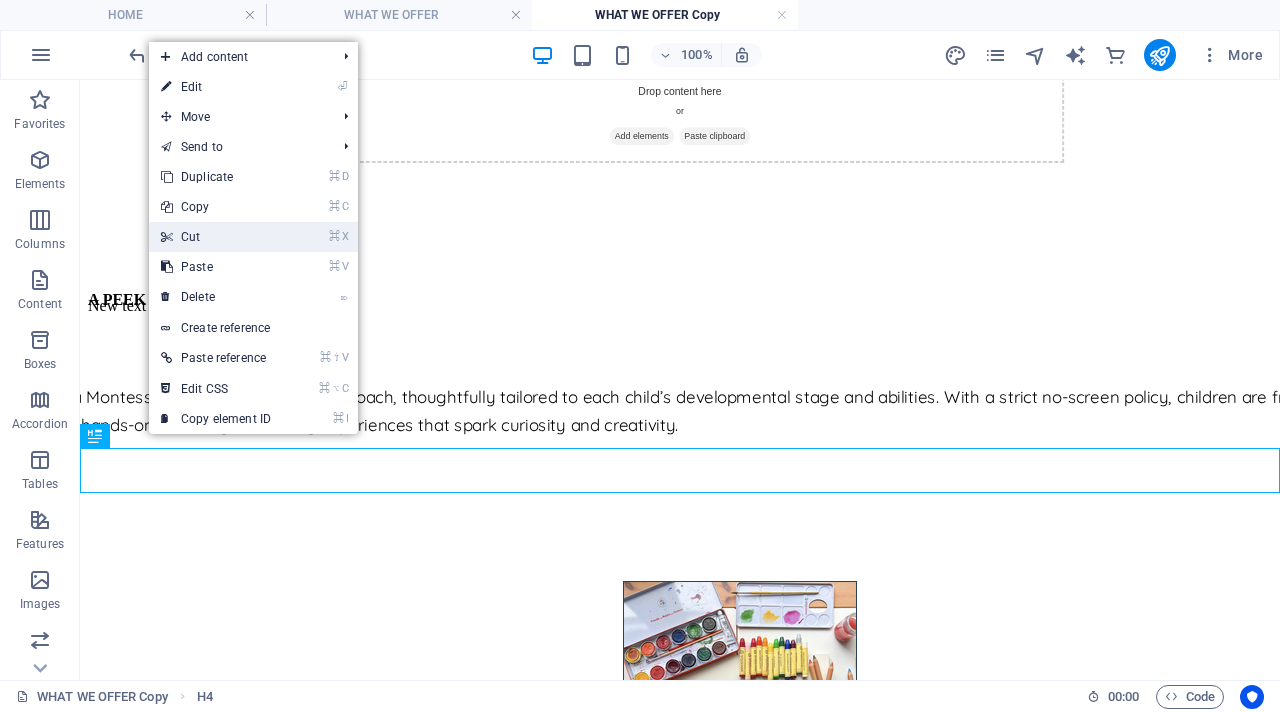 click on "⌘ X  Cut" at bounding box center (216, 237) 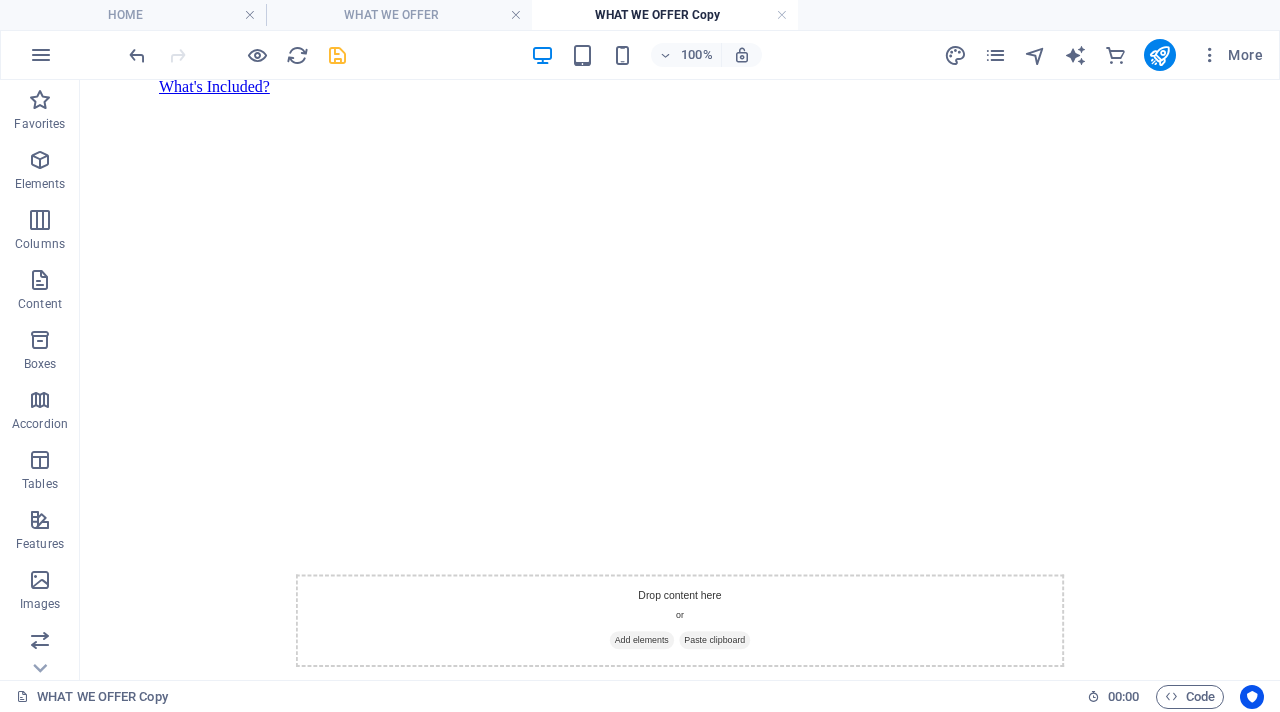 scroll, scrollTop: 570, scrollLeft: 0, axis: vertical 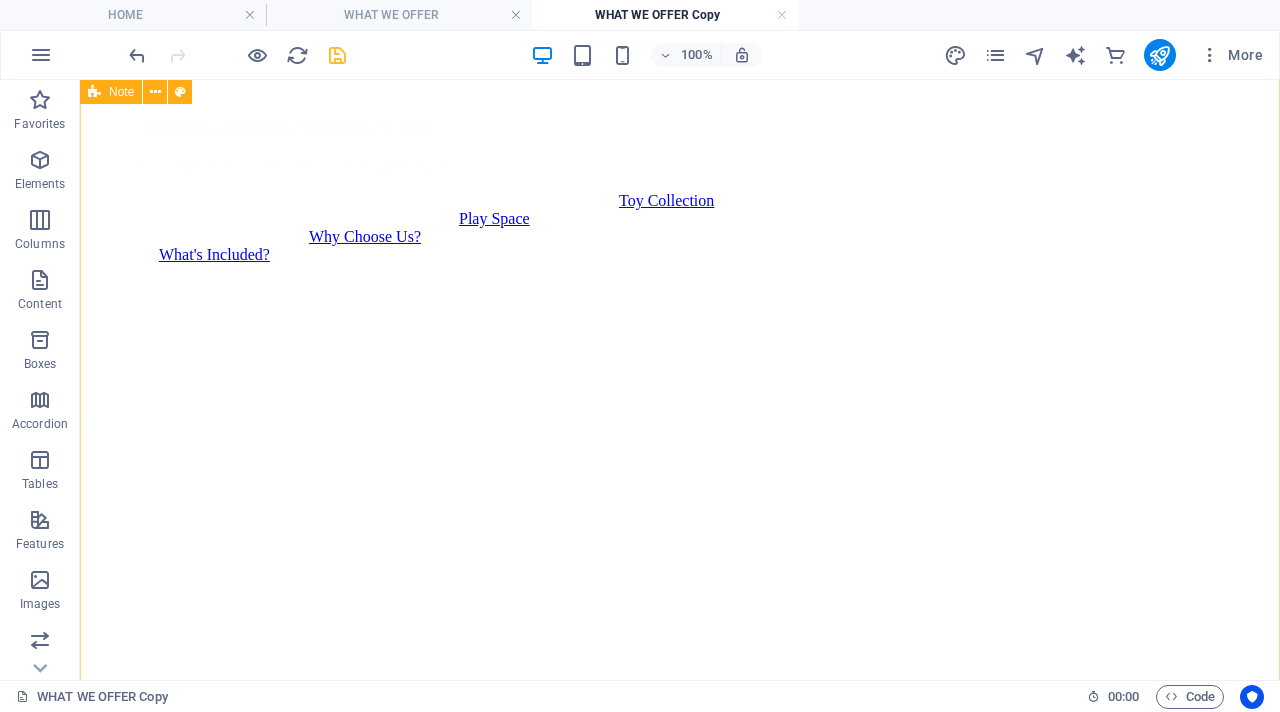 click on "Paste clipboard" at bounding box center [734, -157] 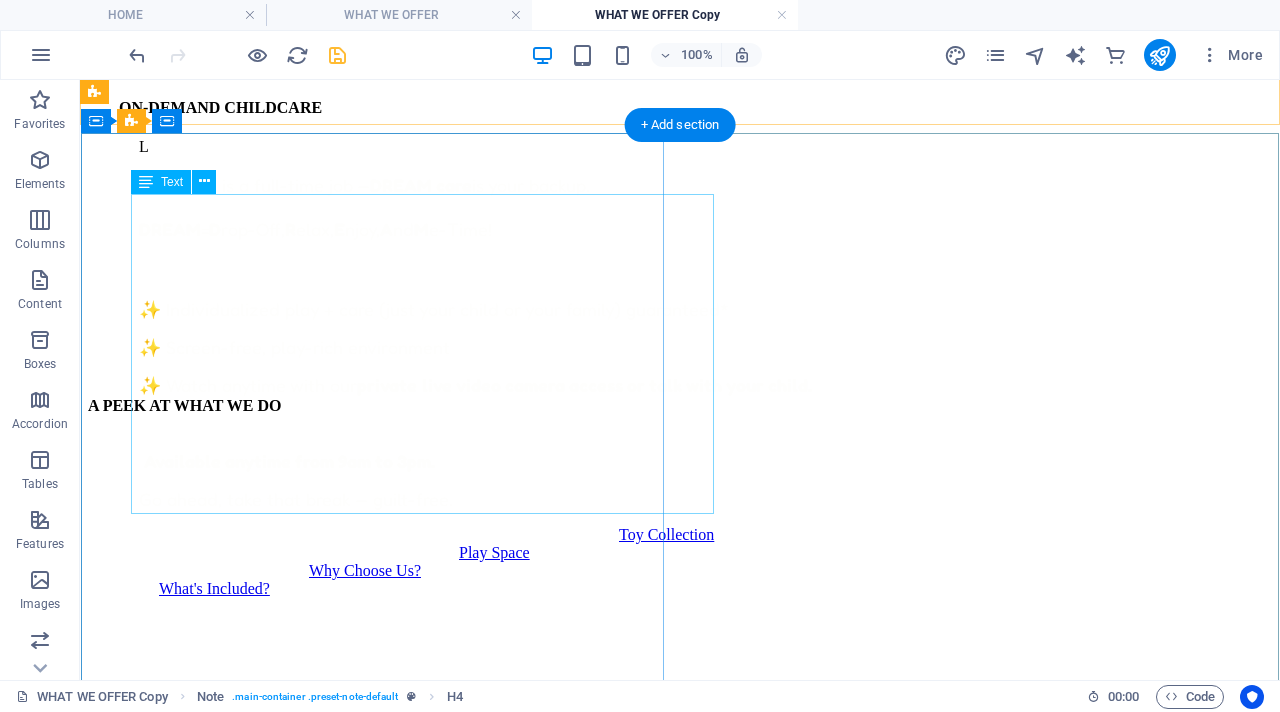 scroll, scrollTop: 464, scrollLeft: 0, axis: vertical 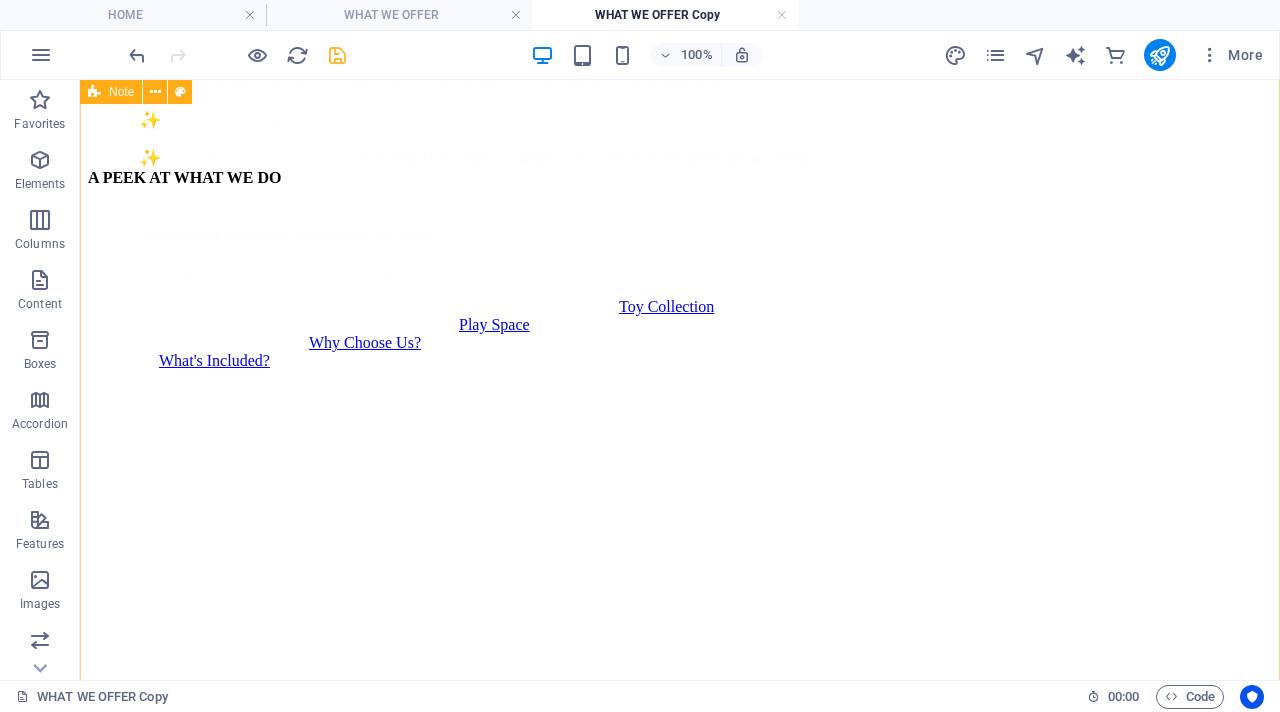 click on "A PEEK AT WHAT WE DO" at bounding box center (680, 298) 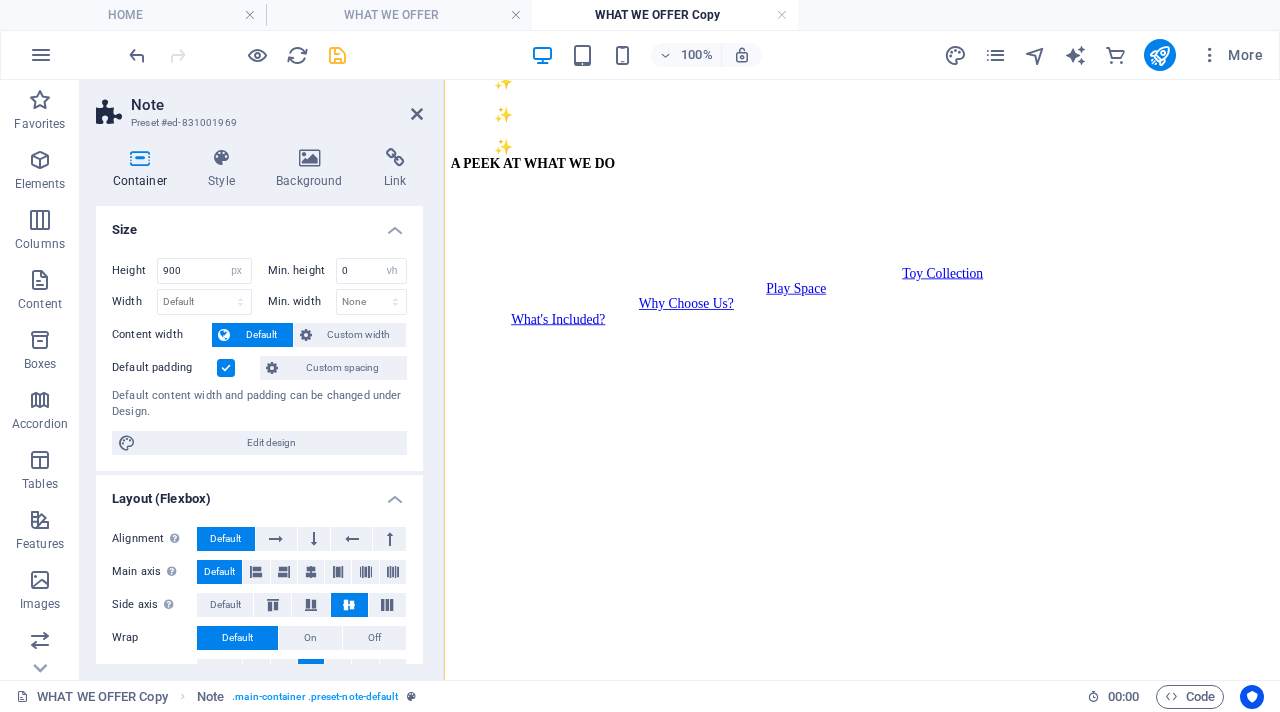 scroll, scrollTop: 493, scrollLeft: 0, axis: vertical 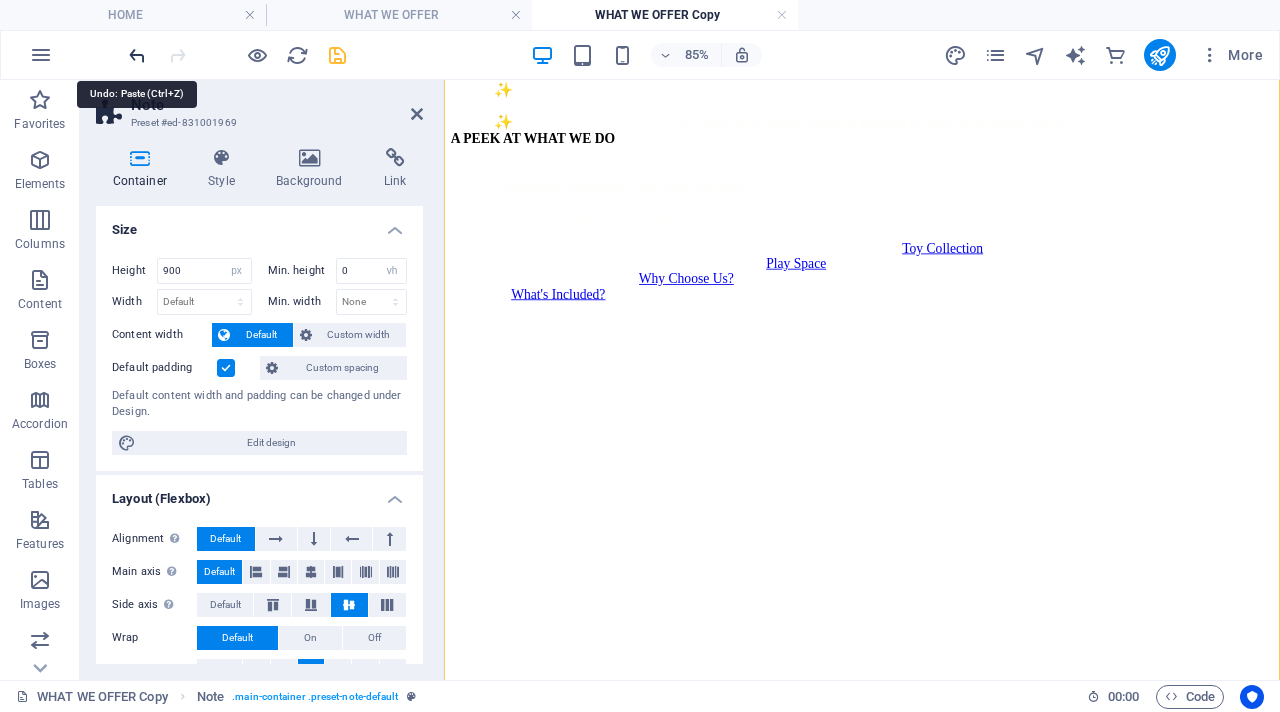 click at bounding box center [137, 55] 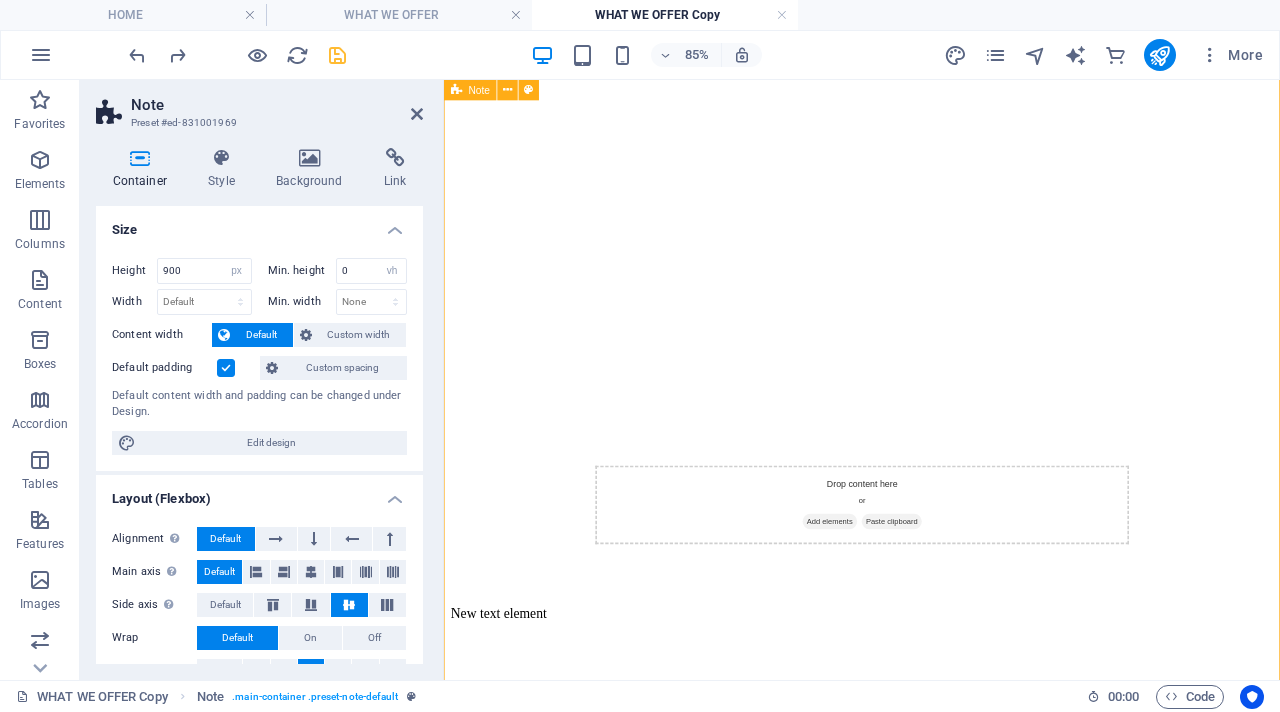 scroll, scrollTop: 801, scrollLeft: 0, axis: vertical 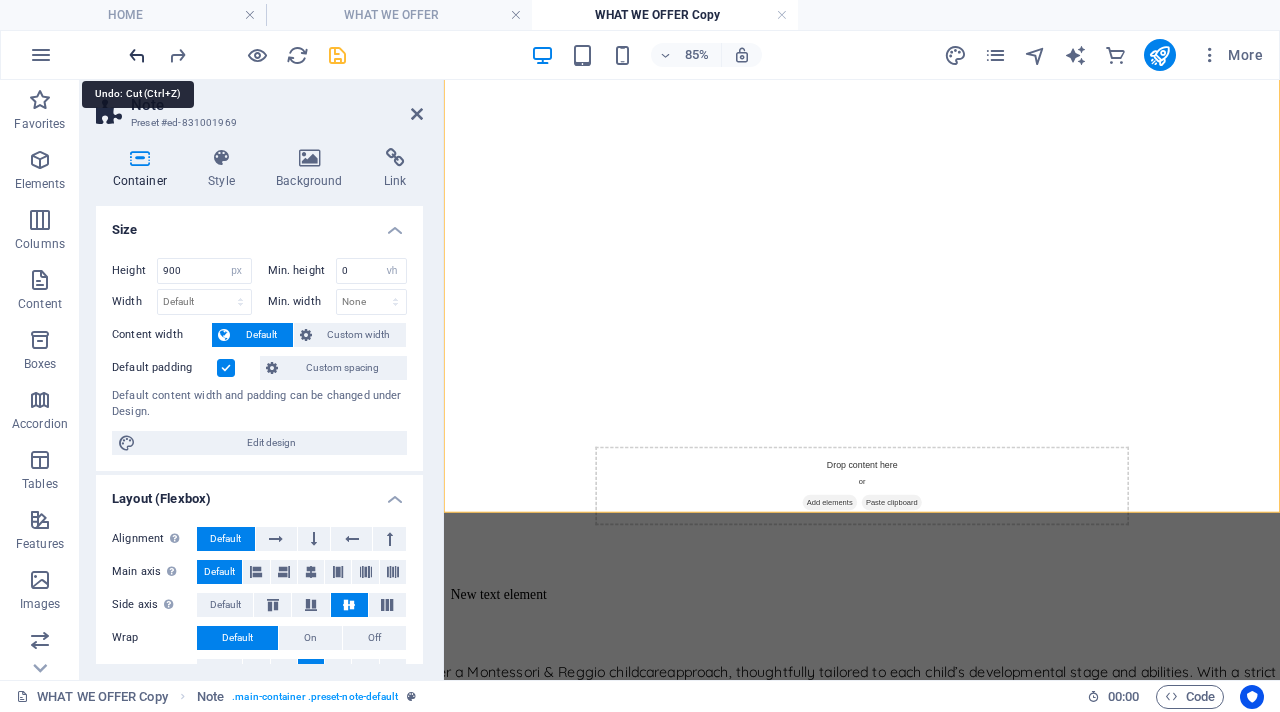 click at bounding box center (137, 55) 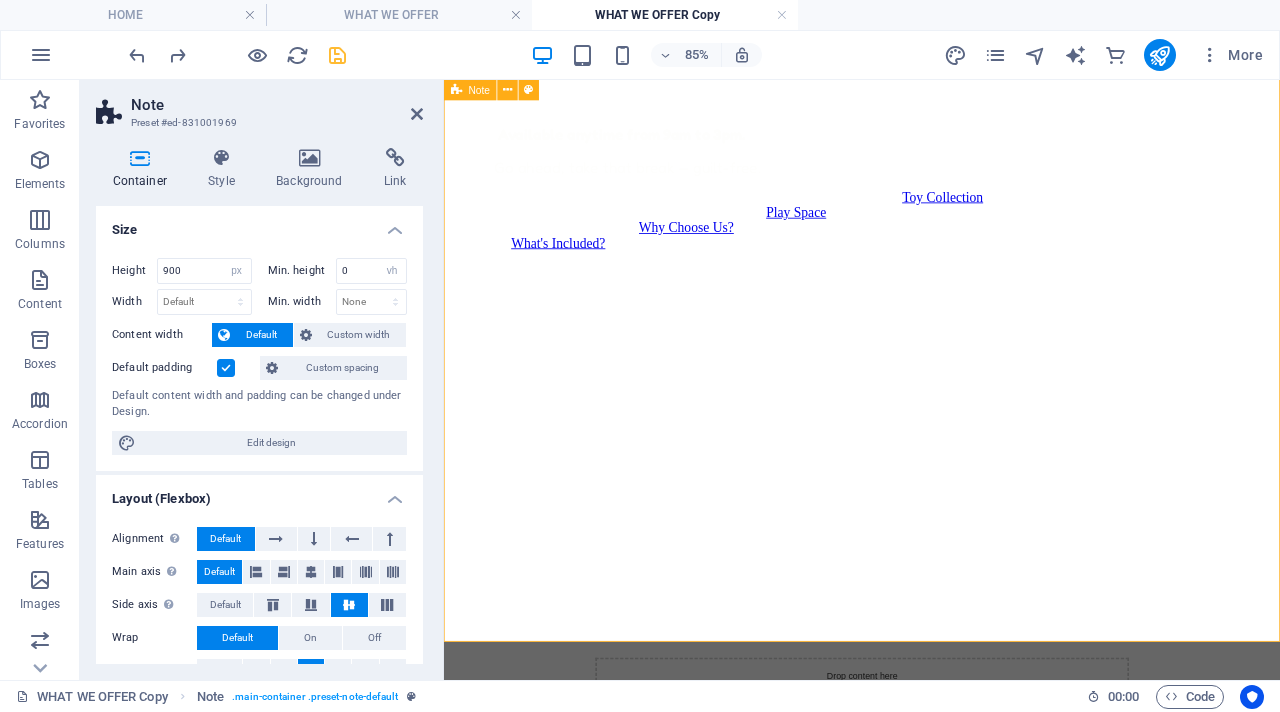 scroll, scrollTop: 516, scrollLeft: 0, axis: vertical 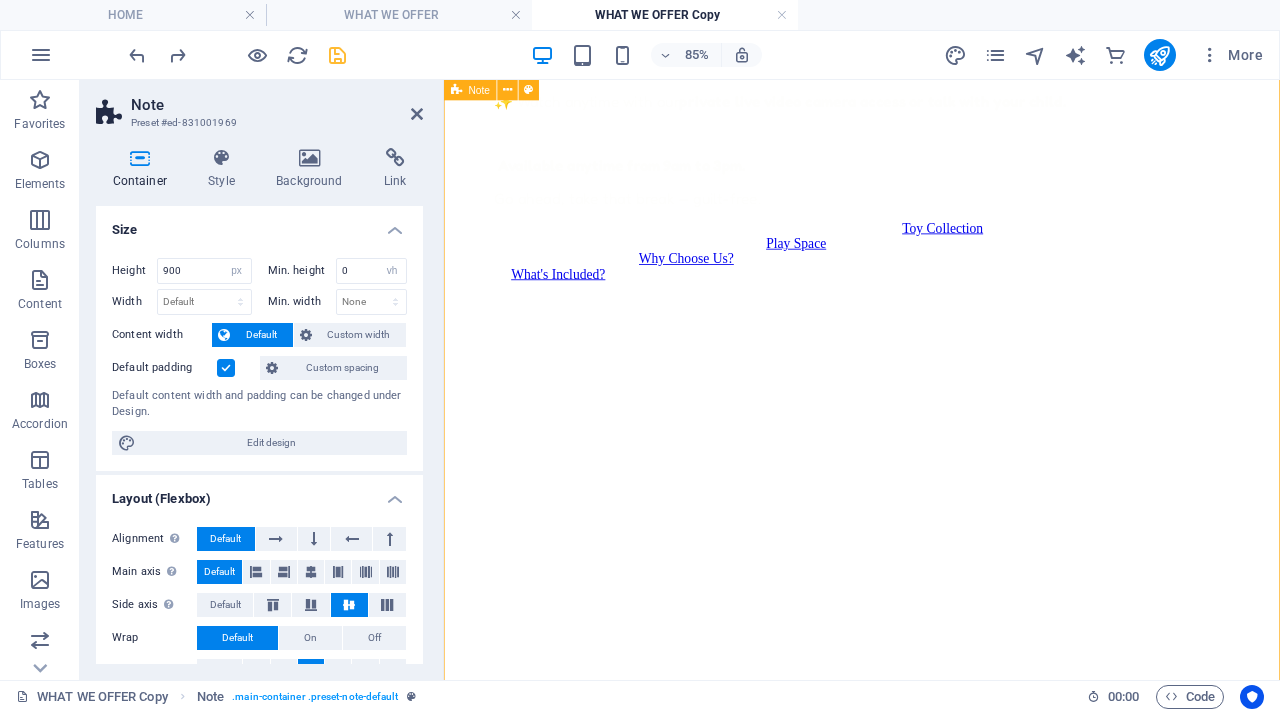 click on "Drop content here or  Add elements  Paste clipboard" at bounding box center (936, -133) 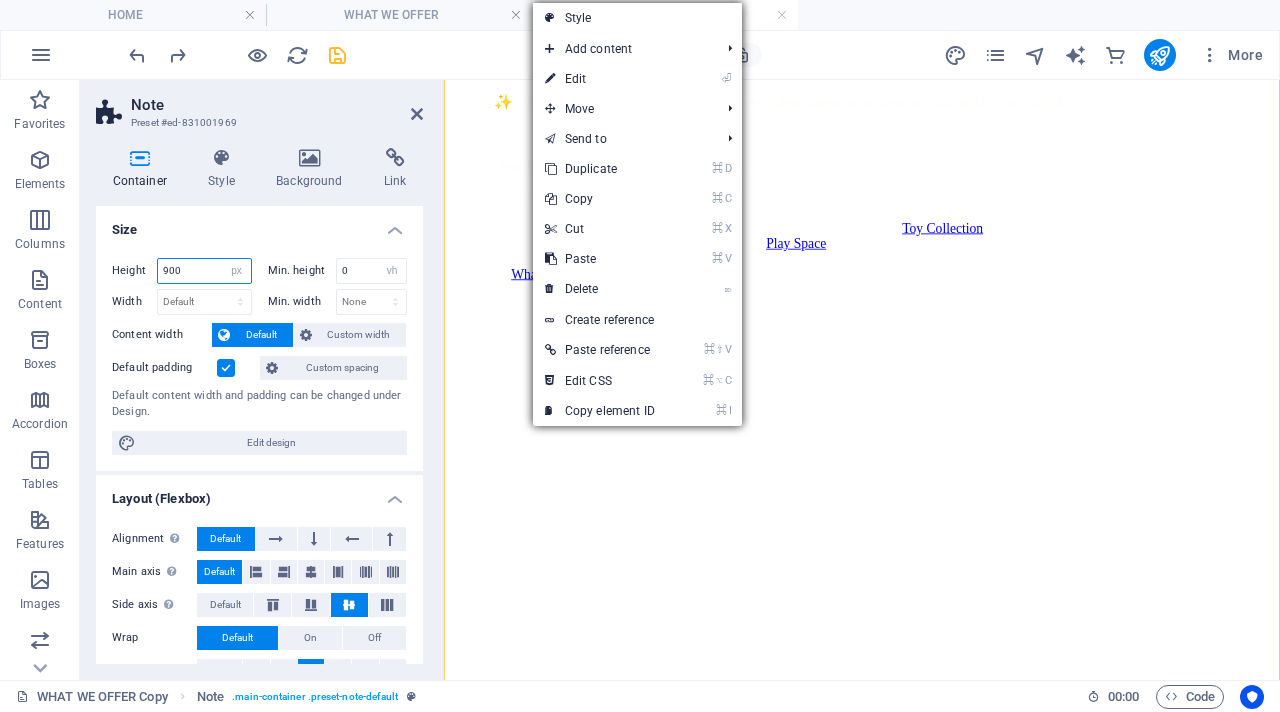 drag, startPoint x: 190, startPoint y: 278, endPoint x: 139, endPoint y: 251, distance: 57.706154 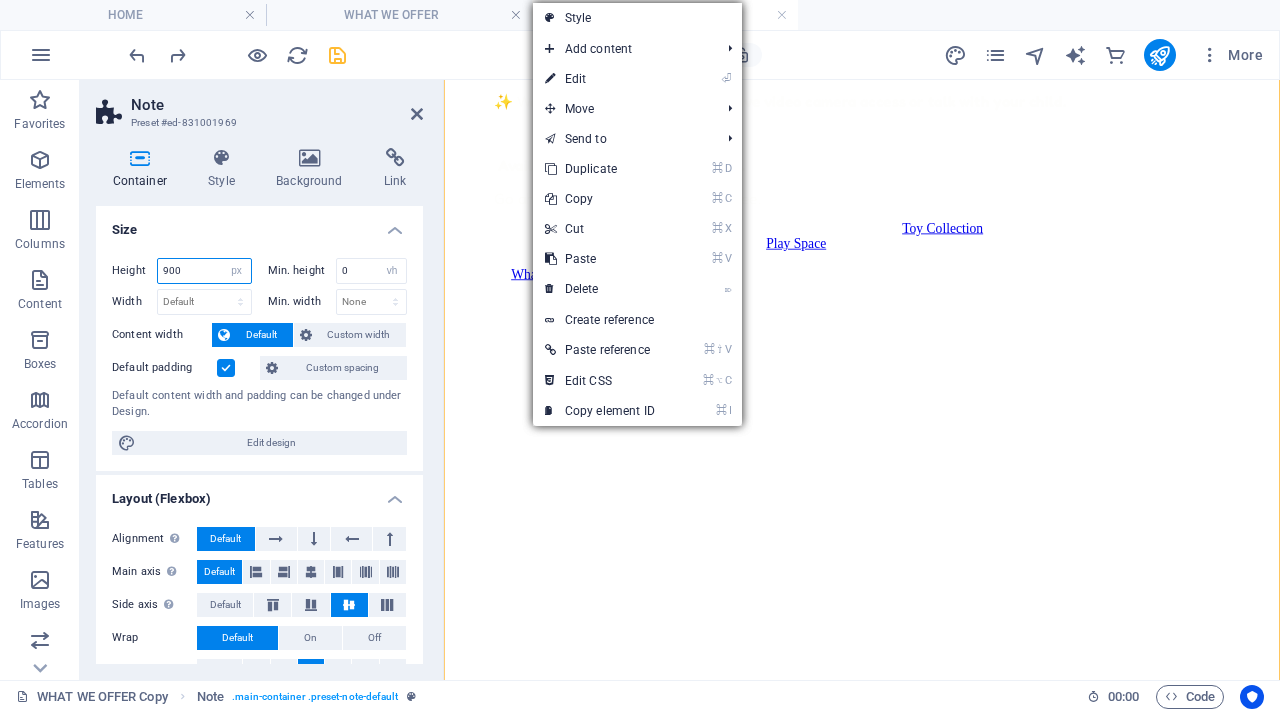 click on "Height 900 Default px rem % vh vw Min. height 0 None px rem % vh vw Width Default px rem % em vh vw Min. width None px rem % vh vw Content width Default Custom width Width Default px rem % em vh vw Min. width None px rem % vh vw Default padding Custom spacing Default content width and padding can be changed under Design. Edit design" at bounding box center (259, 356) 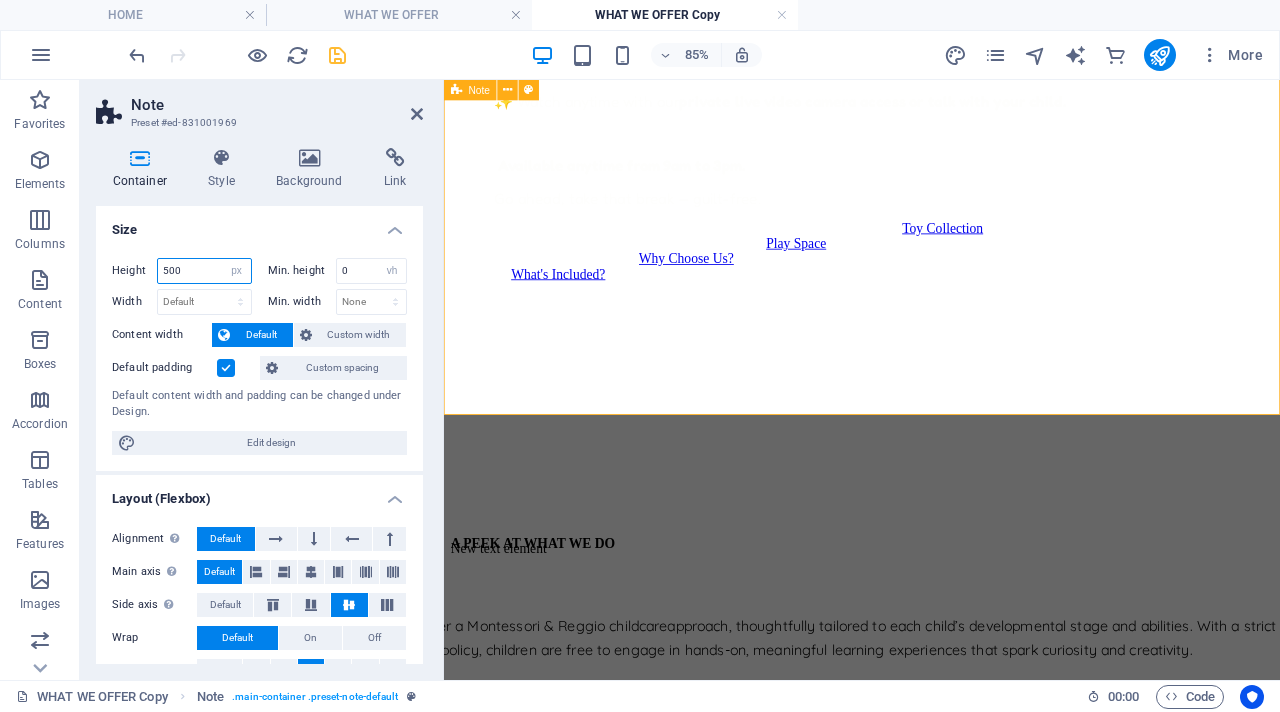 type on "500" 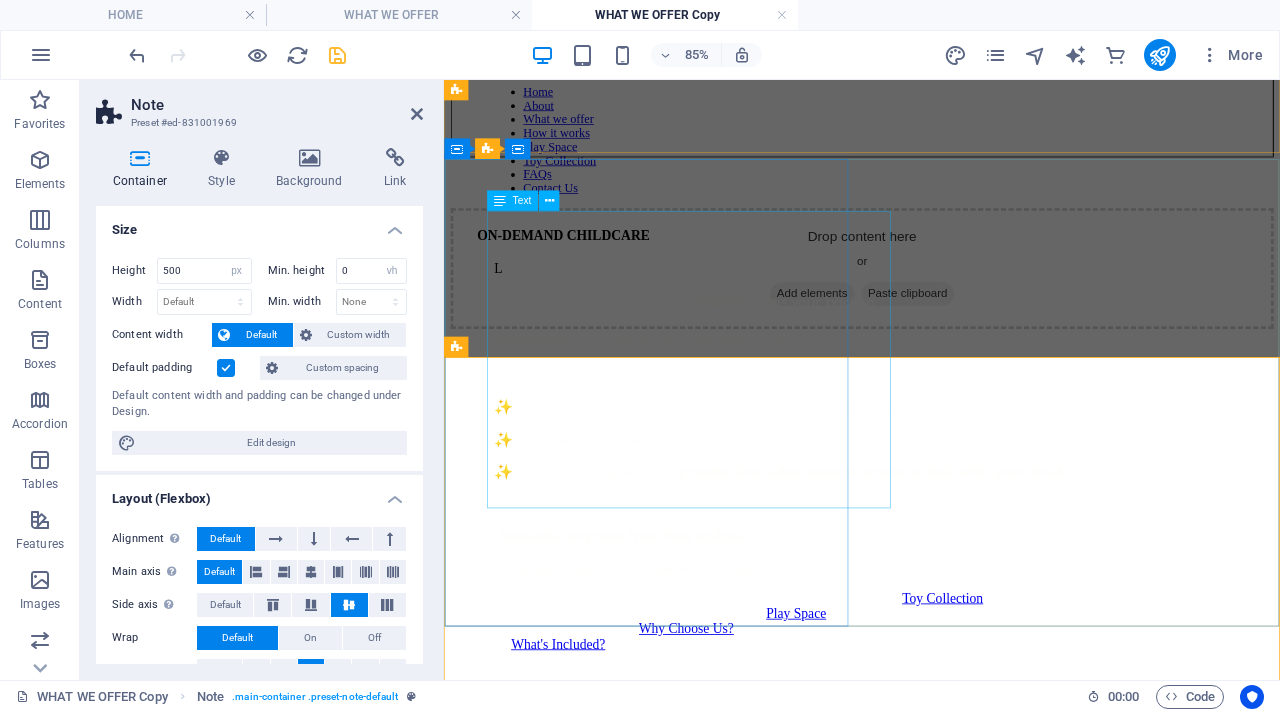 scroll, scrollTop: 69, scrollLeft: 0, axis: vertical 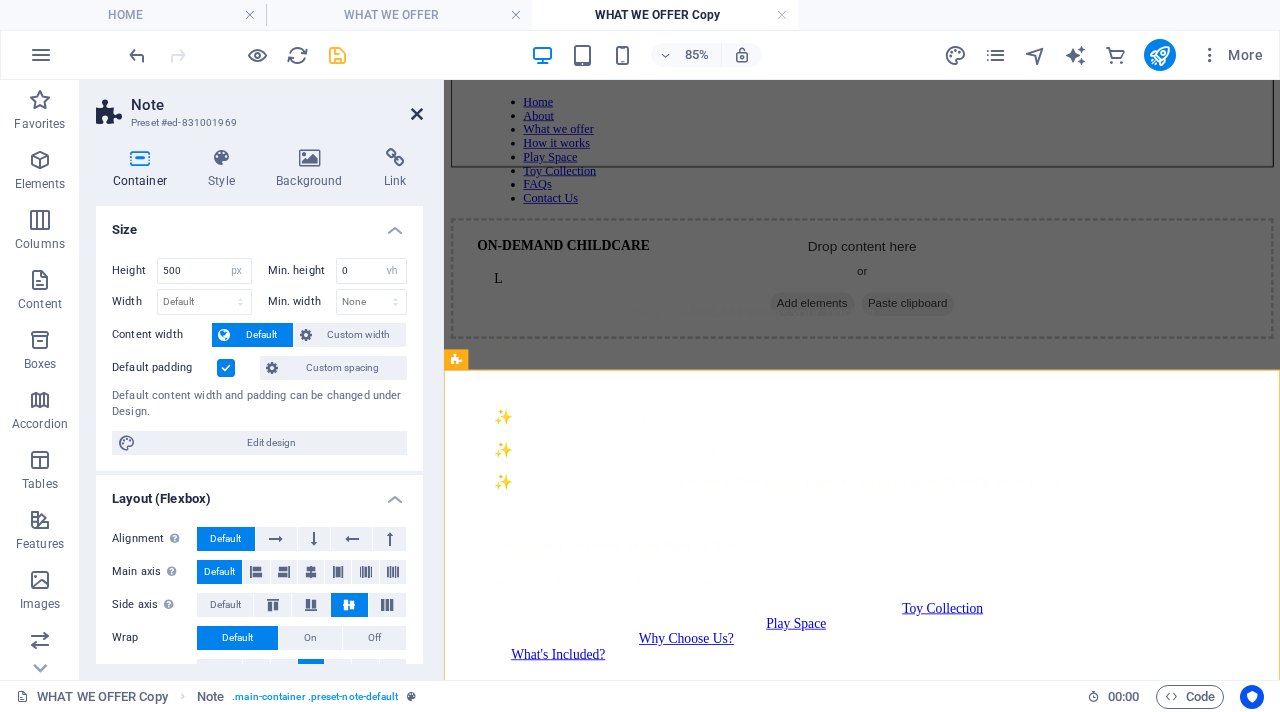 click at bounding box center [417, 114] 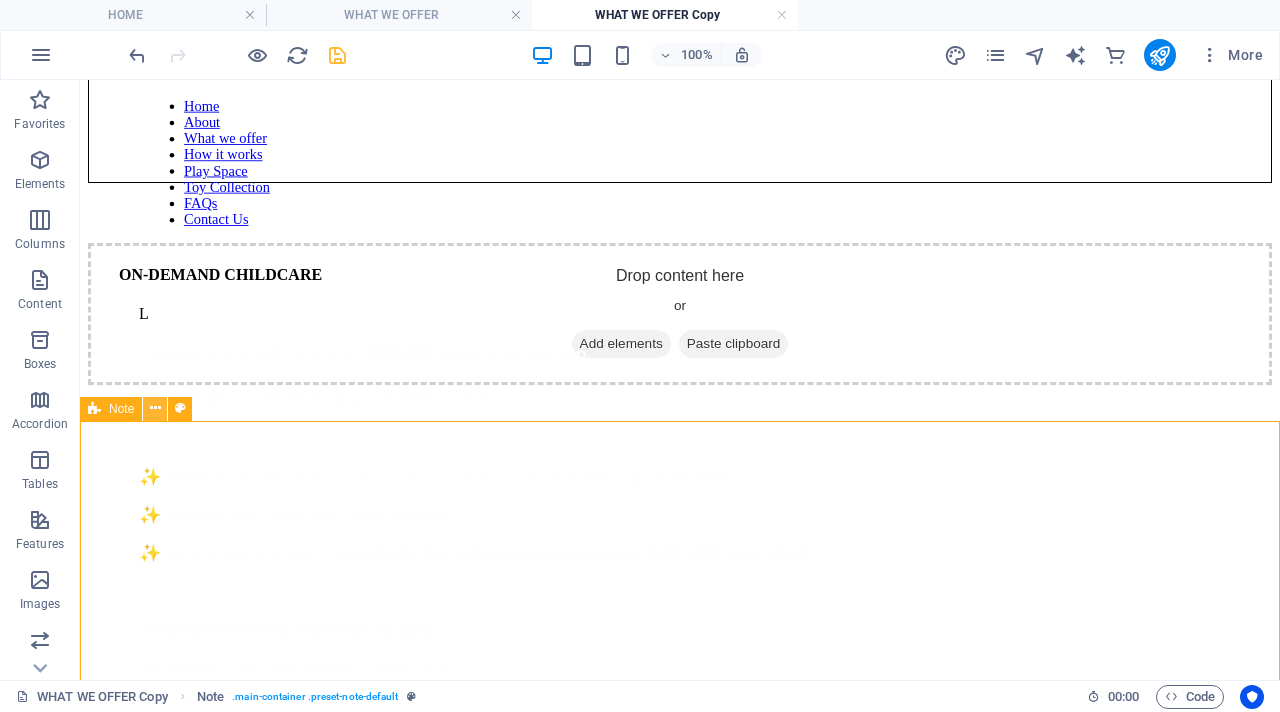 click at bounding box center (155, 409) 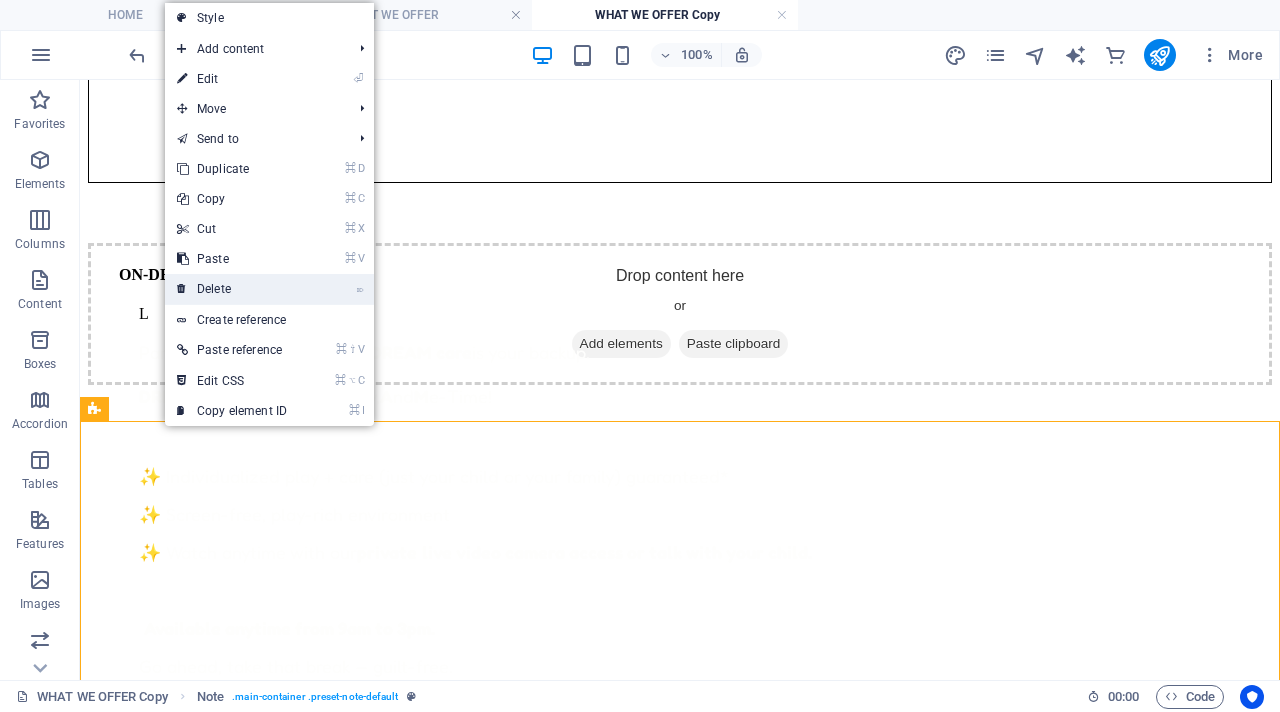 click on "⌦  Delete" at bounding box center (232, 289) 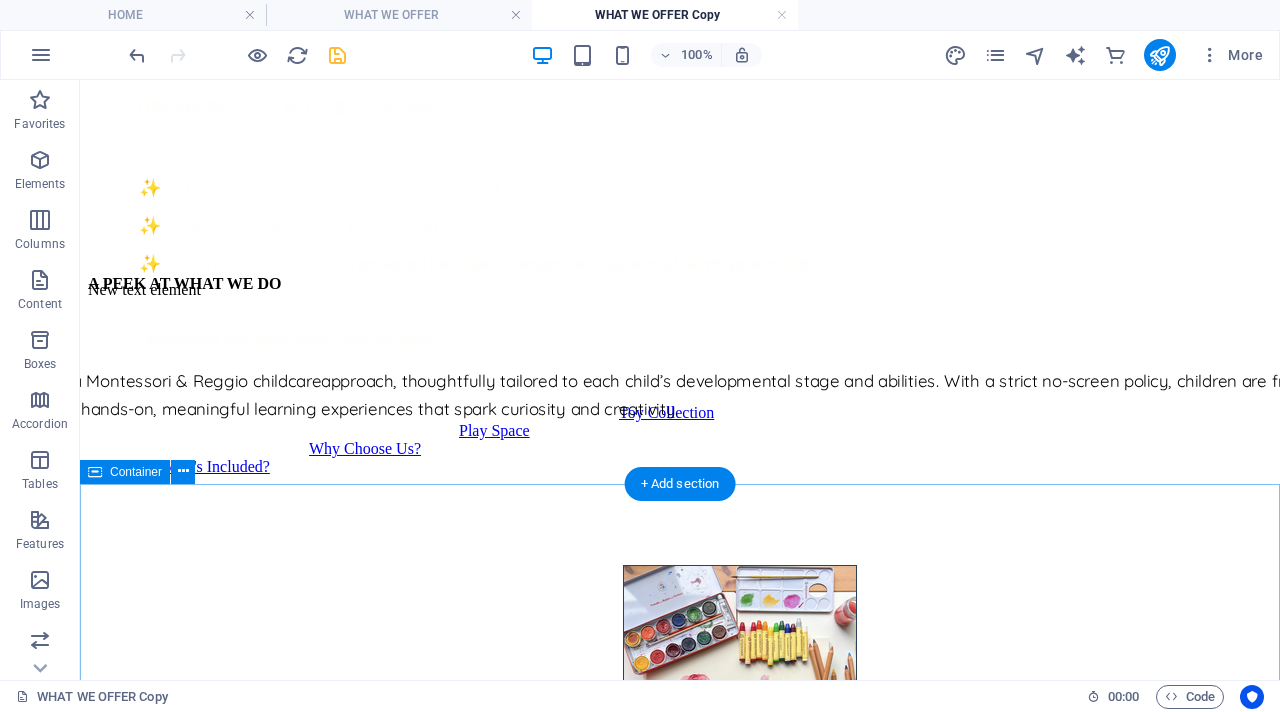 scroll, scrollTop: 371, scrollLeft: 0, axis: vertical 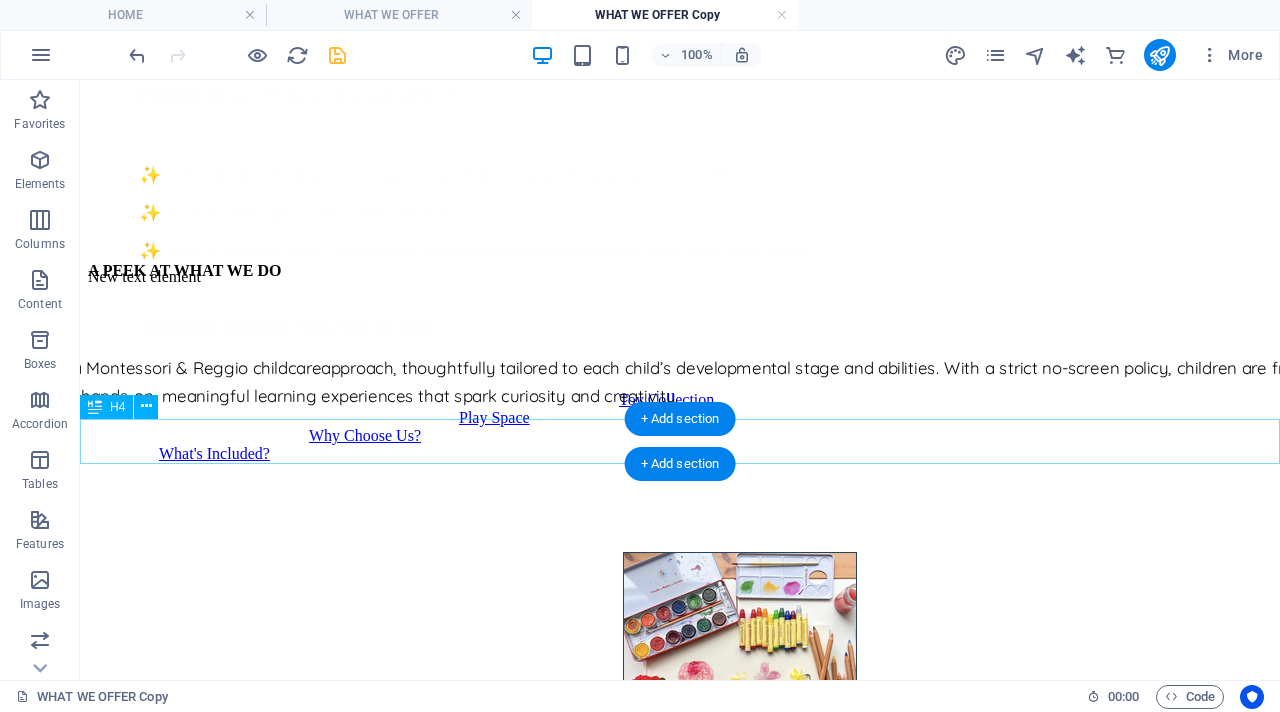 click on "A PEEK AT WHAT WE DO" at bounding box center (680, 271) 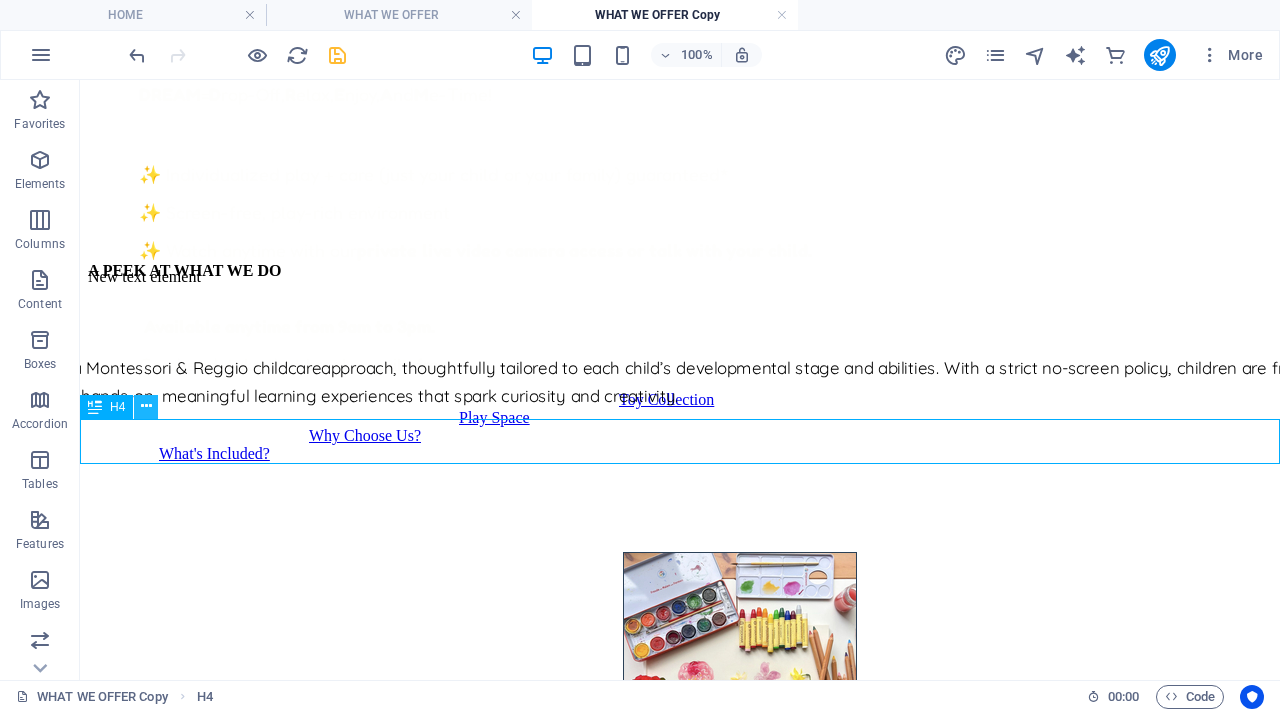 click at bounding box center (146, 406) 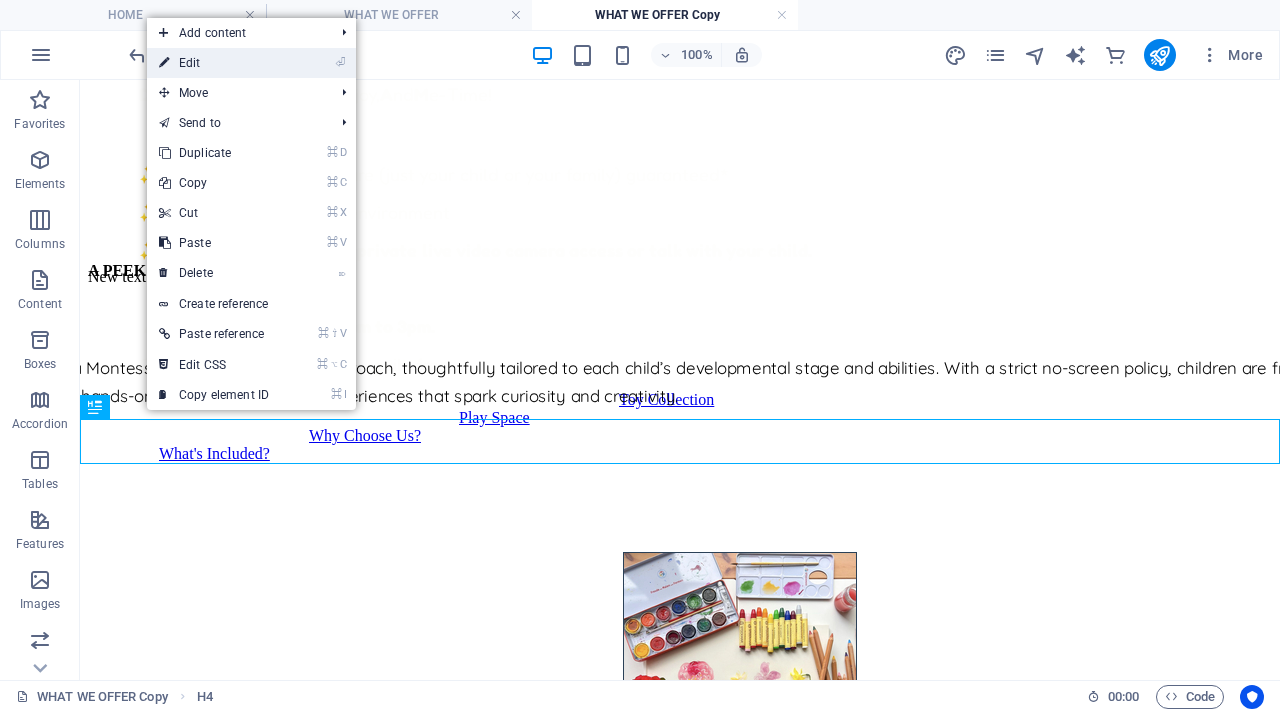 click on "⏎  Edit" at bounding box center [214, 63] 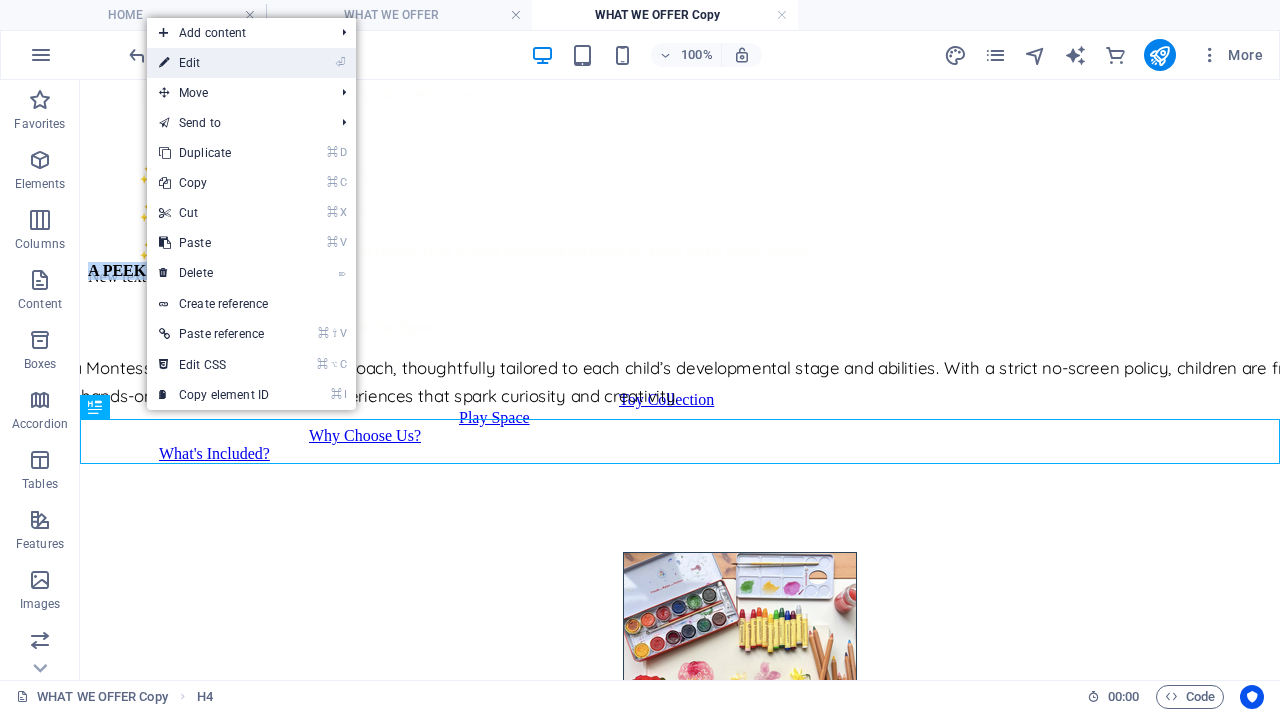 scroll, scrollTop: 401, scrollLeft: 0, axis: vertical 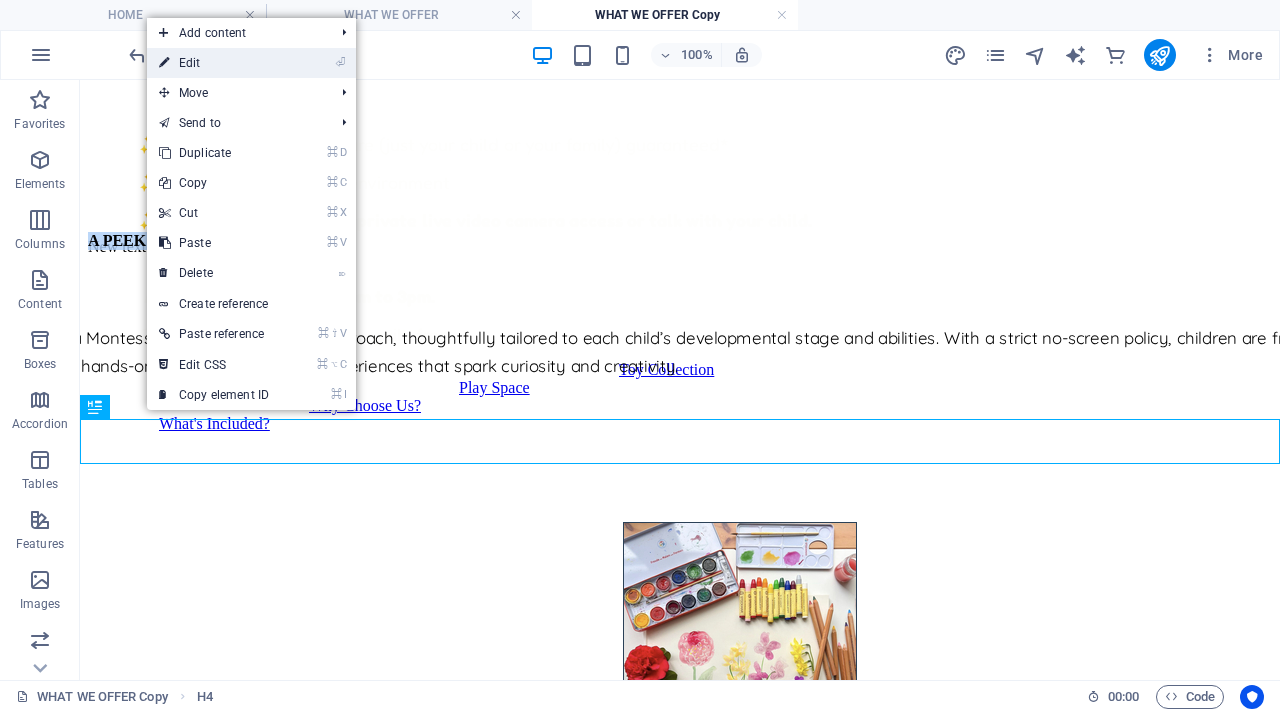 select on "px" 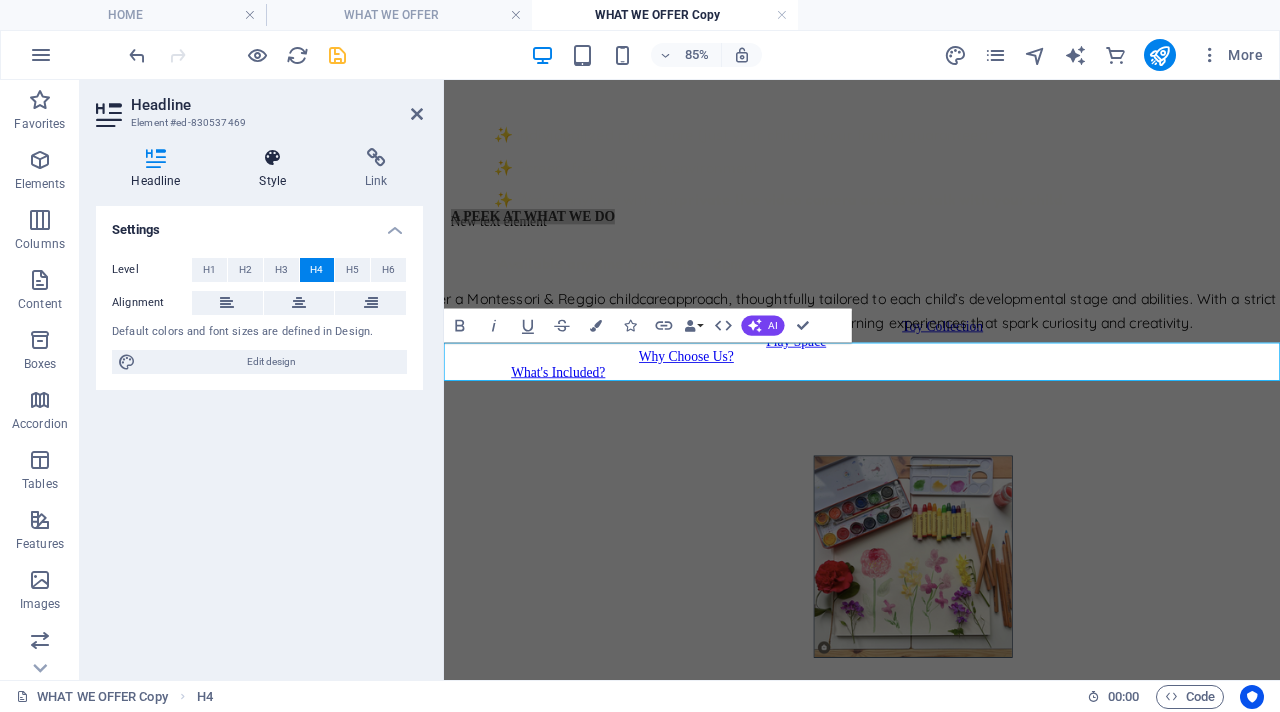 click on "Style" at bounding box center [277, 169] 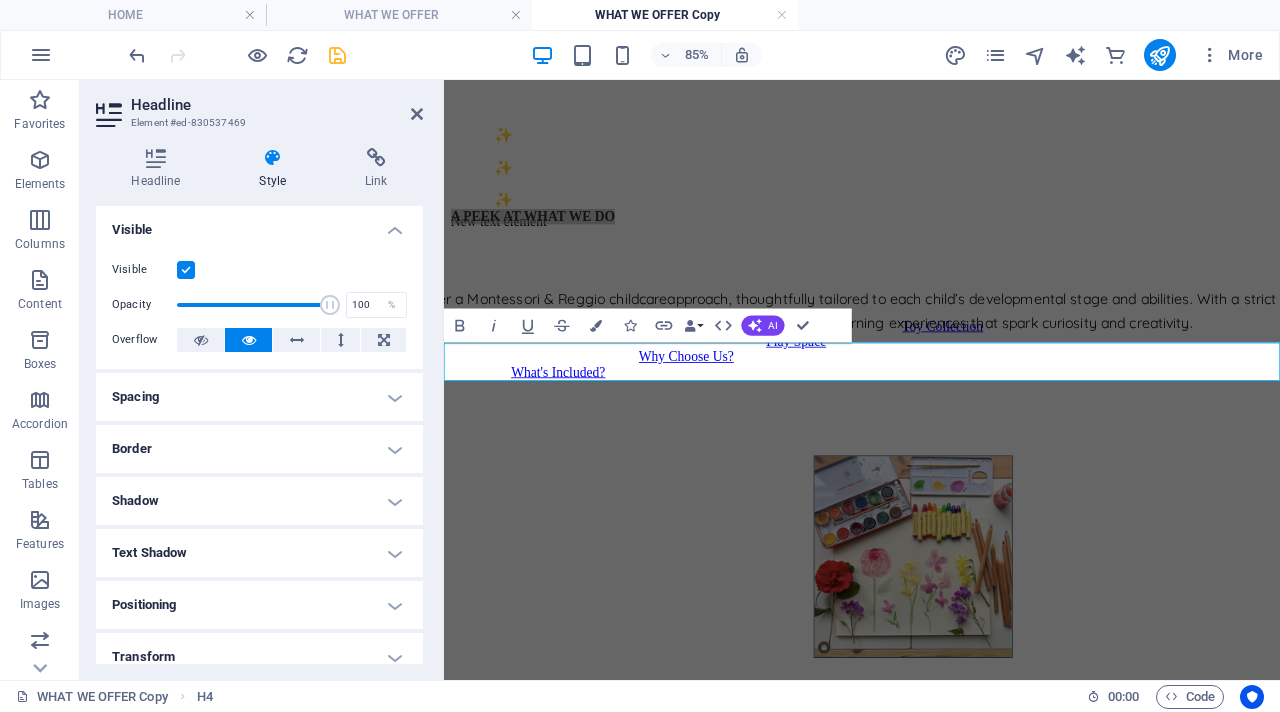 scroll, scrollTop: 172, scrollLeft: 0, axis: vertical 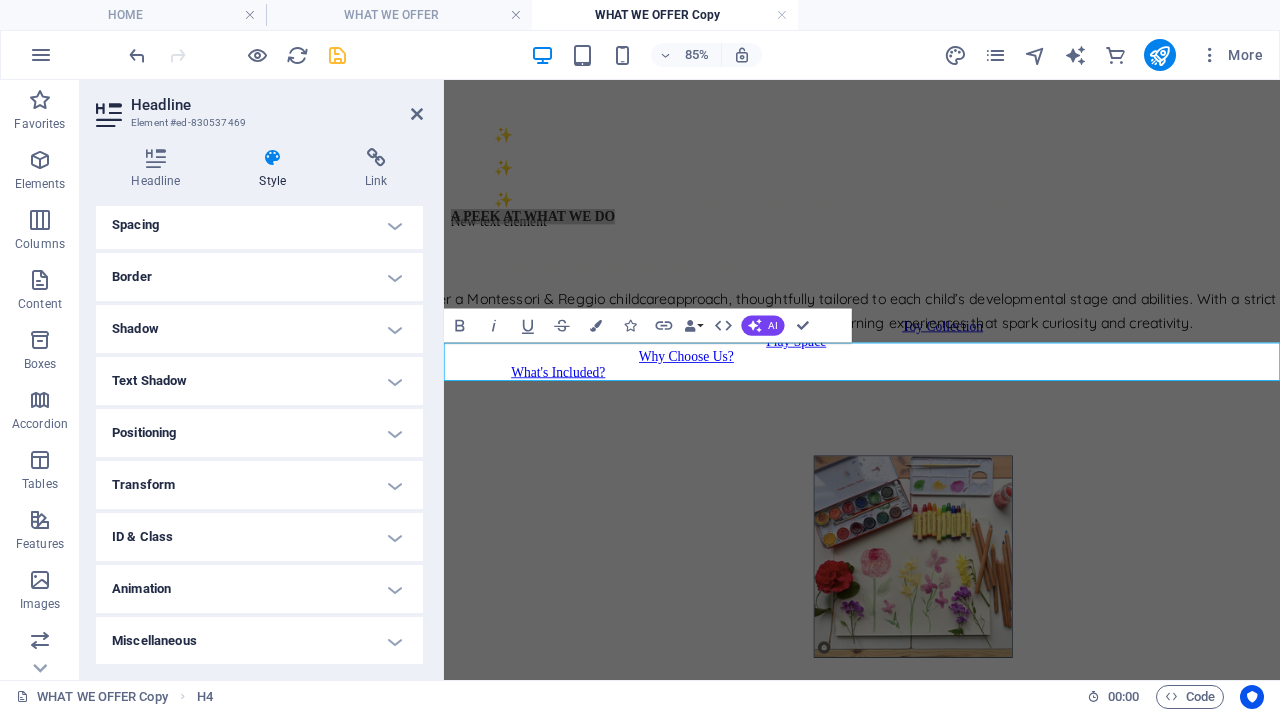 click on "Transform" at bounding box center [259, 485] 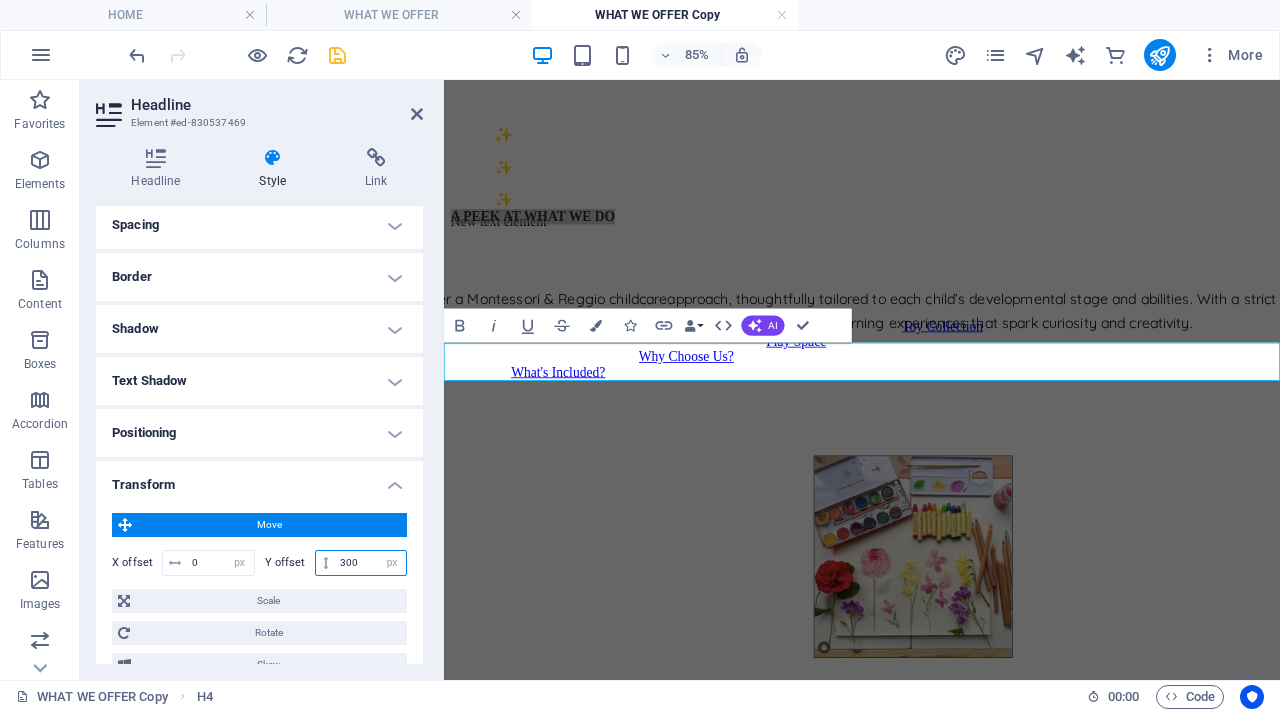 click on "300" at bounding box center [370, 563] 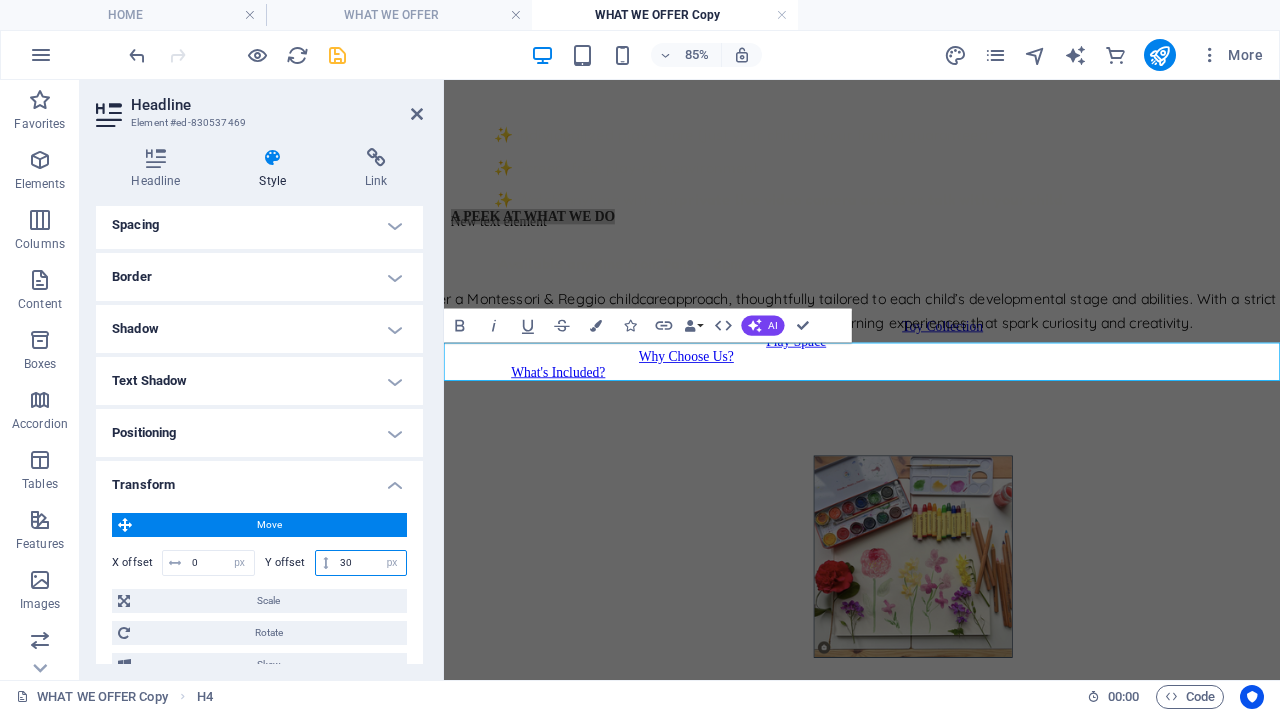 type on "3" 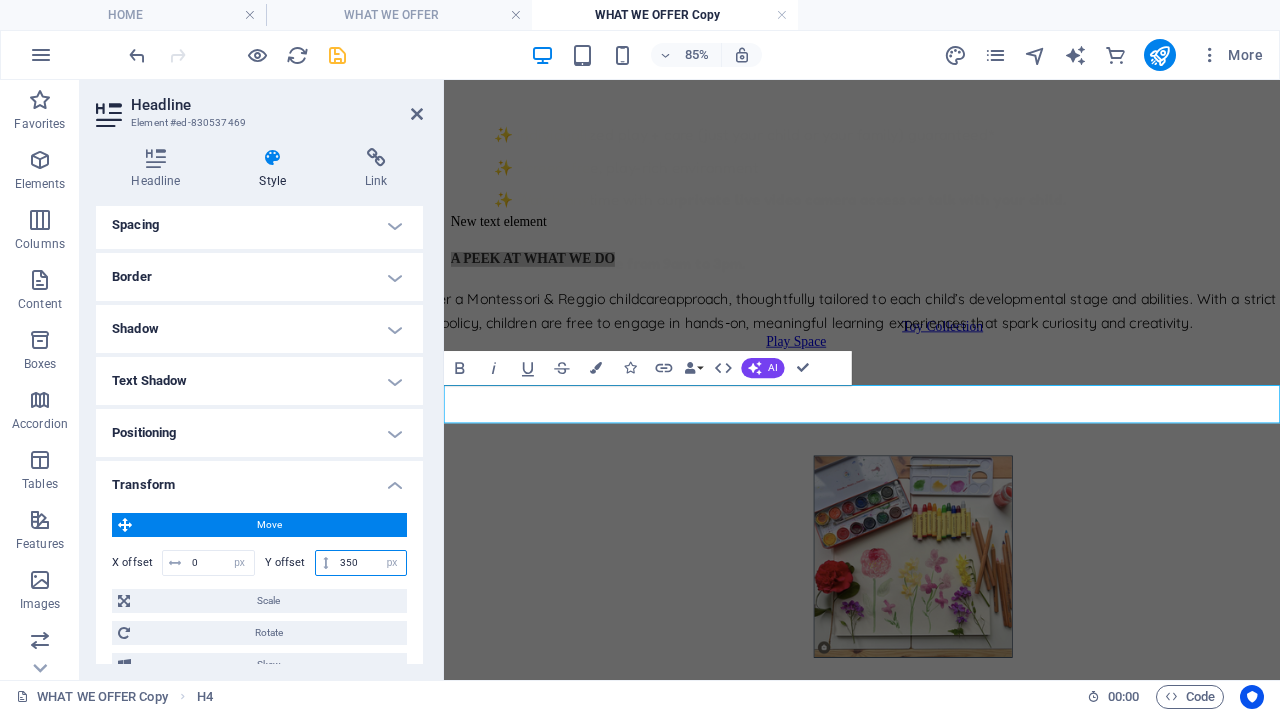 type on "350" 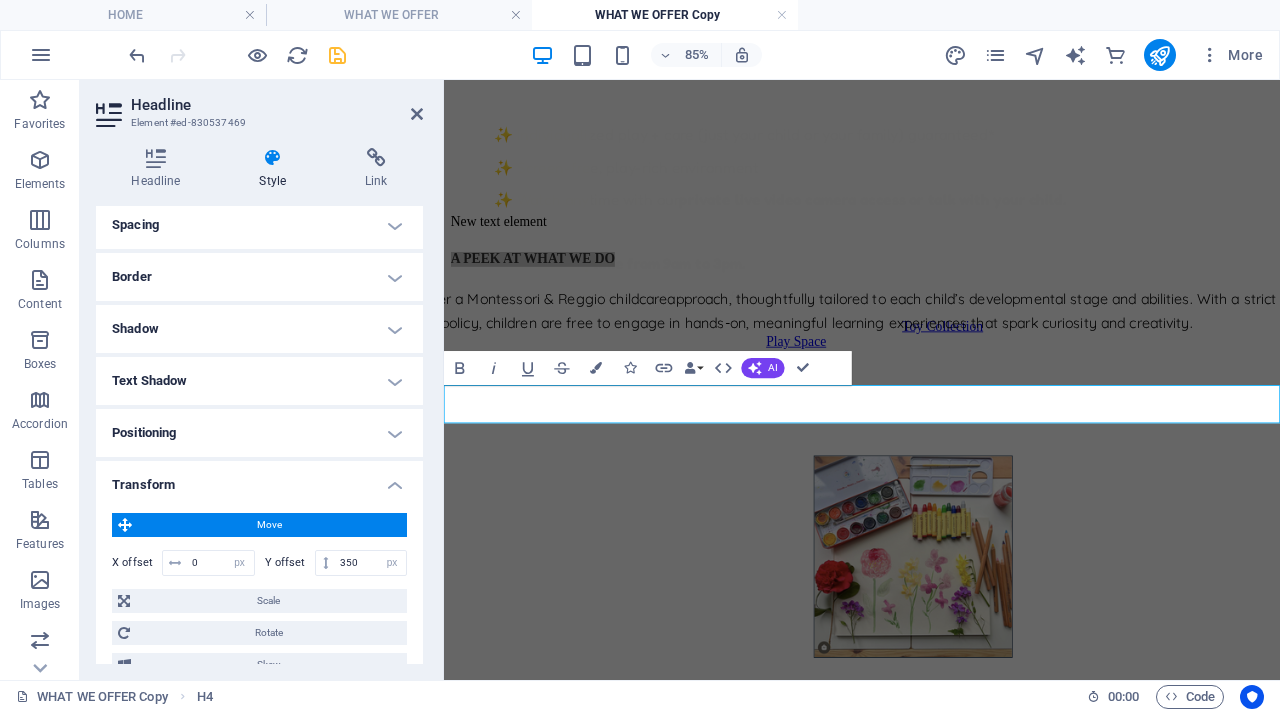 click at bounding box center [337, 55] 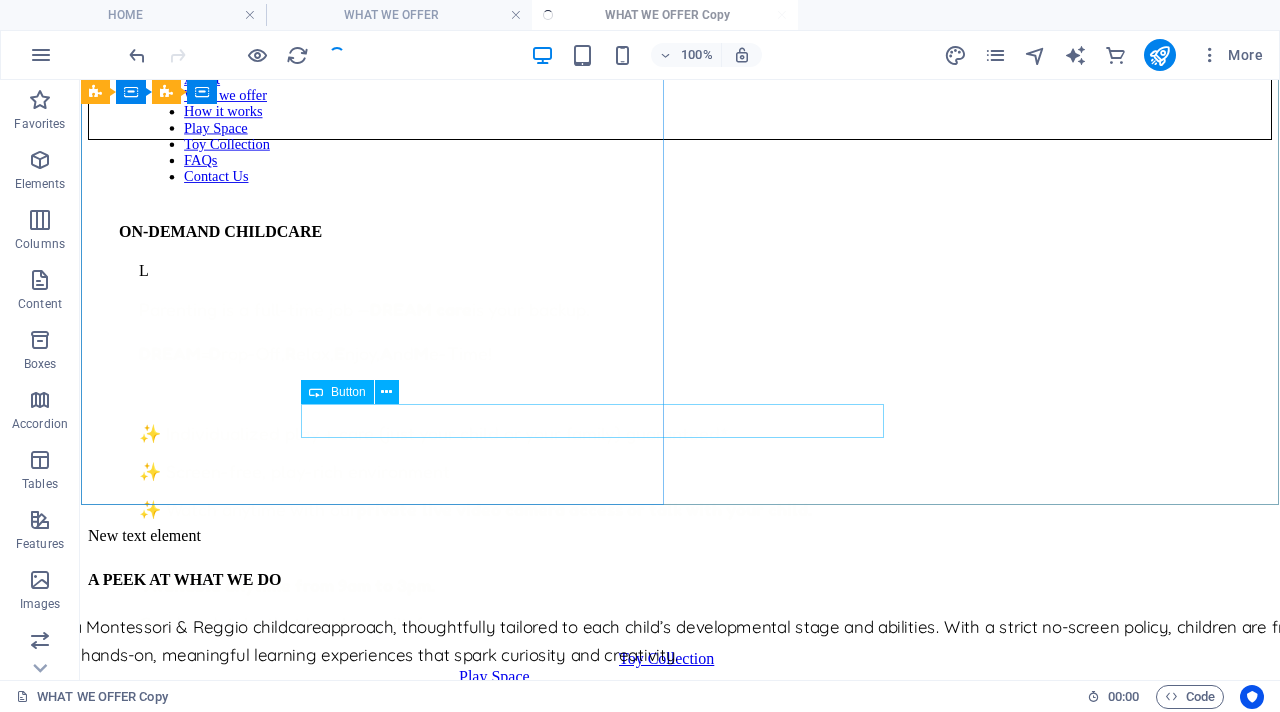 scroll, scrollTop: 40, scrollLeft: 0, axis: vertical 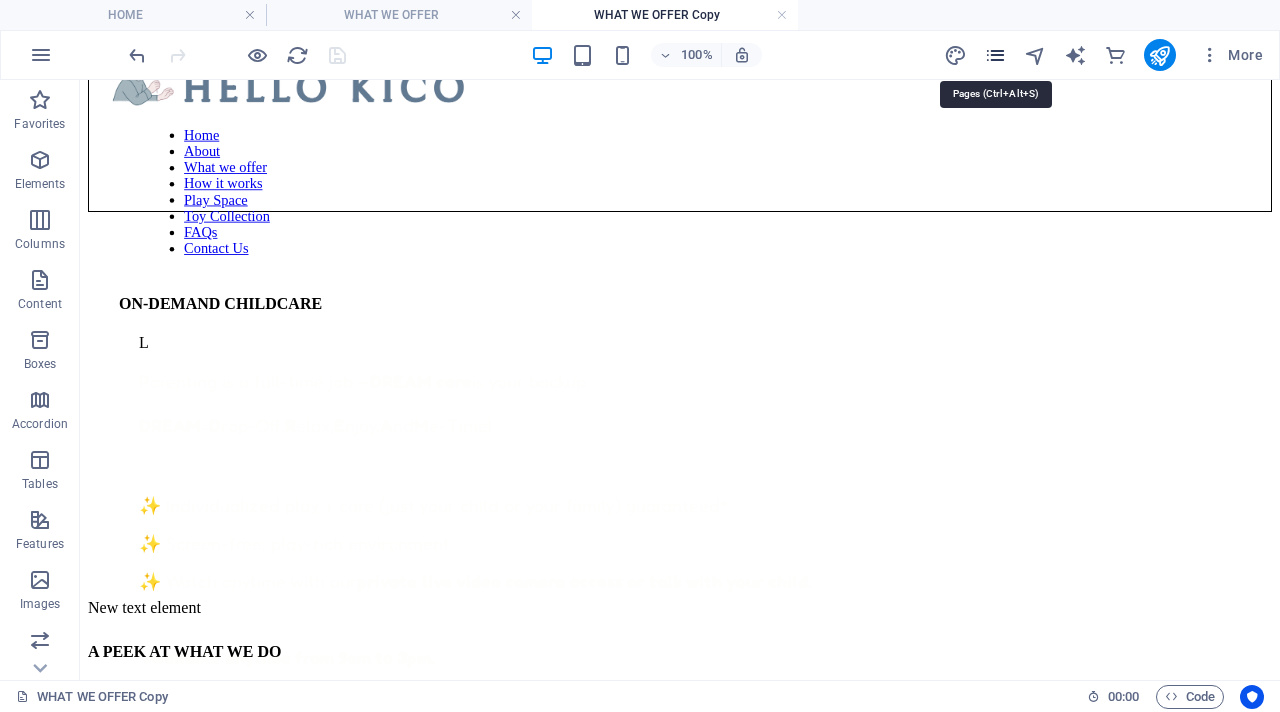 click at bounding box center [995, 55] 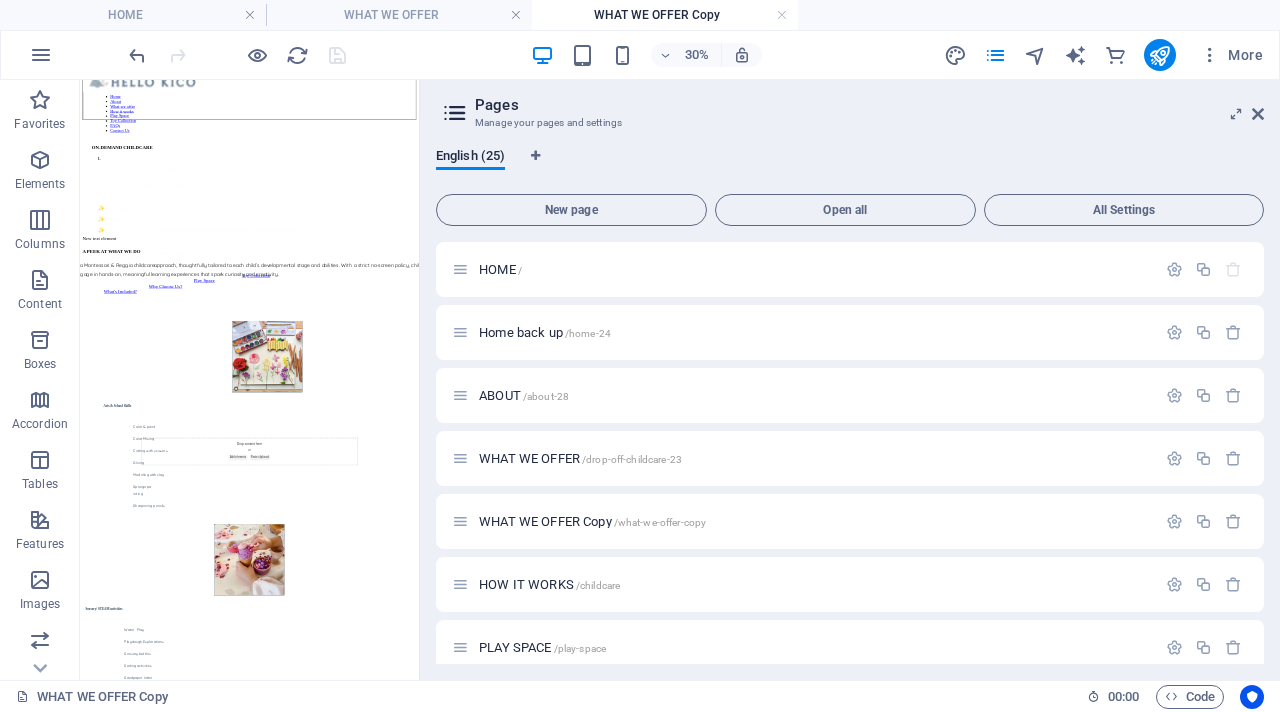 drag, startPoint x: 882, startPoint y: 422, endPoint x: 416, endPoint y: 450, distance: 466.84045 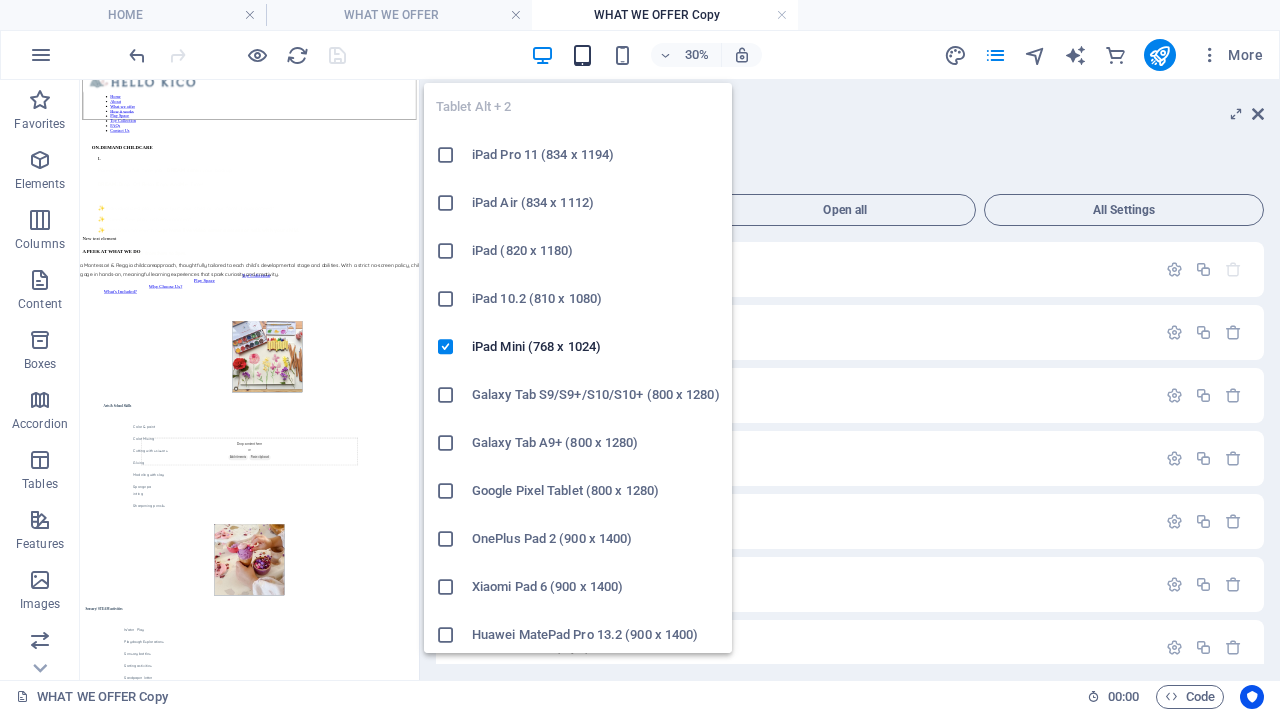 click at bounding box center (582, 55) 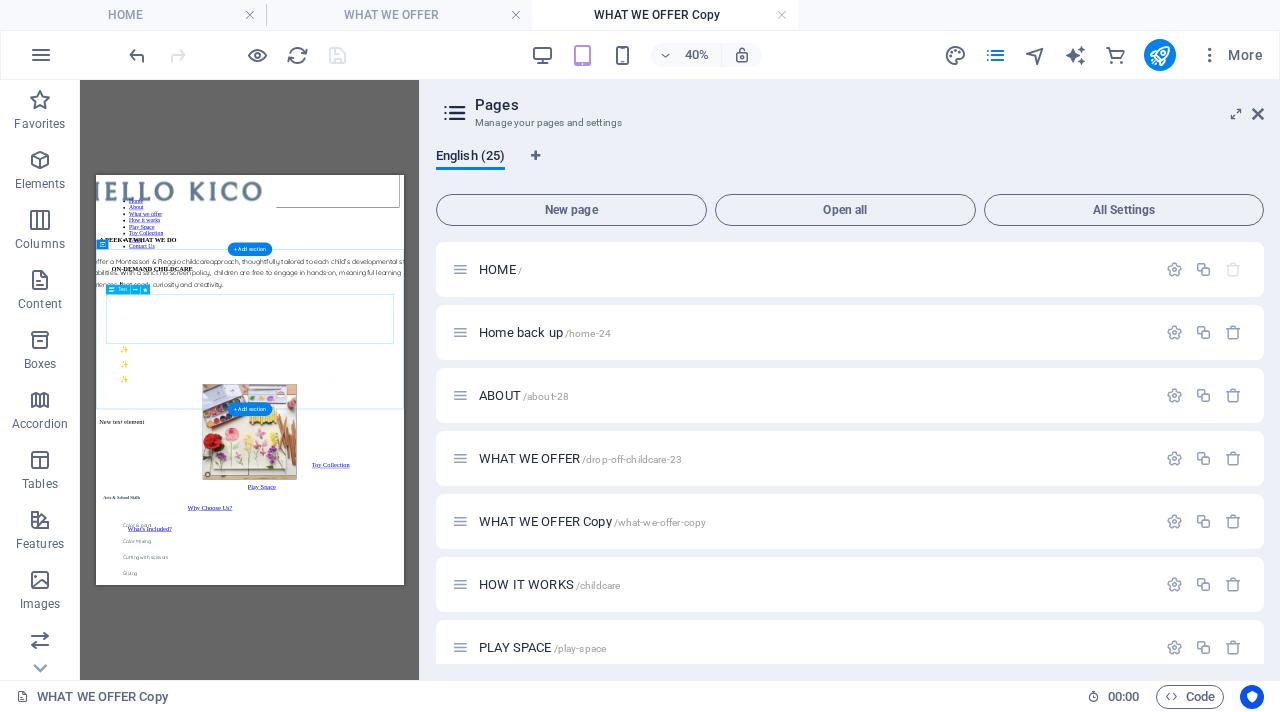 scroll, scrollTop: 0, scrollLeft: 0, axis: both 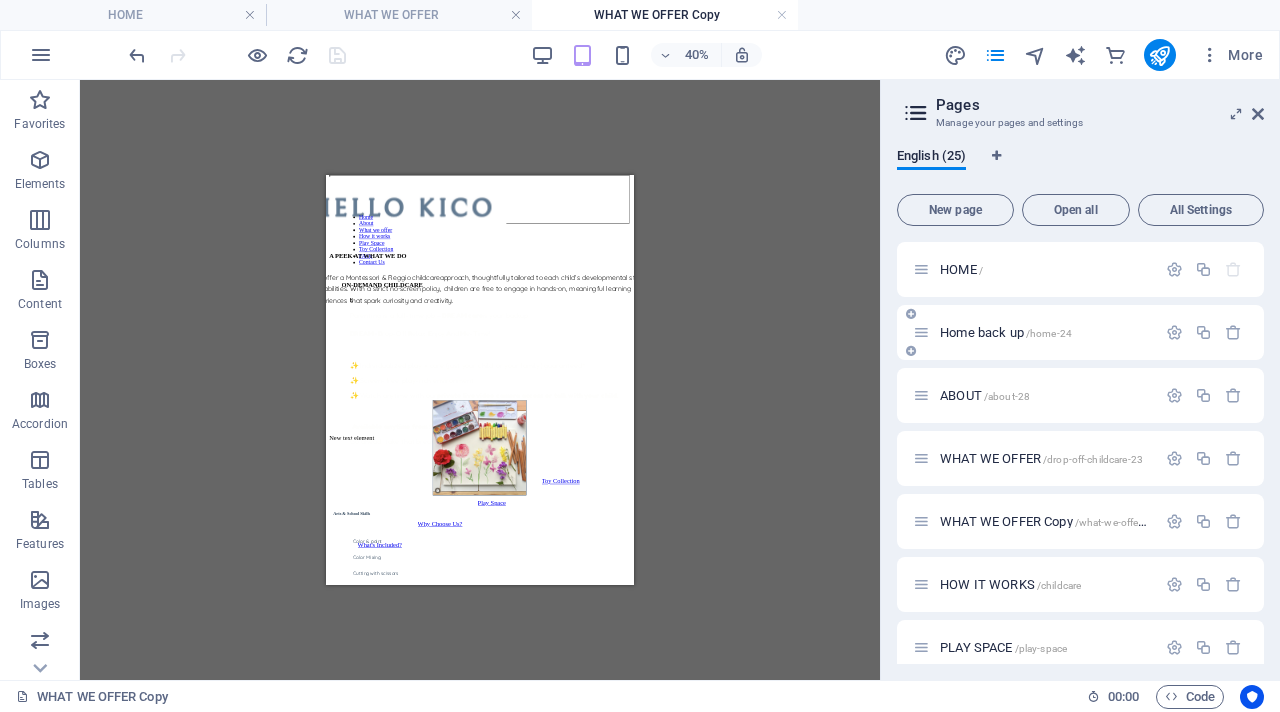 drag, startPoint x: 419, startPoint y: 295, endPoint x: 1184, endPoint y: 320, distance: 765.4084 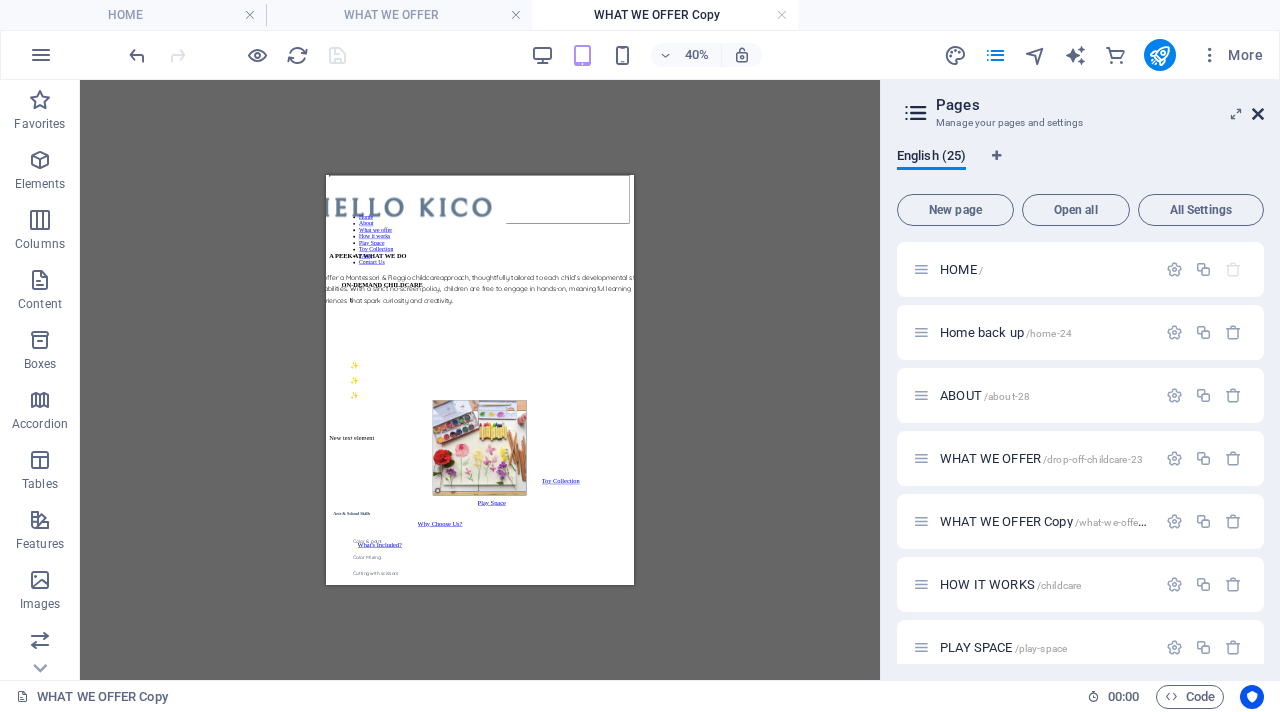click at bounding box center [1258, 114] 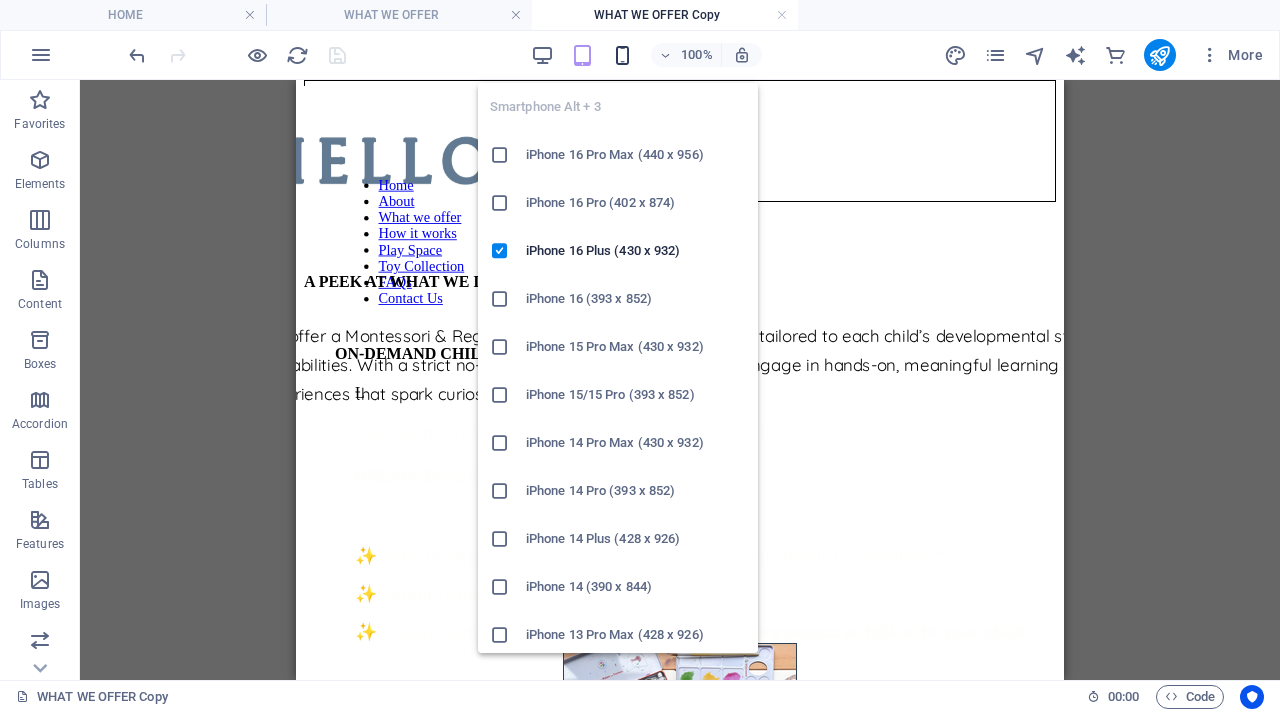 click at bounding box center [622, 55] 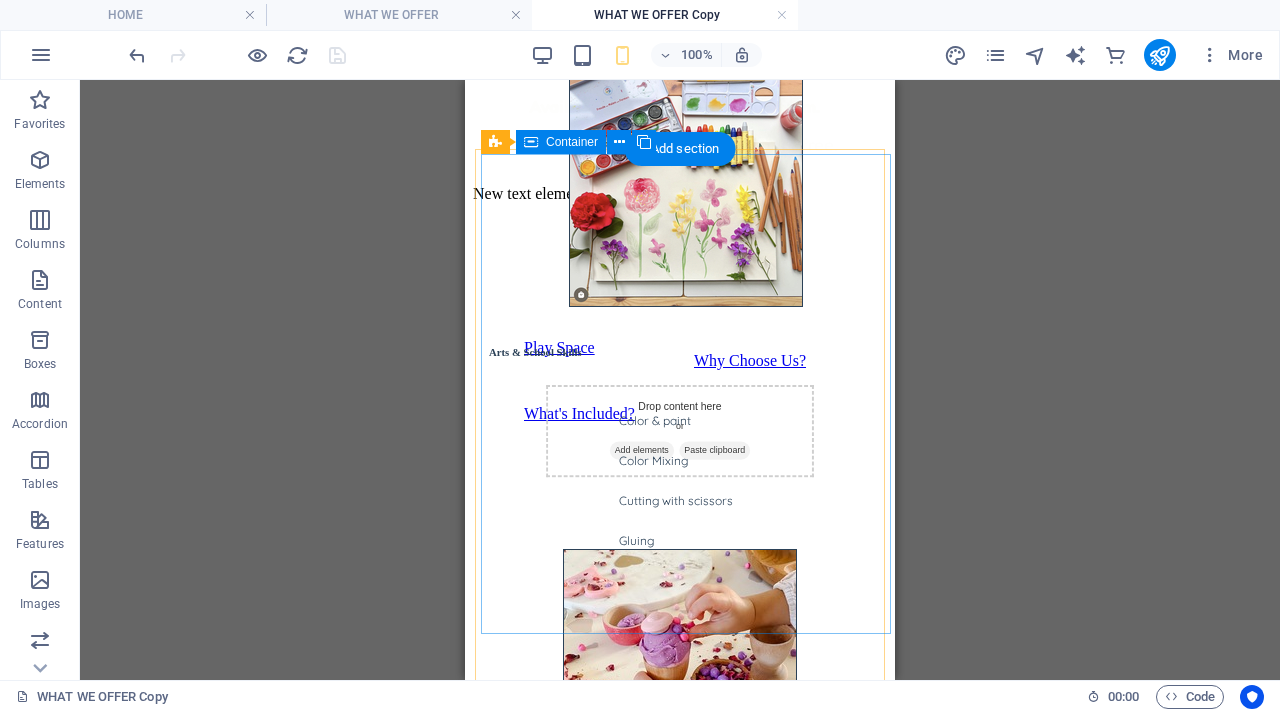 scroll, scrollTop: 0, scrollLeft: 0, axis: both 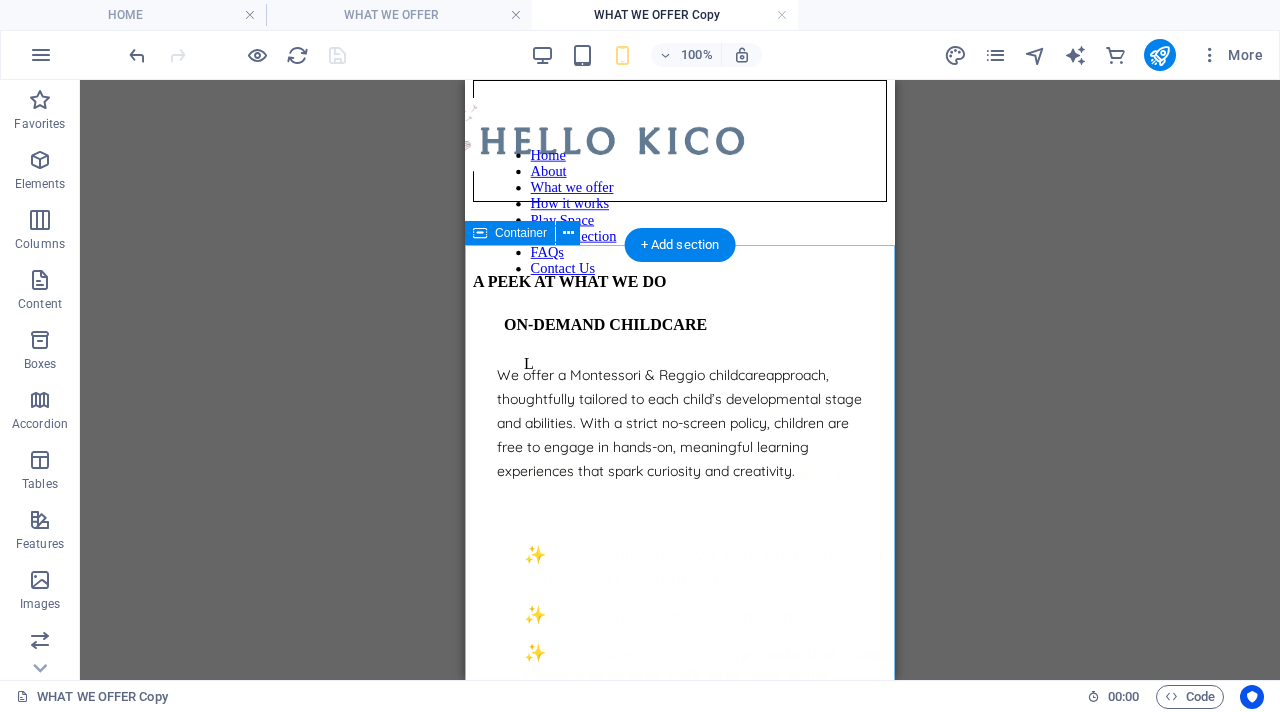 click on "We offer a Montessori & Reggio childcare  approach, thoughtfully tailored to each child’s developmental stage and abilities. With a strict no-screen policy, children are free to engage in hands-on, meaningful learning experiences that spark curiosity and creativity." at bounding box center (680, 383) 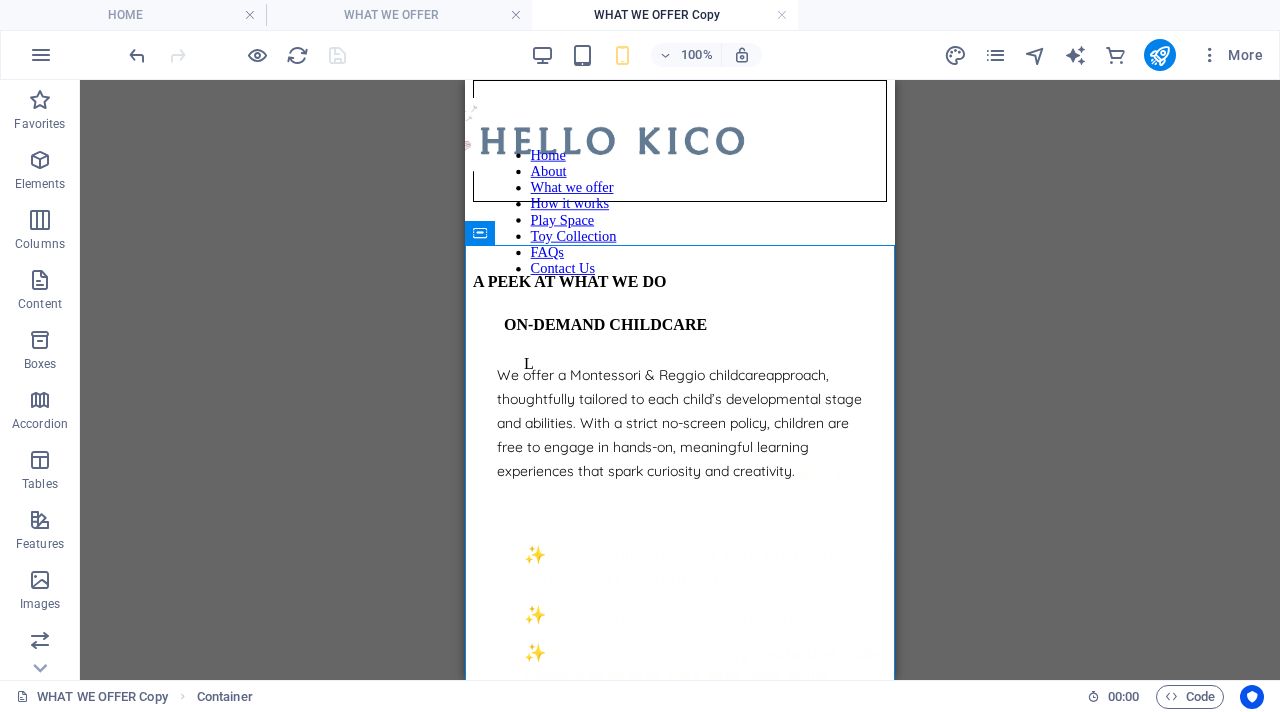 click on "Home About What we offer  How it works  Play Space Toy Collection FAQs Contact Us  ON-DEMAND CHILDCARE L Parenting is a full-time job —  DREAM care  is your backup. DREAM  =  D rop-Off,  R elax,  E njoy,  A nd  M e-Time! ✨ Individualized play + care (just your child or your family) guaranteed* ✨ Screen-free, play-rich environment ✨ Watch anytime   with our  private   live video camera access or talk with your child.   Available anytime from 9am to 3pm. Go ahead, take that break — guilt-free. Toy Collection Play Space Why Choose Us? What's Included? Drop content here or  Add elements  Paste clipboard A PEEK AT WHAT WE DO We offer a Montessori & Reggio childcare  approach, thoughtfully tailored to each child’s developmental stage and abilities. With a strict no-screen policy, children are free to engage in hands-on, meaningful learning experiences that spark curiosity and creativity. New text element Arts & School Skills  Color & paint Color Mixing  Cutting with scissors  Gluing" at bounding box center [680, 2926] 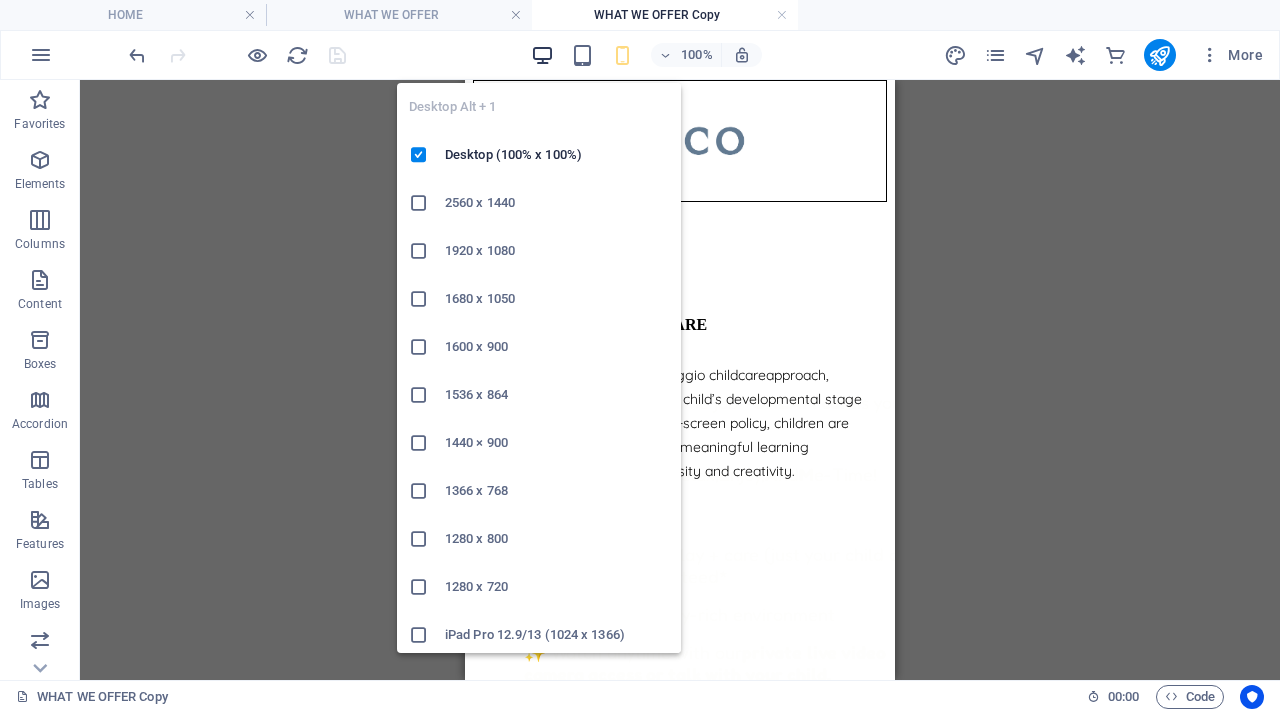 click at bounding box center (542, 55) 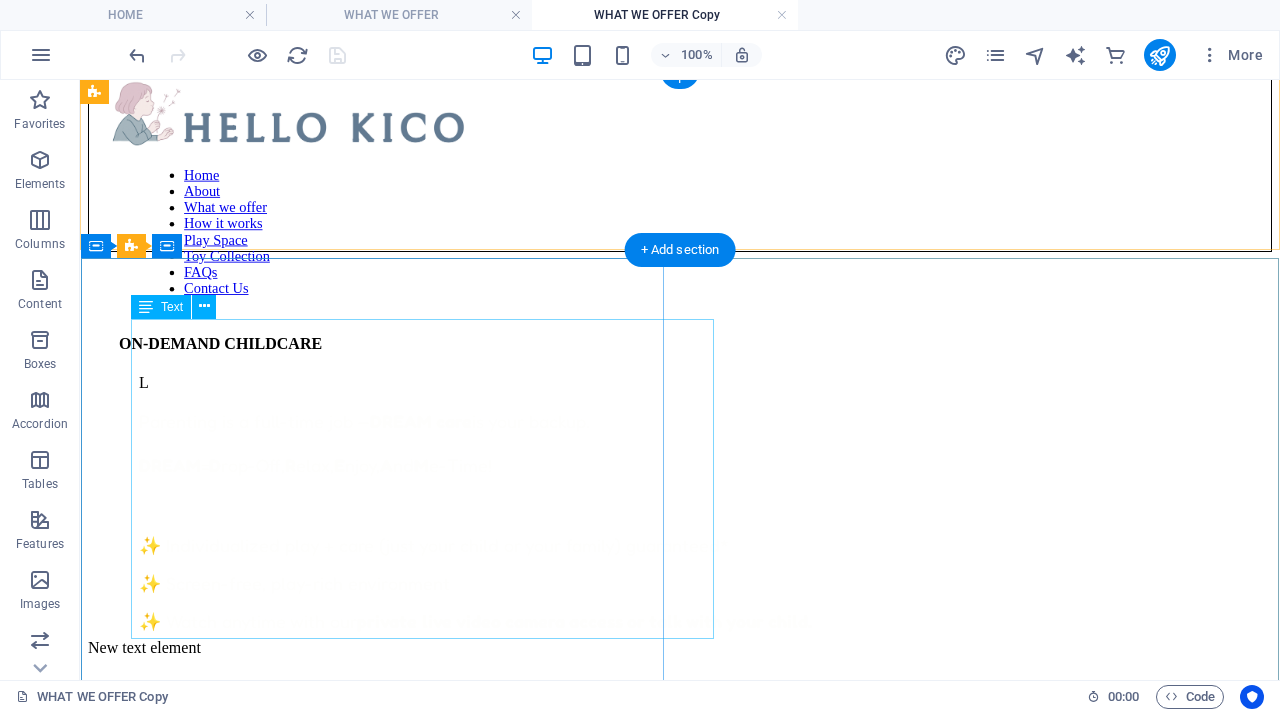click on "L Parenting is a full-time job —  DREAM care  is your backup. DREAM  =  D rop-Off,  R elax,  E njoy,  A nd  M e-Time! ✨ Individualized play + care (just your child or your family) guaranteed* ✨ Screen-free, play-rich environment ✨ Watch anytime   with our  private   live video camera access or talk with your child.   Available anytime from 9am to 3pm. Go ahead, take that break — guilt-free." at bounding box center (730, 560) 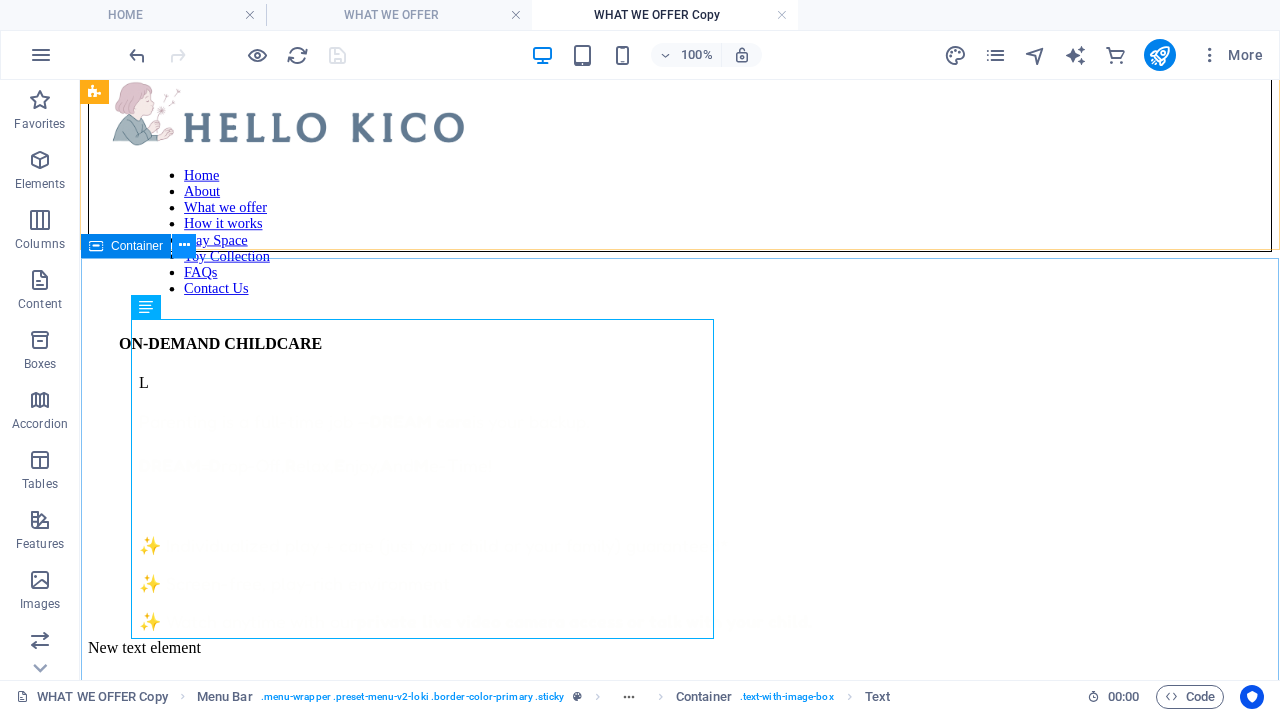 click at bounding box center [184, 246] 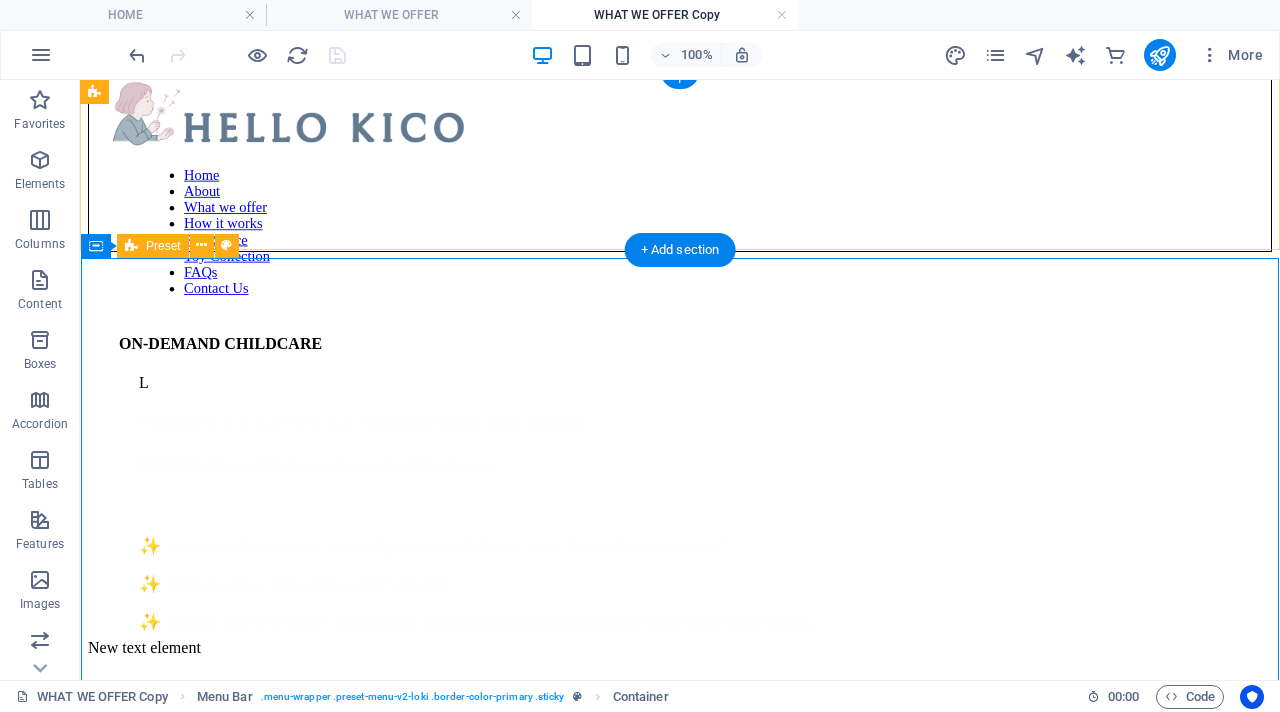 click on "ON-DEMAND CHILDCARE L Parenting is a full-time job —  DREAM care  is your backup. DREAM  =  D rop-Off,  R elax,  E njoy,  A nd  M e-Time! ✨ Individualized play + care (just your child or your family) guaranteed* ✨ Screen-free, play-rich environment ✨ Watch anytime   with our  private   live video camera access or talk with your child.   Available anytime from 9am to 3pm. Go ahead, take that break — guilt-free. Toy Collection Play Space Why Choose Us? What's Included? Drop content here or  Add elements  Paste clipboard" at bounding box center [680, 610] 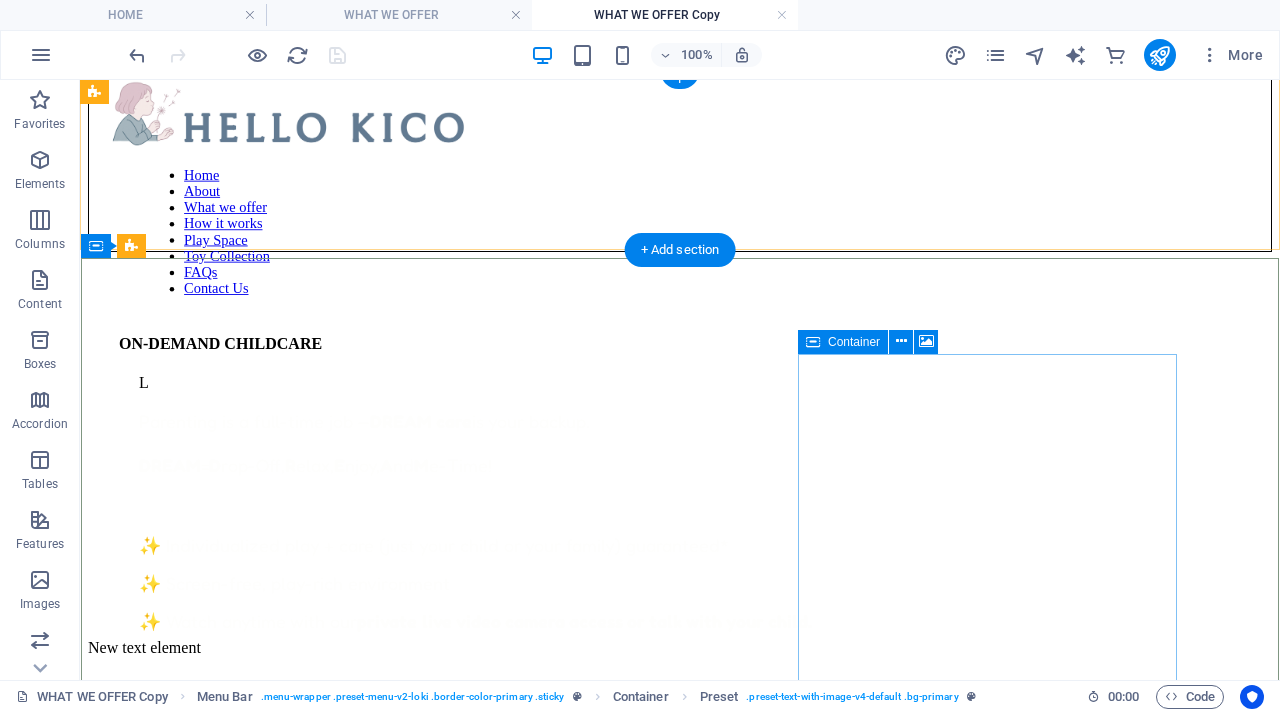 click on "Drop content here or  Add elements  Paste clipboard" at bounding box center [680, 1022] 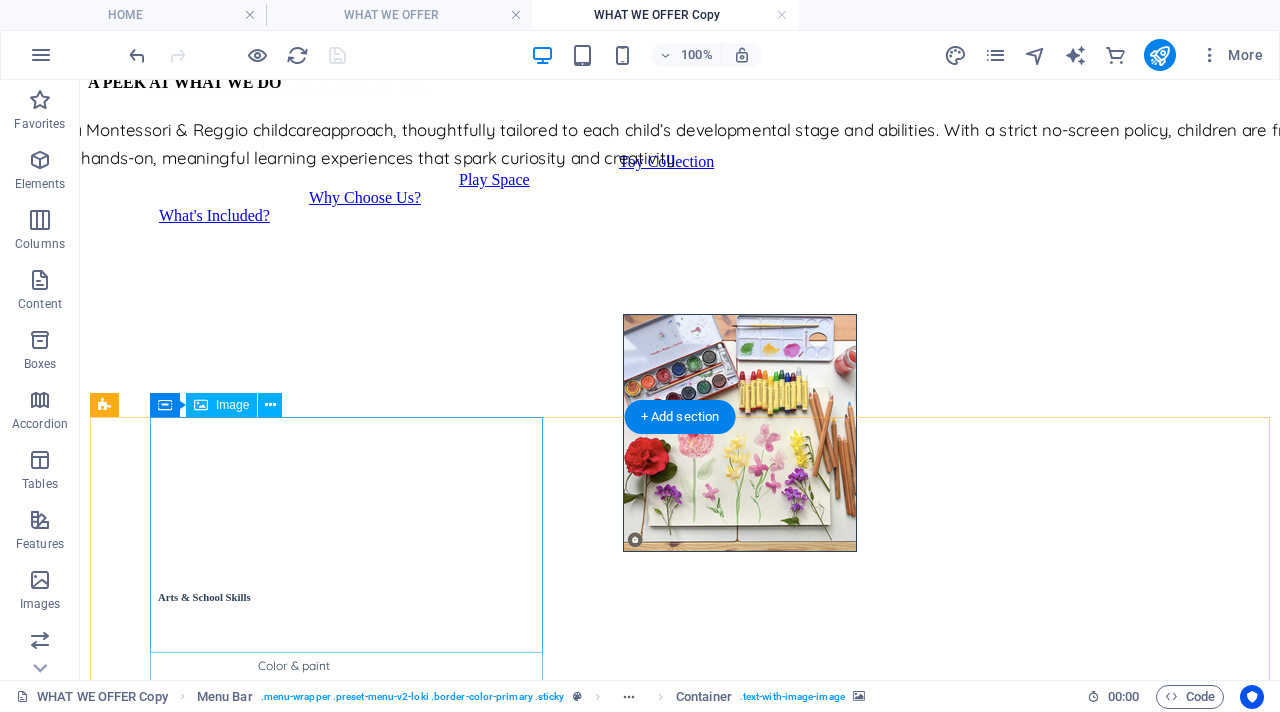 scroll, scrollTop: 652, scrollLeft: 0, axis: vertical 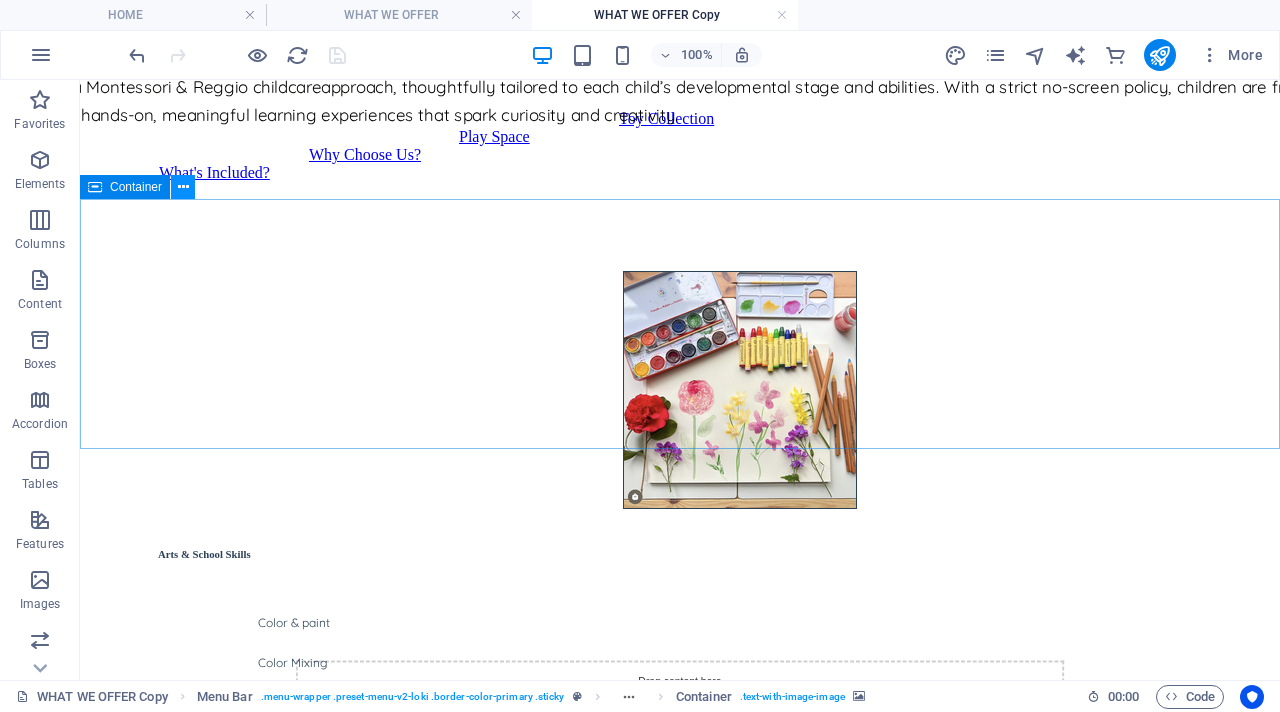 click at bounding box center [183, 187] 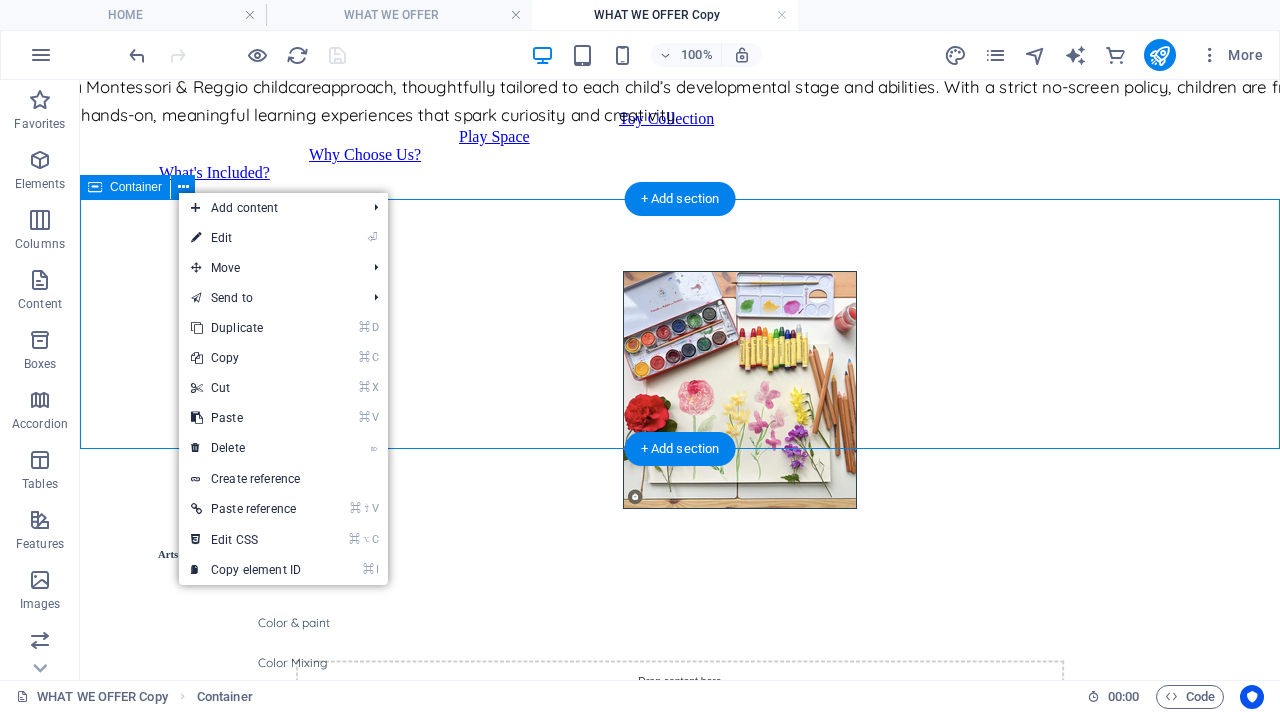 click on "We offer a Montessori & Reggio childcare  approach, thoughtfully tailored to each child’s developmental stage and abilities. With a strict no-screen policy, children are free to engage in hands-on, meaningful learning experiences that spark curiosity and creativity." at bounding box center [680, 146] 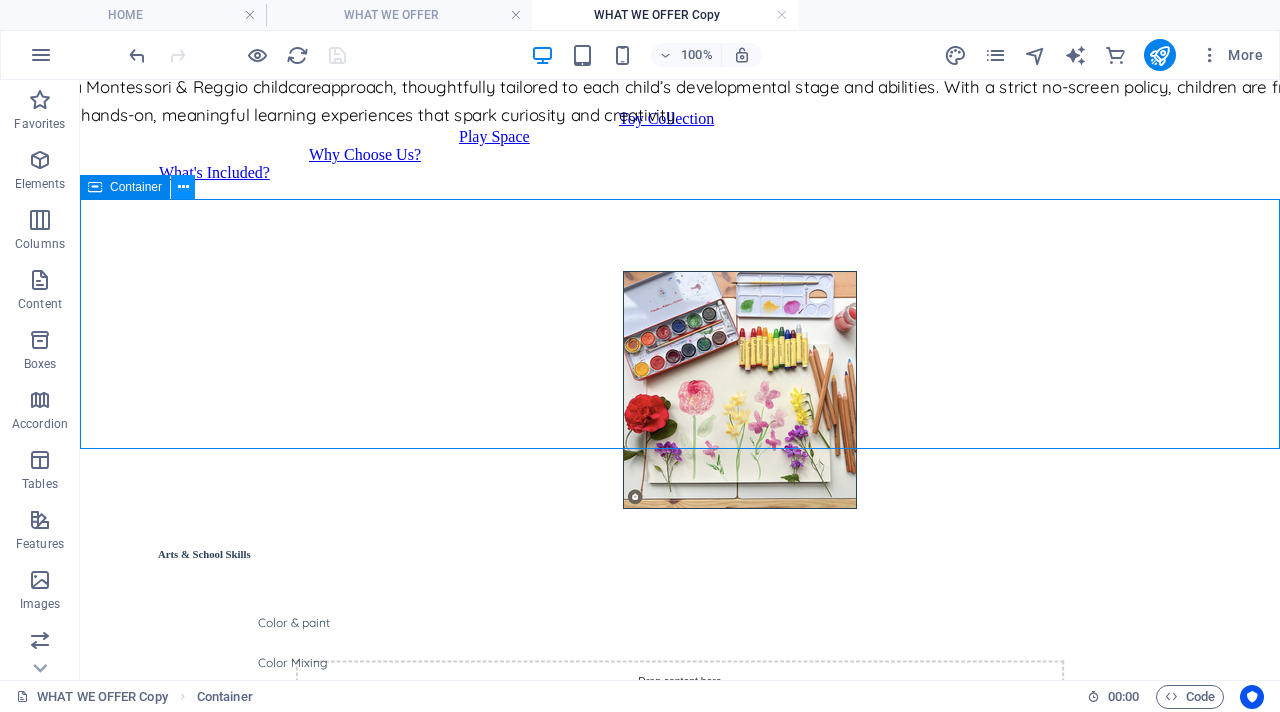 click at bounding box center (183, 187) 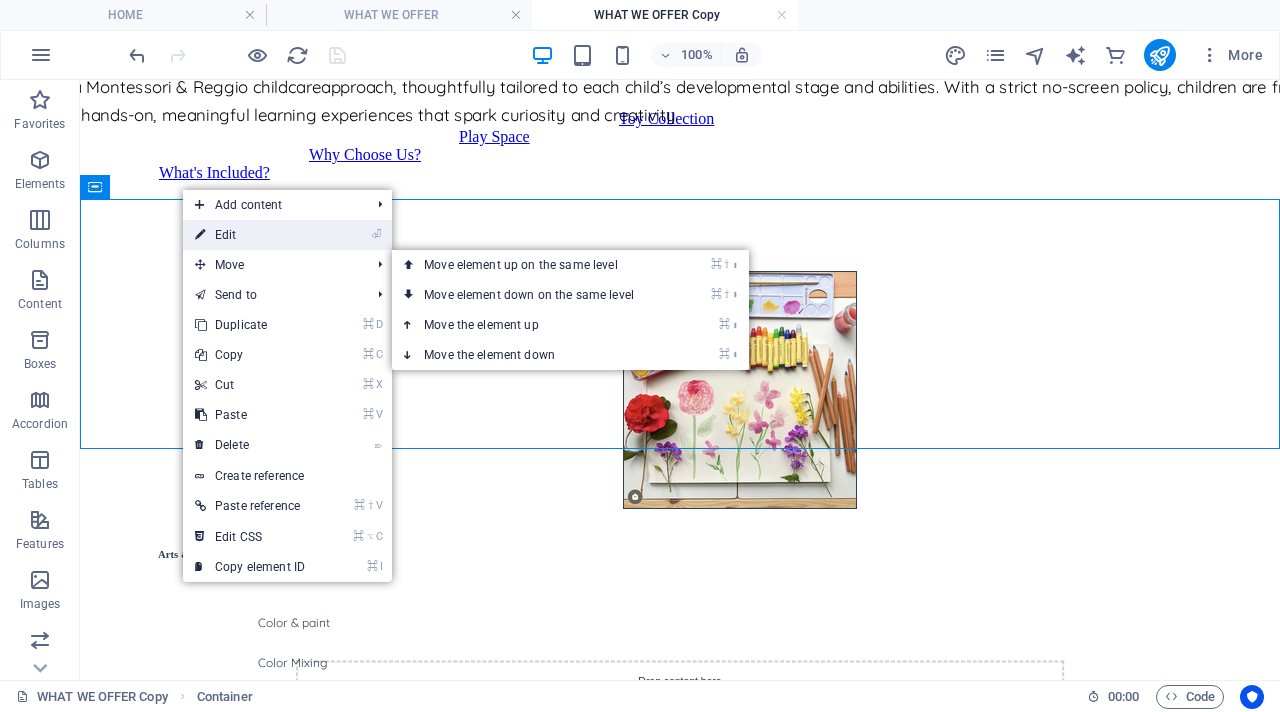 click on "⏎  Edit" at bounding box center [250, 235] 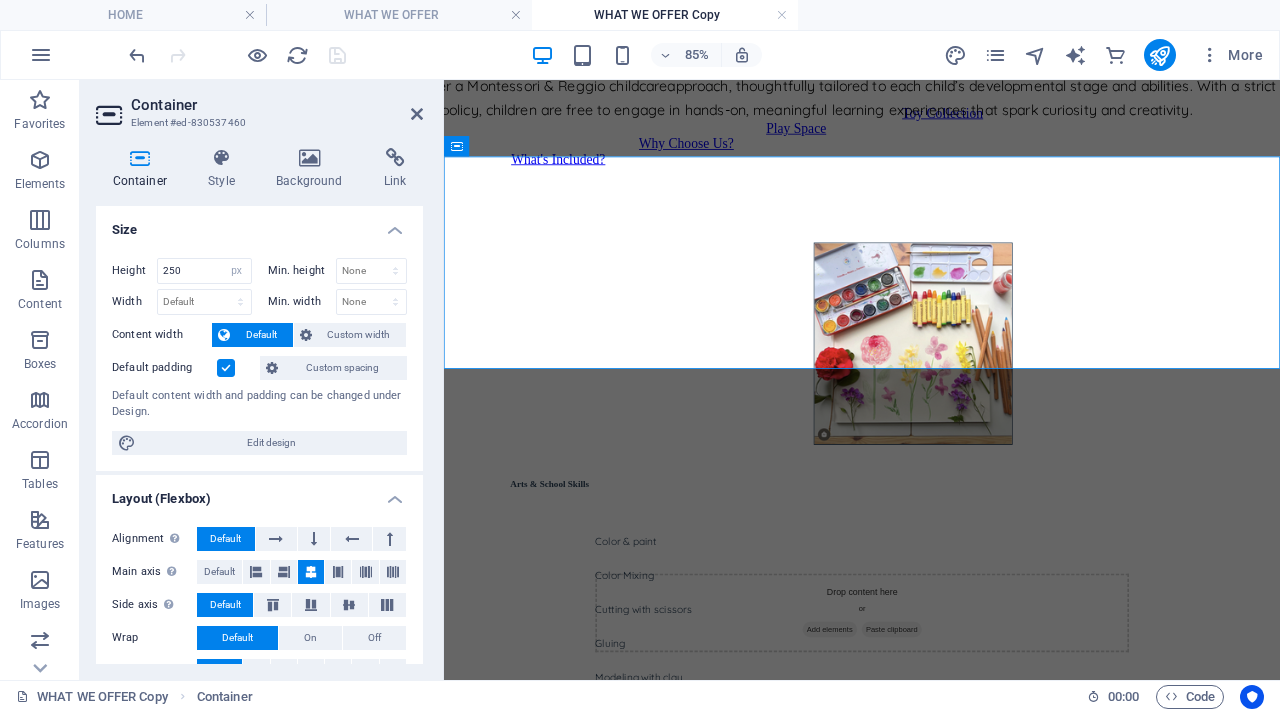 scroll, scrollTop: 681, scrollLeft: 0, axis: vertical 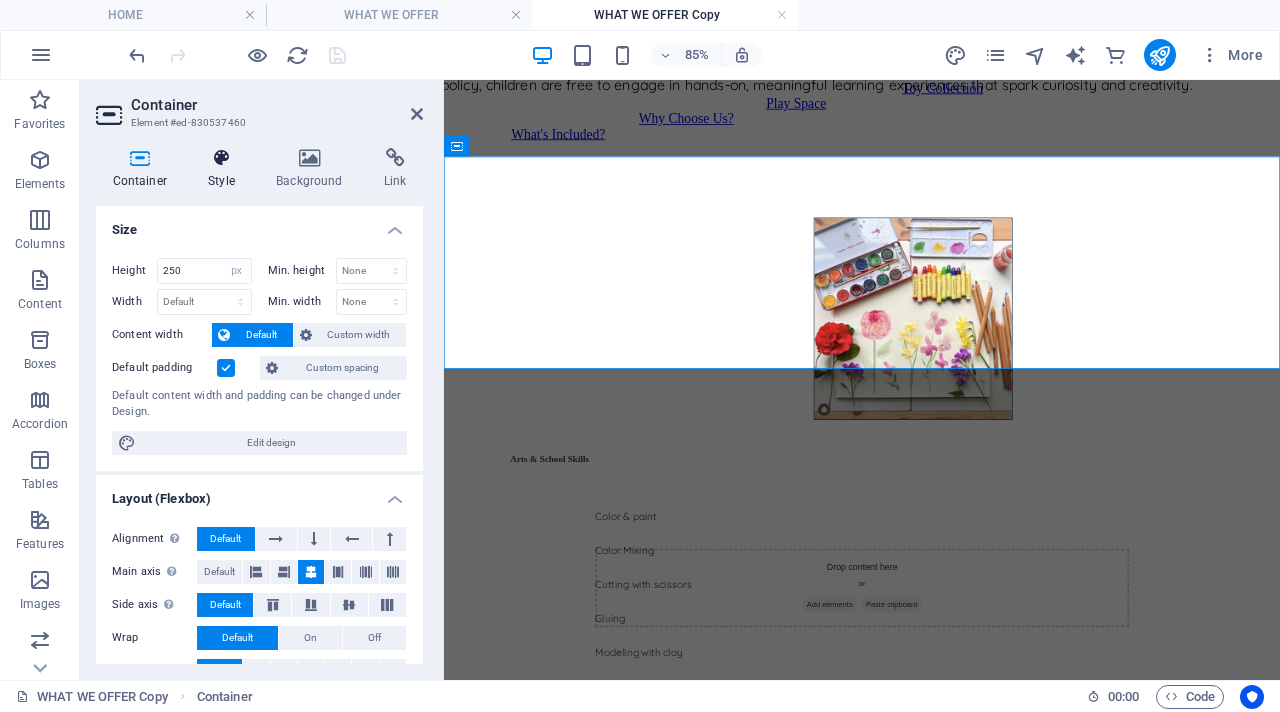 click on "Style" at bounding box center [226, 169] 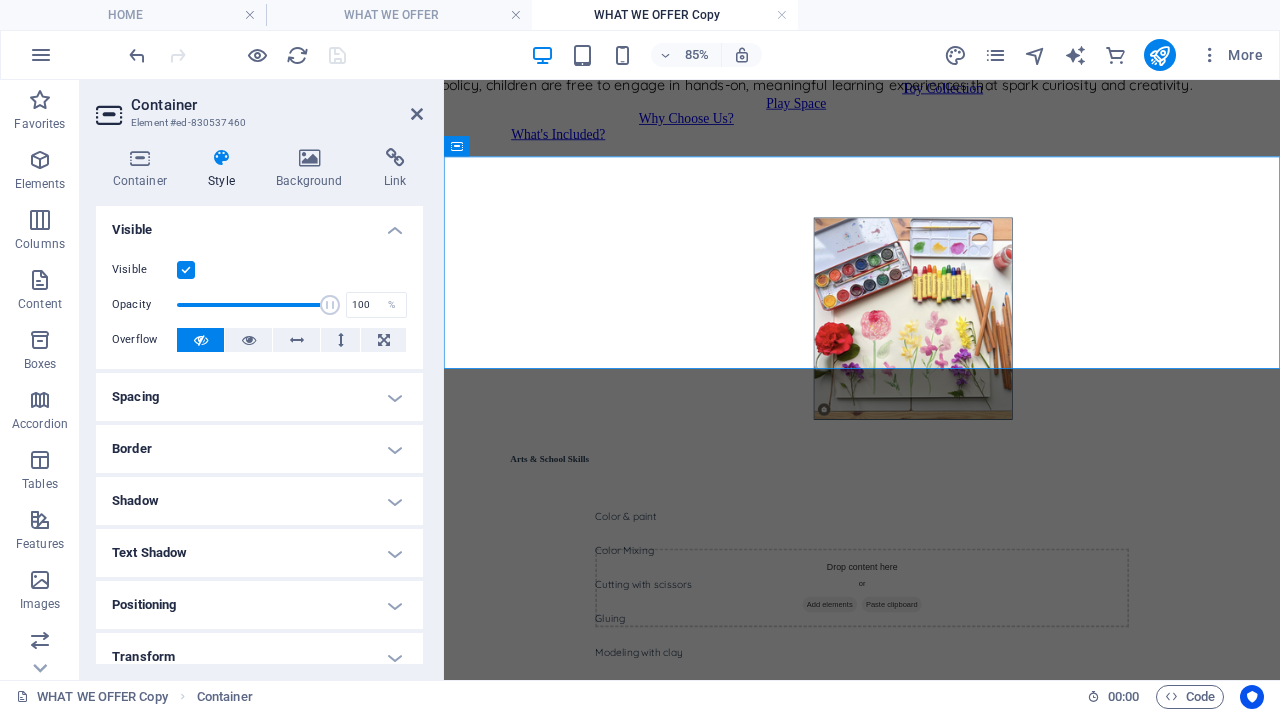 scroll, scrollTop: 172, scrollLeft: 0, axis: vertical 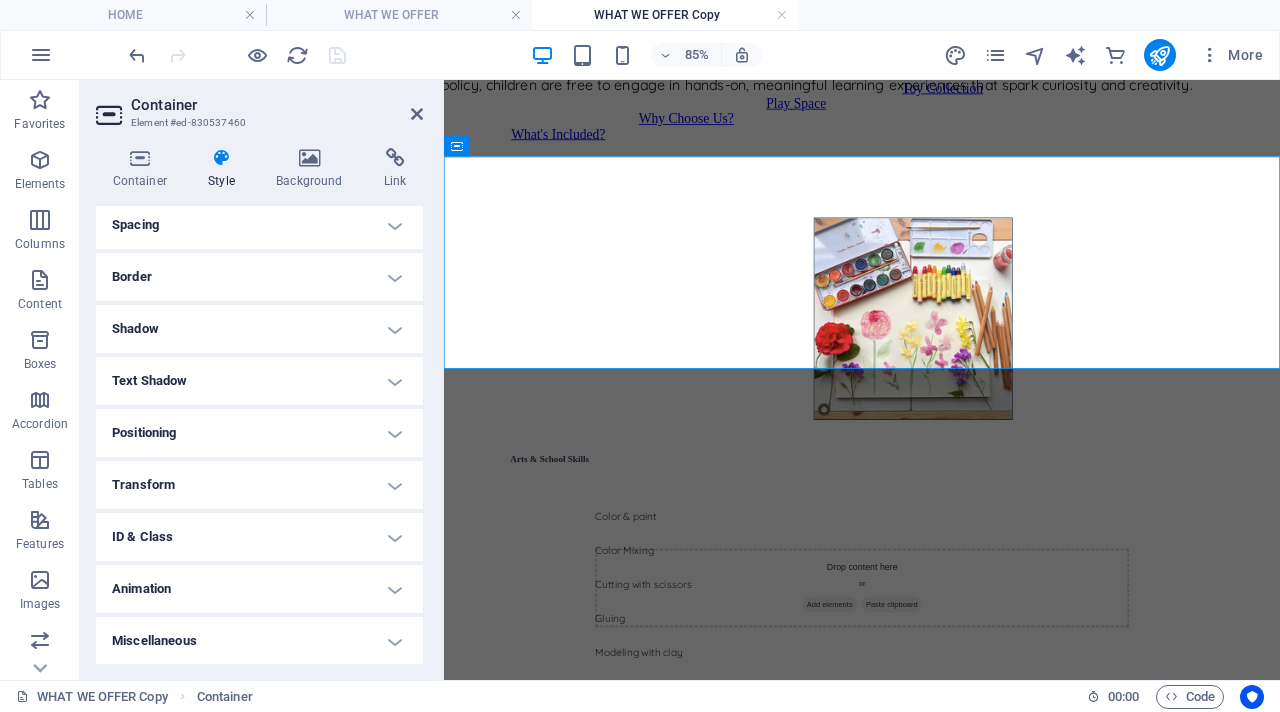 click on "Transform" at bounding box center (259, 485) 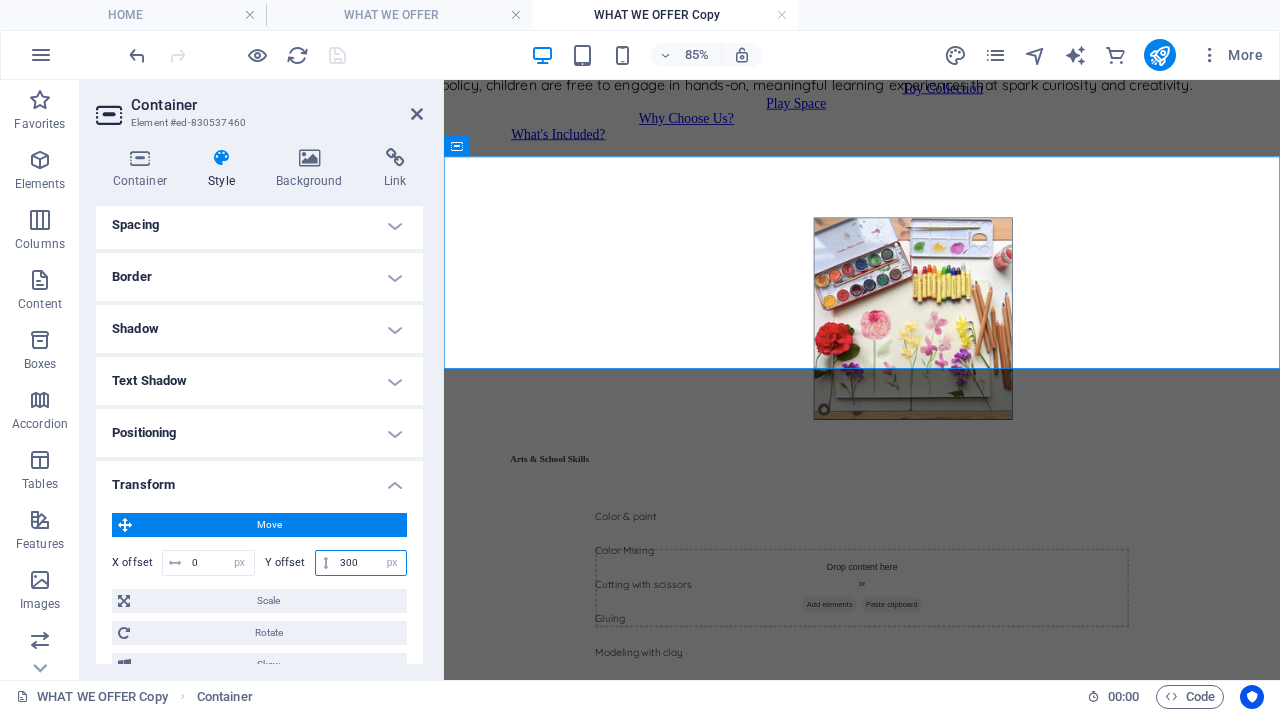 drag, startPoint x: 360, startPoint y: 569, endPoint x: 337, endPoint y: 534, distance: 41.880783 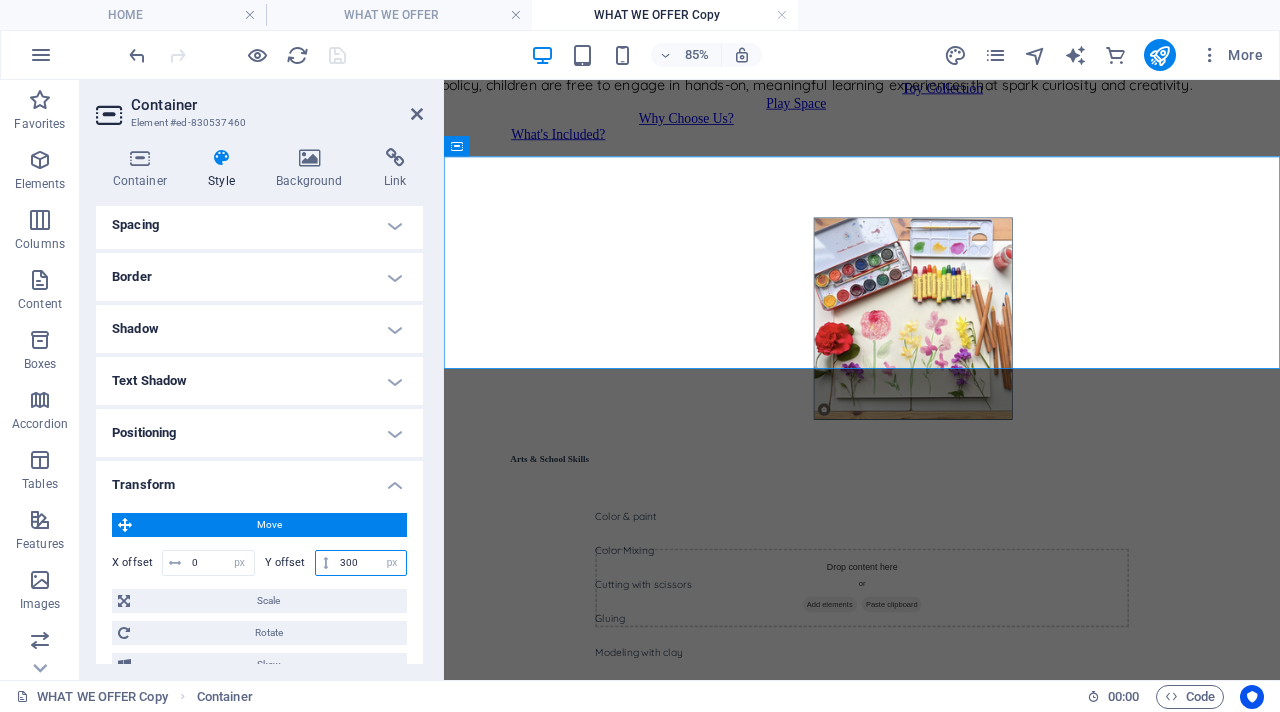 click on "300" at bounding box center [370, 563] 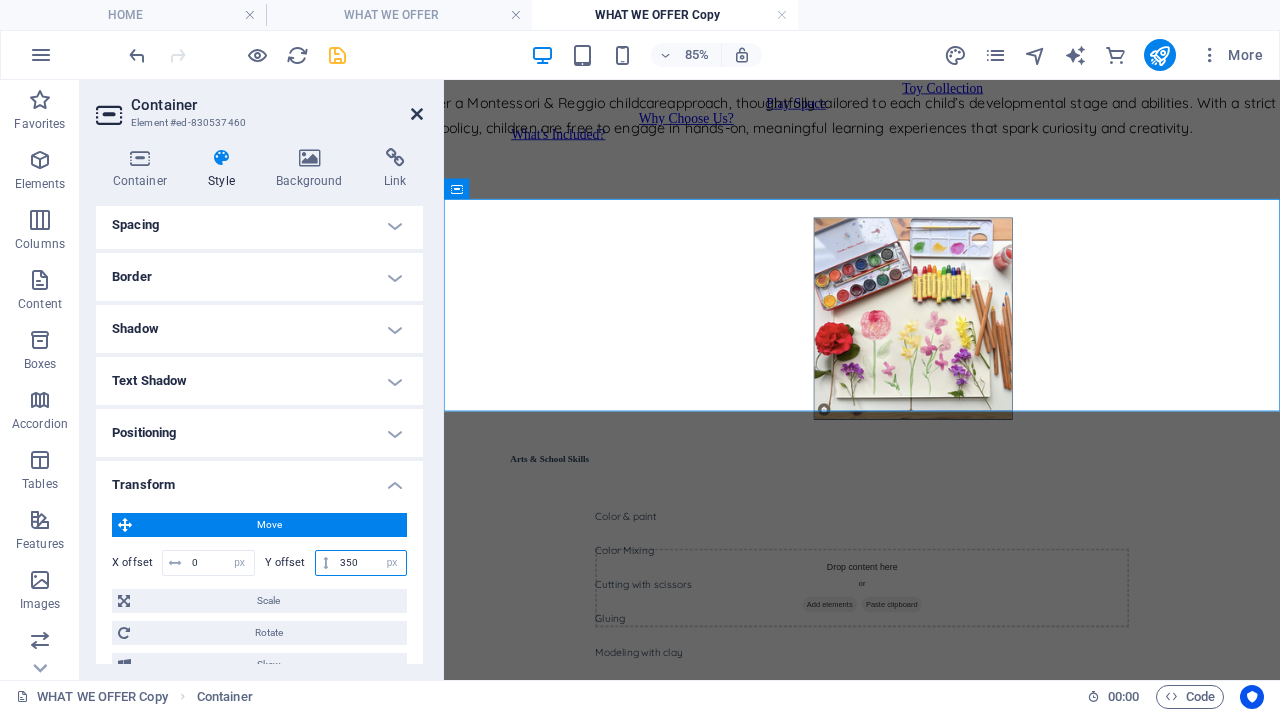type on "350" 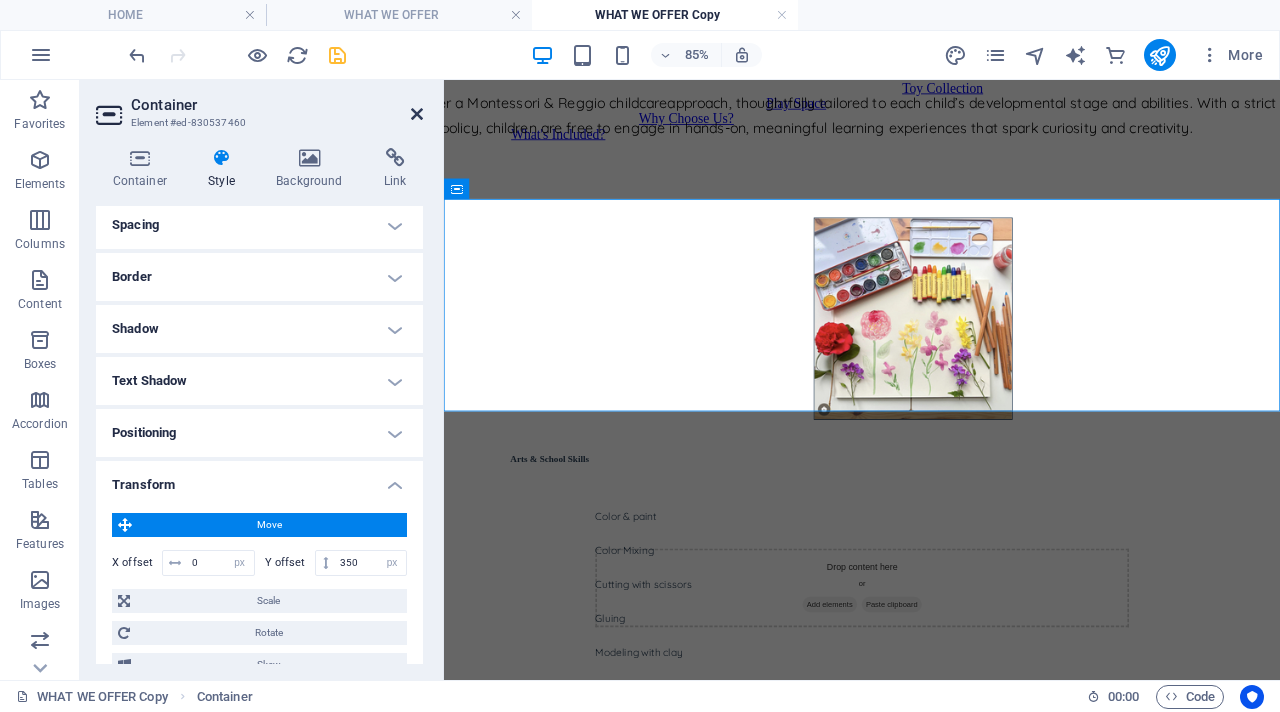 click at bounding box center (417, 114) 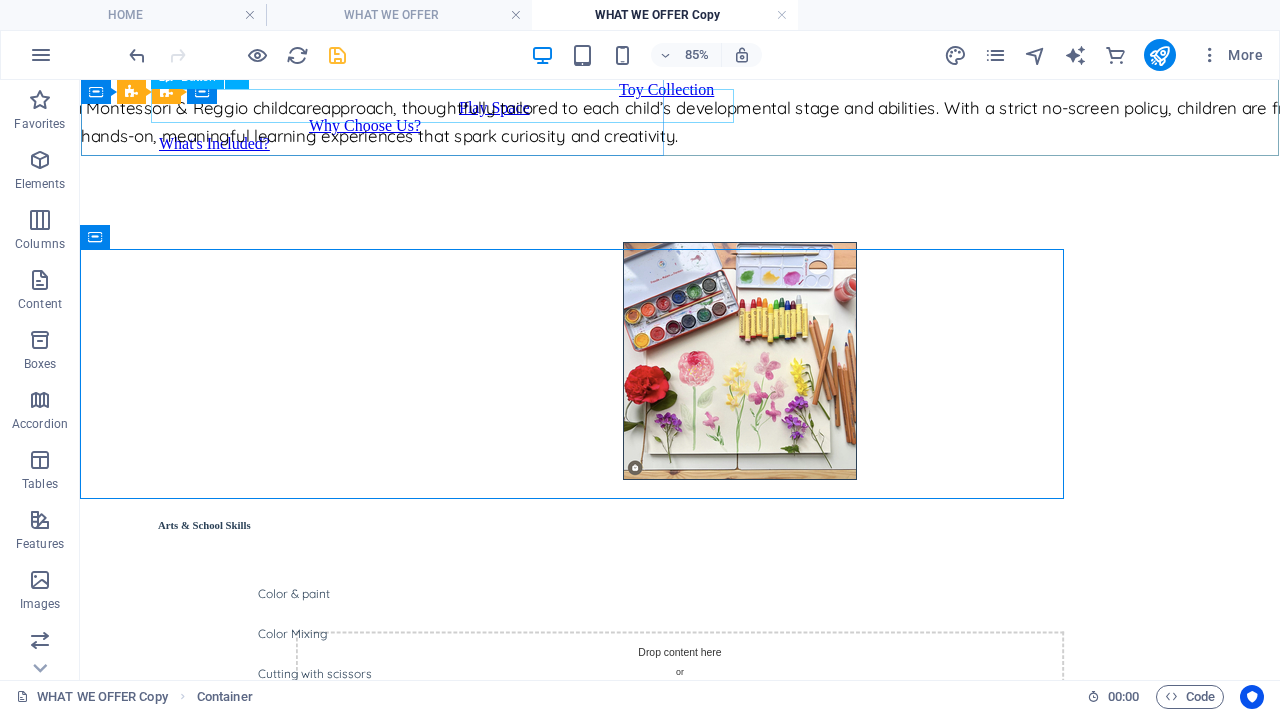 scroll, scrollTop: 652, scrollLeft: 0, axis: vertical 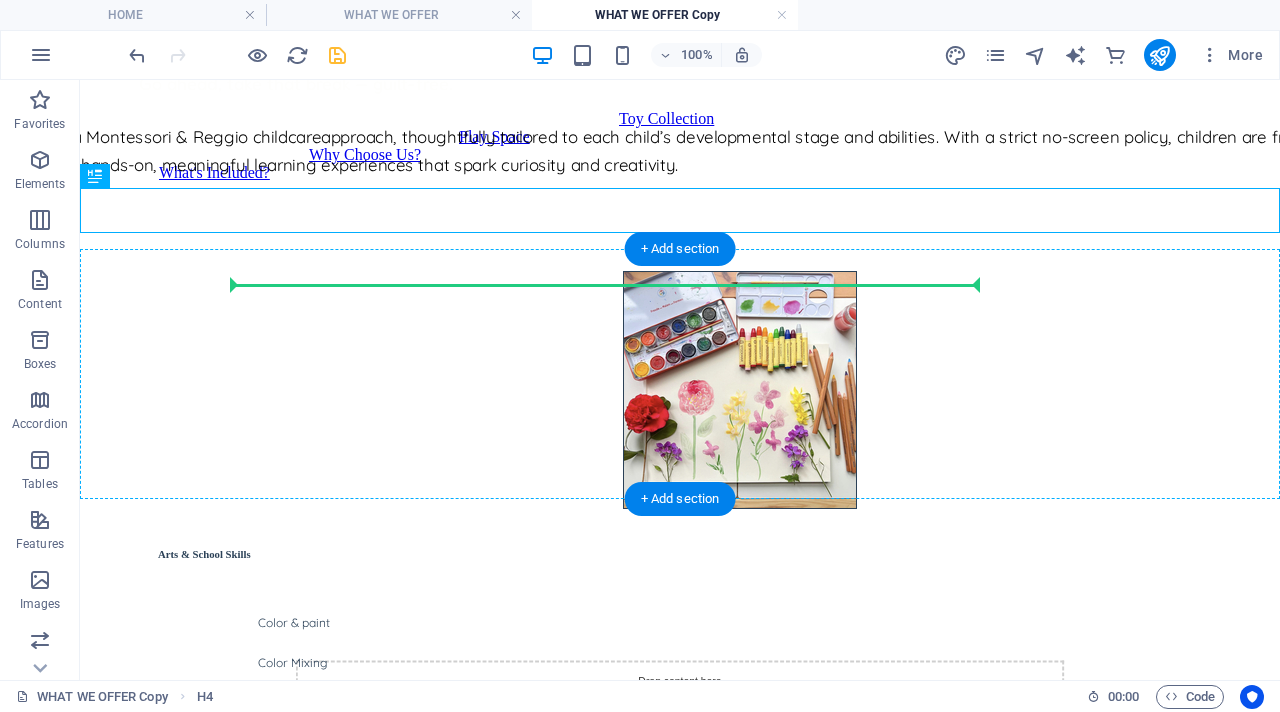 drag, startPoint x: 535, startPoint y: 207, endPoint x: 528, endPoint y: 292, distance: 85.28775 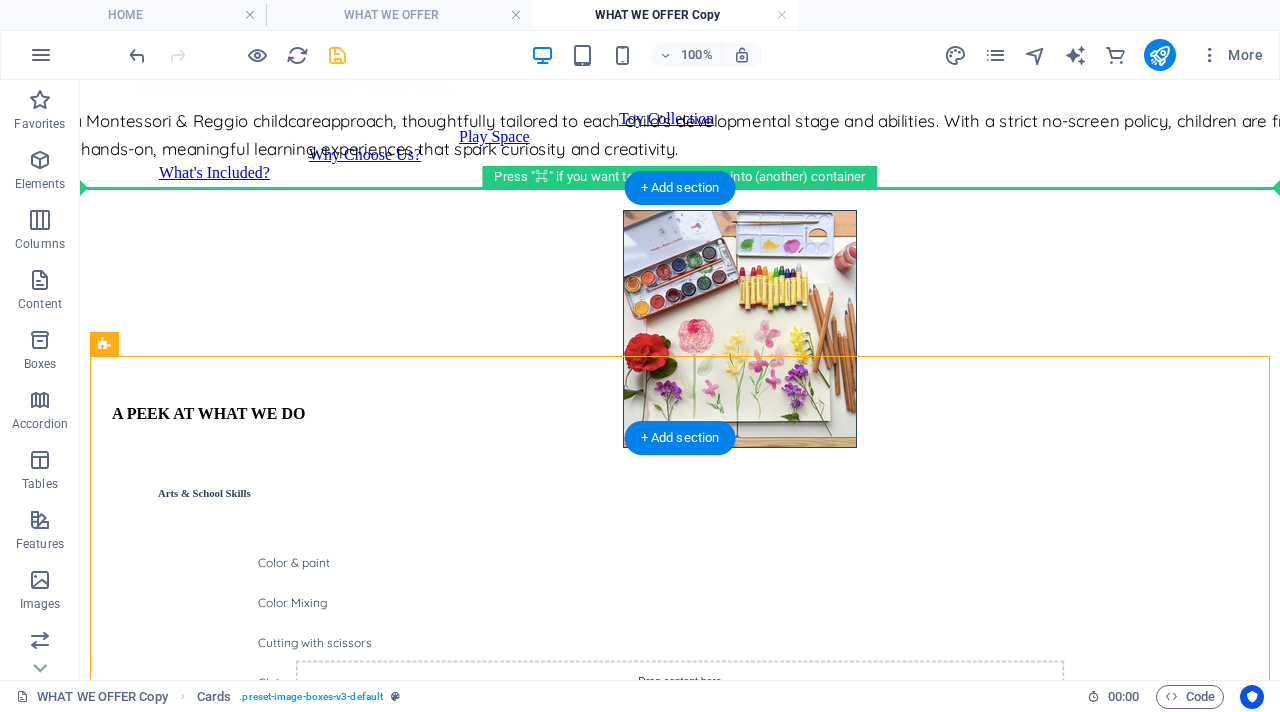 drag, startPoint x: 132, startPoint y: 594, endPoint x: 163, endPoint y: 270, distance: 325.47964 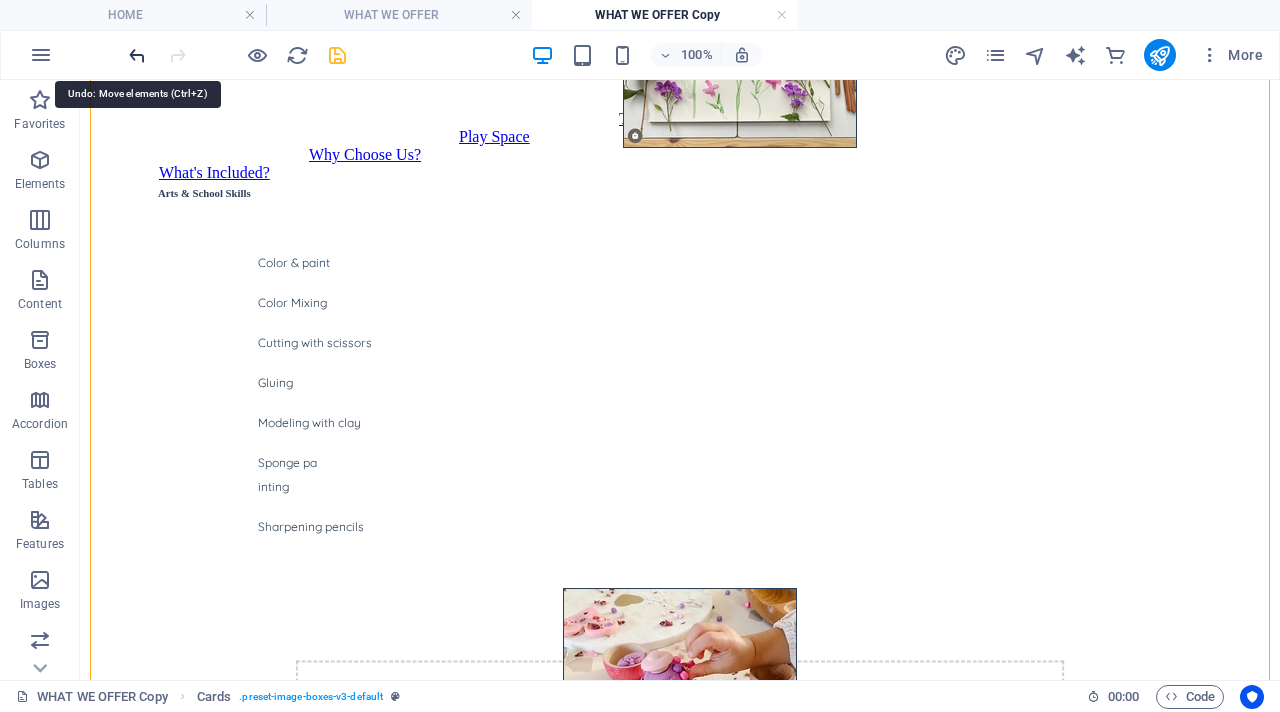 click at bounding box center (137, 55) 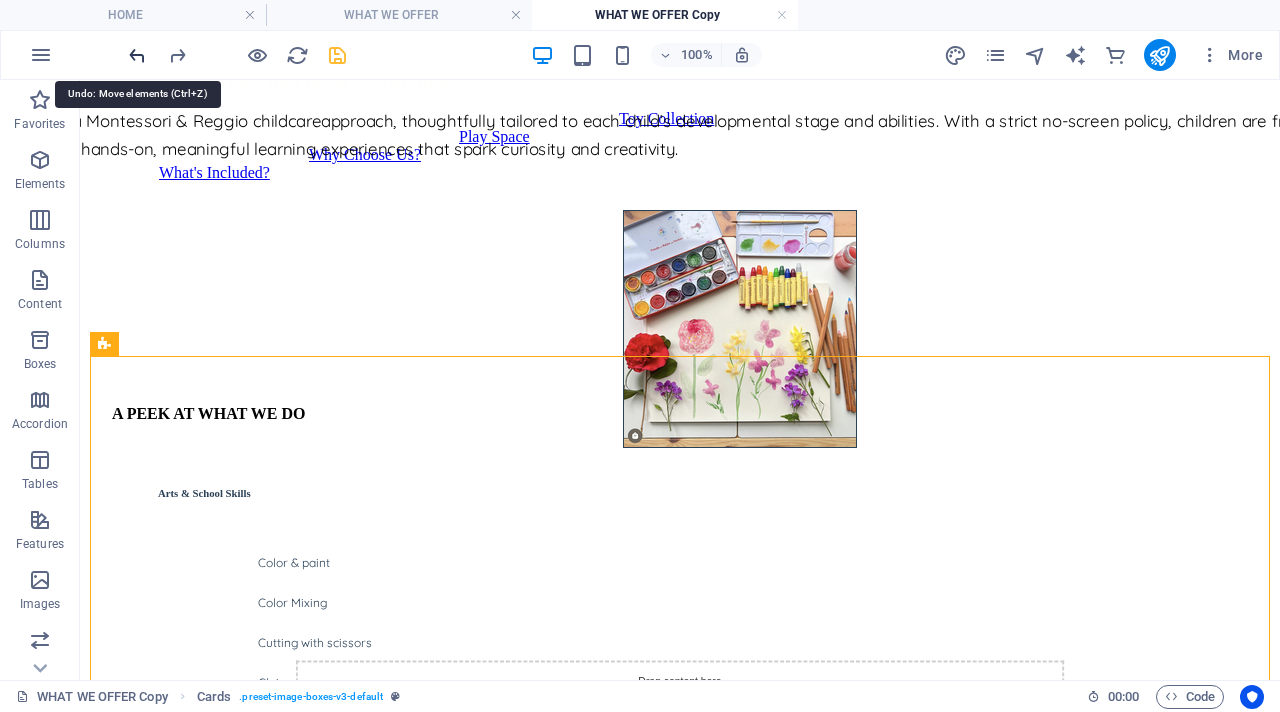 click at bounding box center [137, 55] 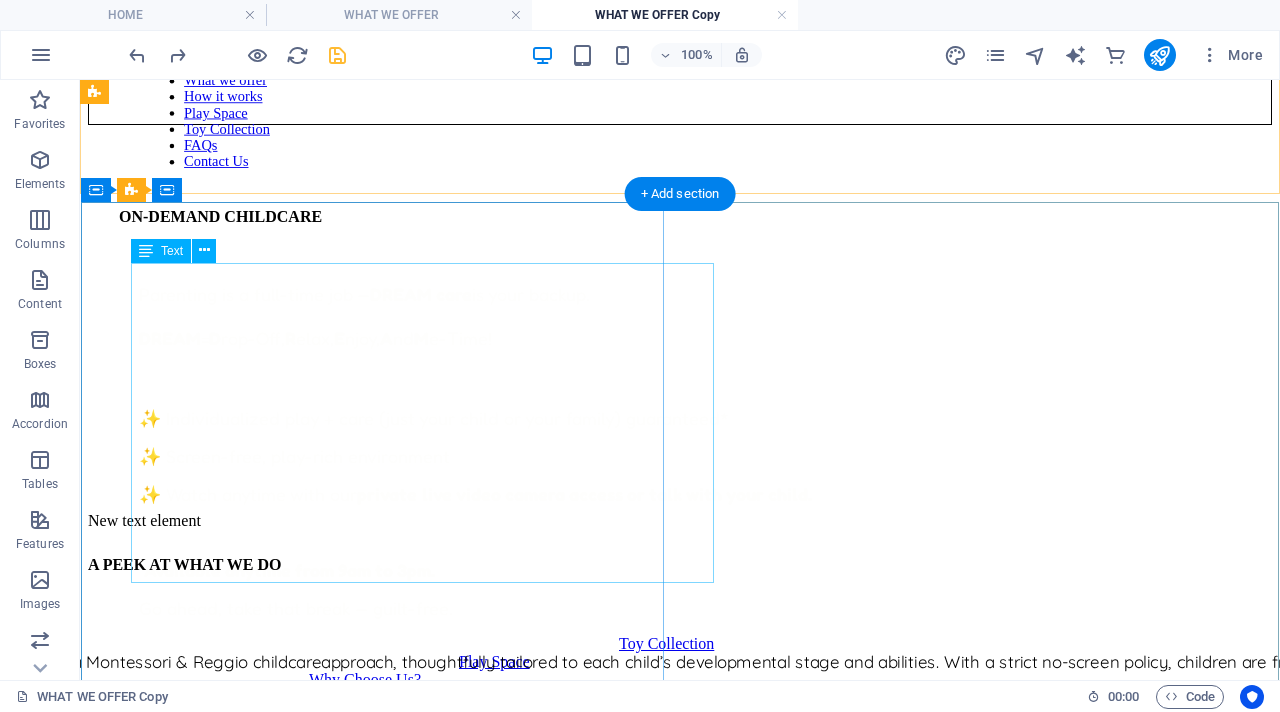 scroll, scrollTop: 152, scrollLeft: 0, axis: vertical 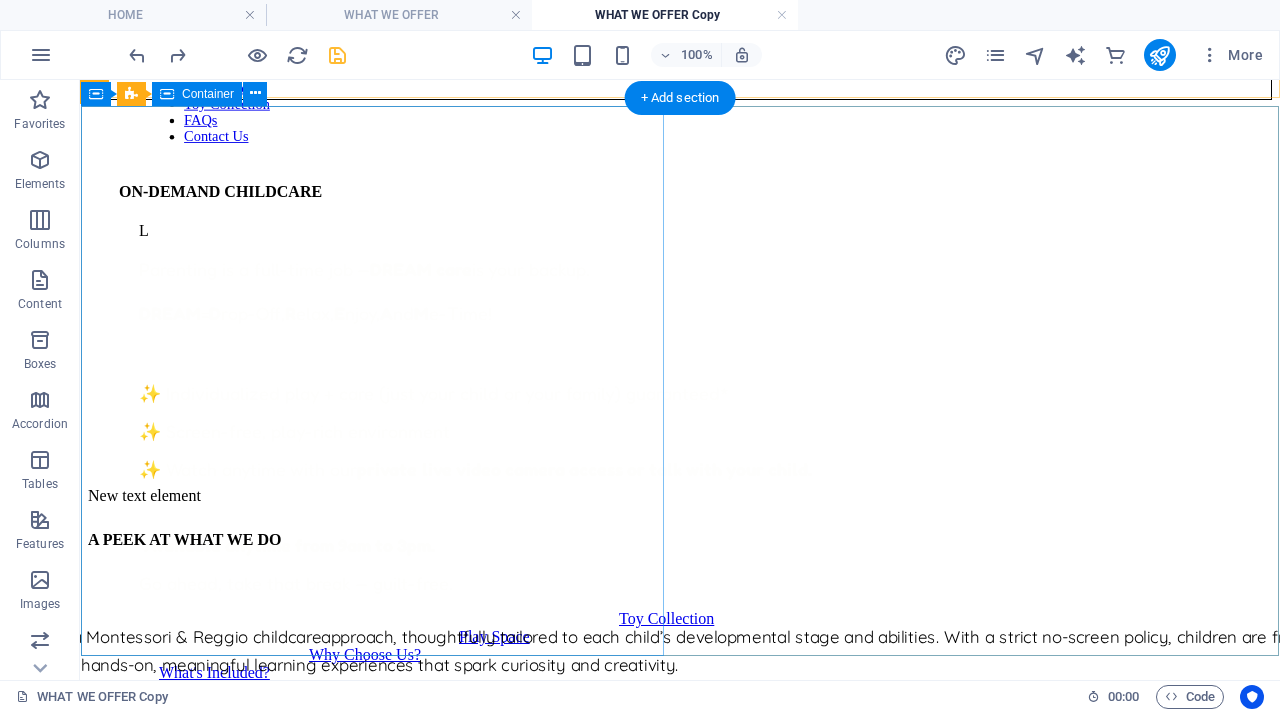 click on "ON-DEMAND CHILDCARE L Parenting is a full-time job —  DREAM care  is your backup. DREAM  =  D rop-Off,  R elax,  E njoy,  A nd  M e-Time! ✨ Individualized play + care (just your child or your family) guaranteed* ✨ Screen-free, play-rich environment ✨ Watch anytime   with our  private   live video camera access or talk with your child.   Available anytime from 9am to 3pm. Go ahead, take that break — guilt-free. Toy Collection Play Space Why Choose Us? What's Included?" at bounding box center (680, 432) 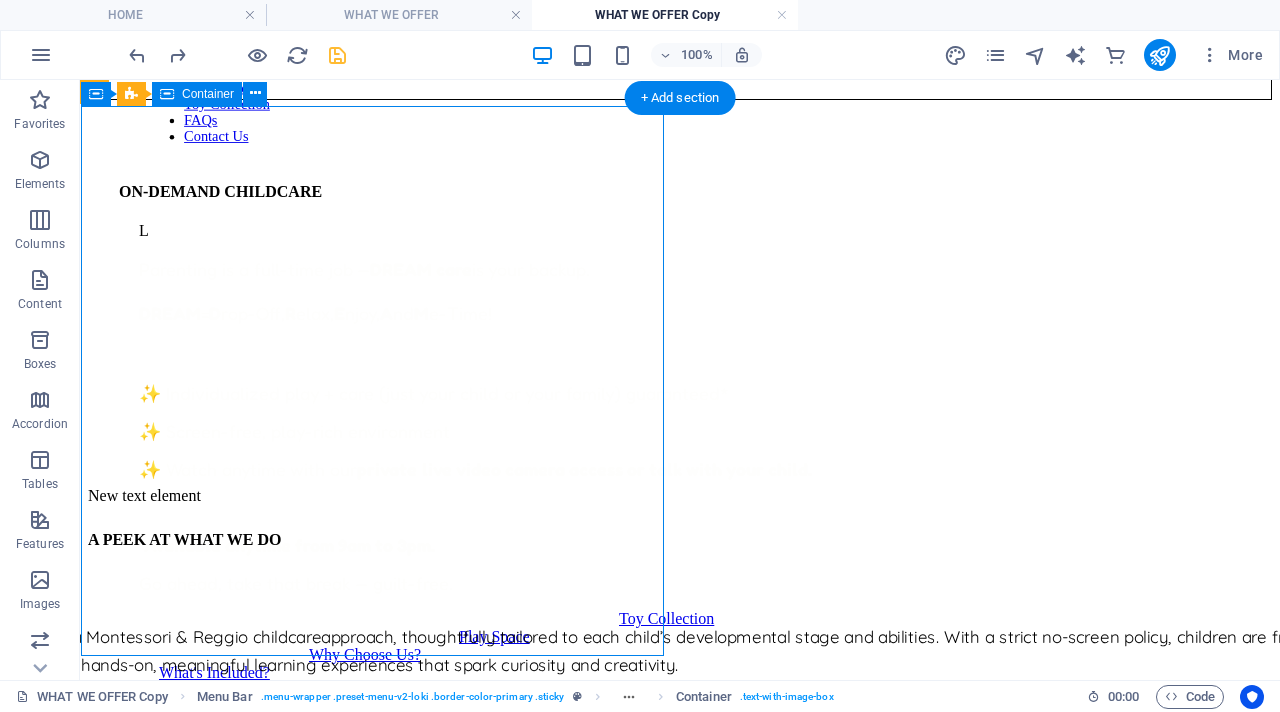 click on "ON-DEMAND CHILDCARE L Parenting is a full-time job —  DREAM care  is your backup. DREAM  =  D rop-Off,  R elax,  E njoy,  A nd  M e-Time! ✨ Individualized play + care (just your child or your family) guaranteed* ✨ Screen-free, play-rich environment ✨ Watch anytime   with our  private   live video camera access or talk with your child.   Available anytime from 9am to 3pm. Go ahead, take that break — guilt-free. Toy Collection Play Space Why Choose Us? What's Included?" at bounding box center [680, 432] 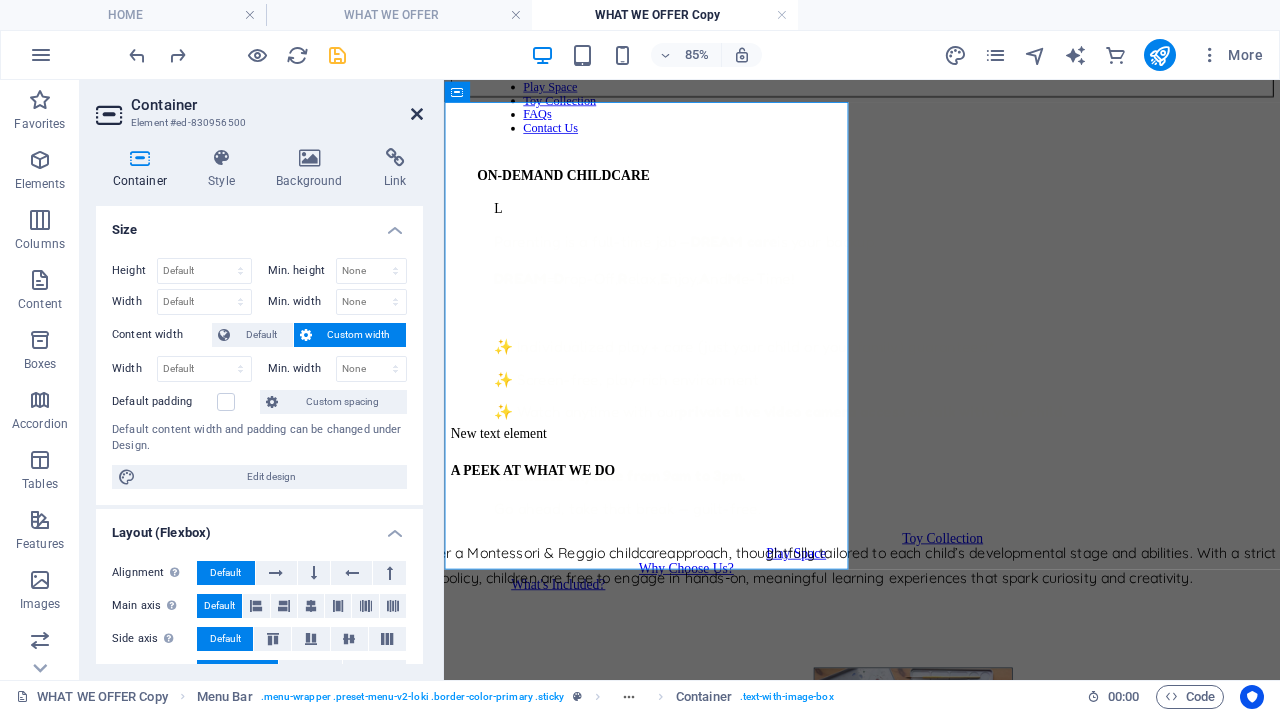 click at bounding box center (417, 114) 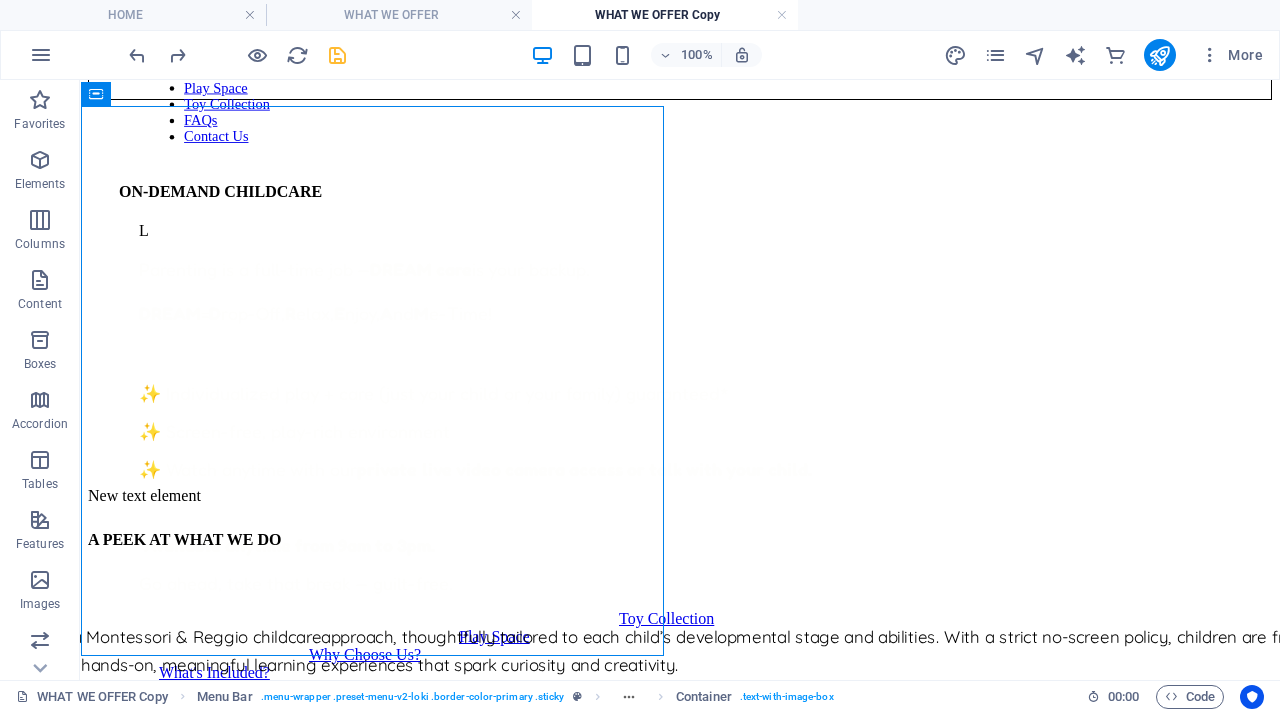 click at bounding box center (337, 55) 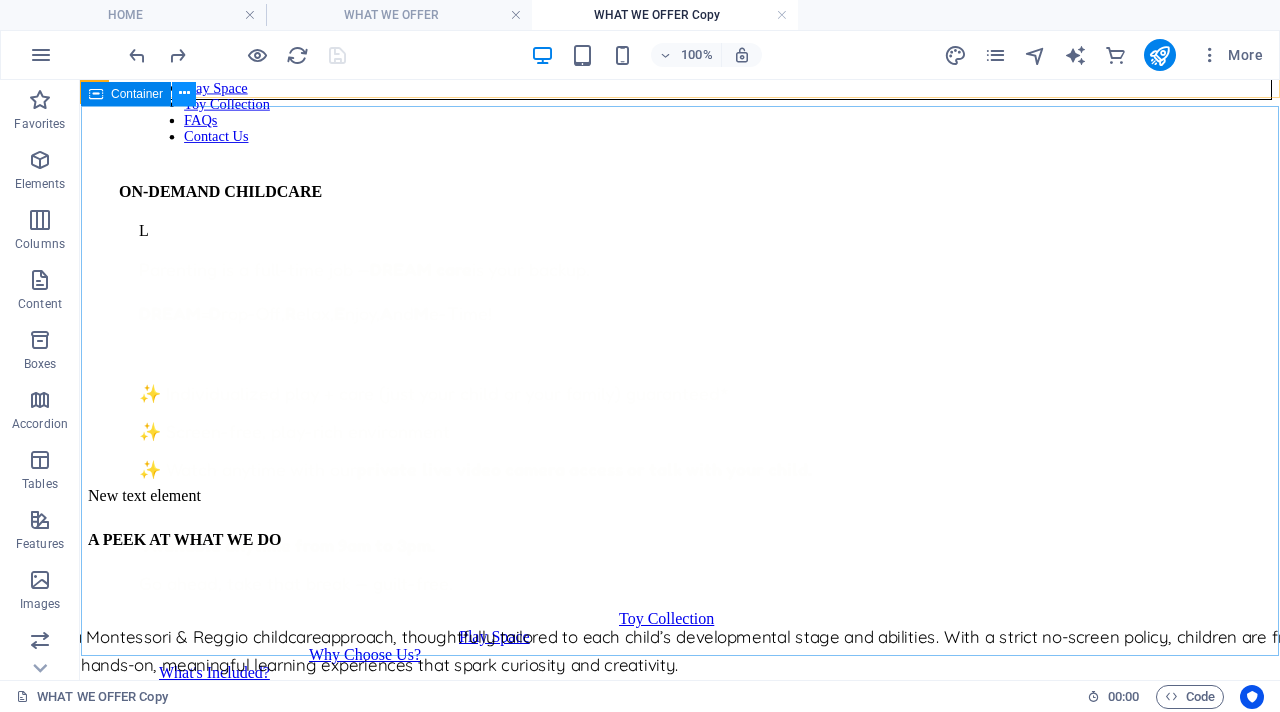 click at bounding box center [184, 93] 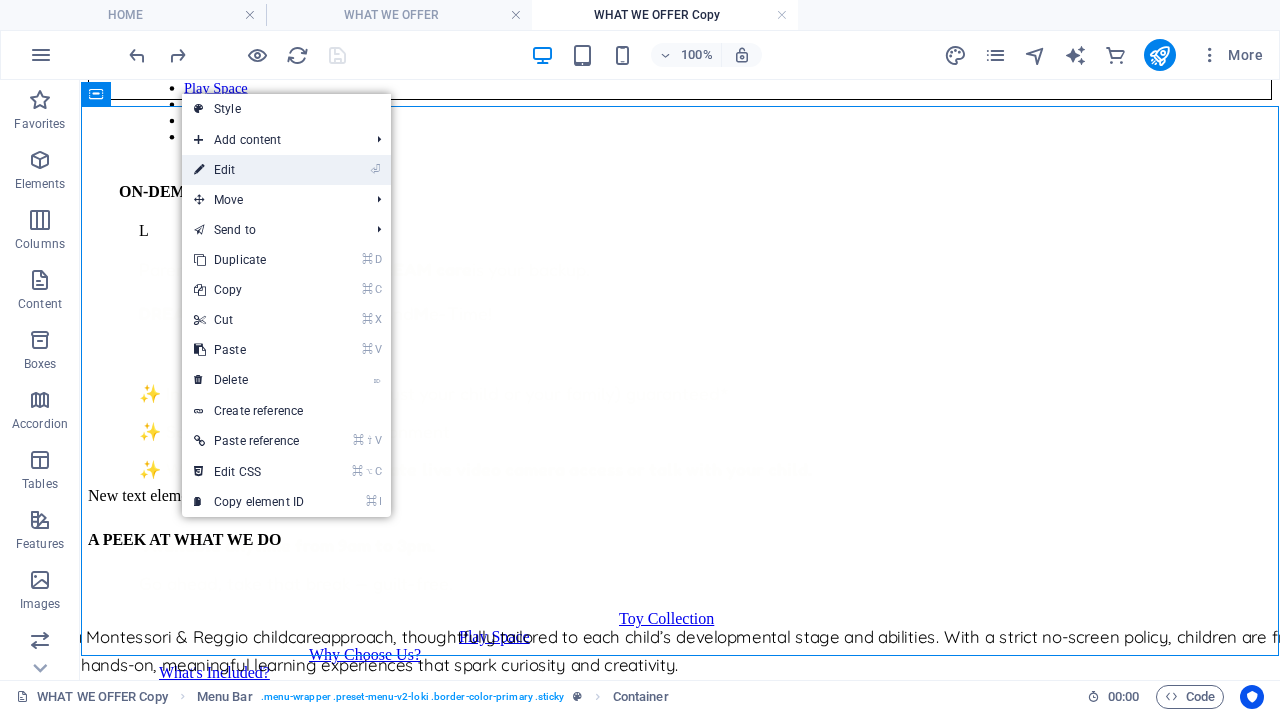 click on "⏎  Edit" at bounding box center (249, 170) 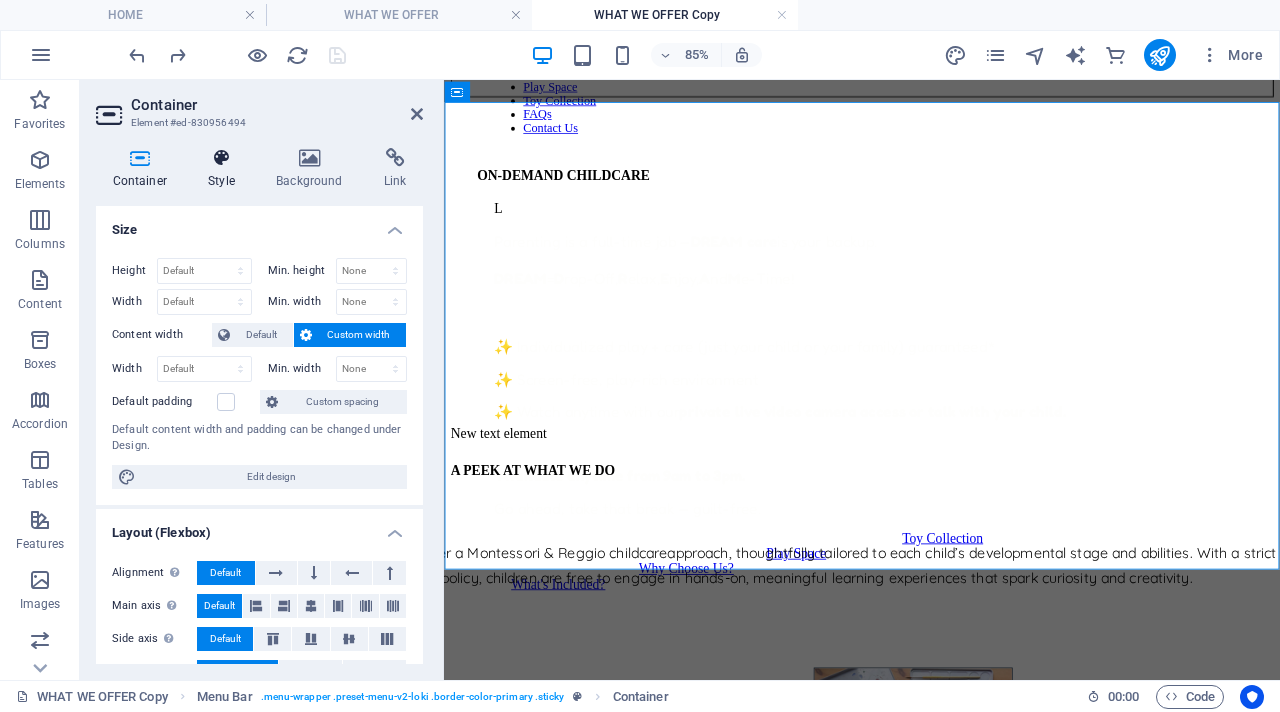 click on "Style" at bounding box center [226, 169] 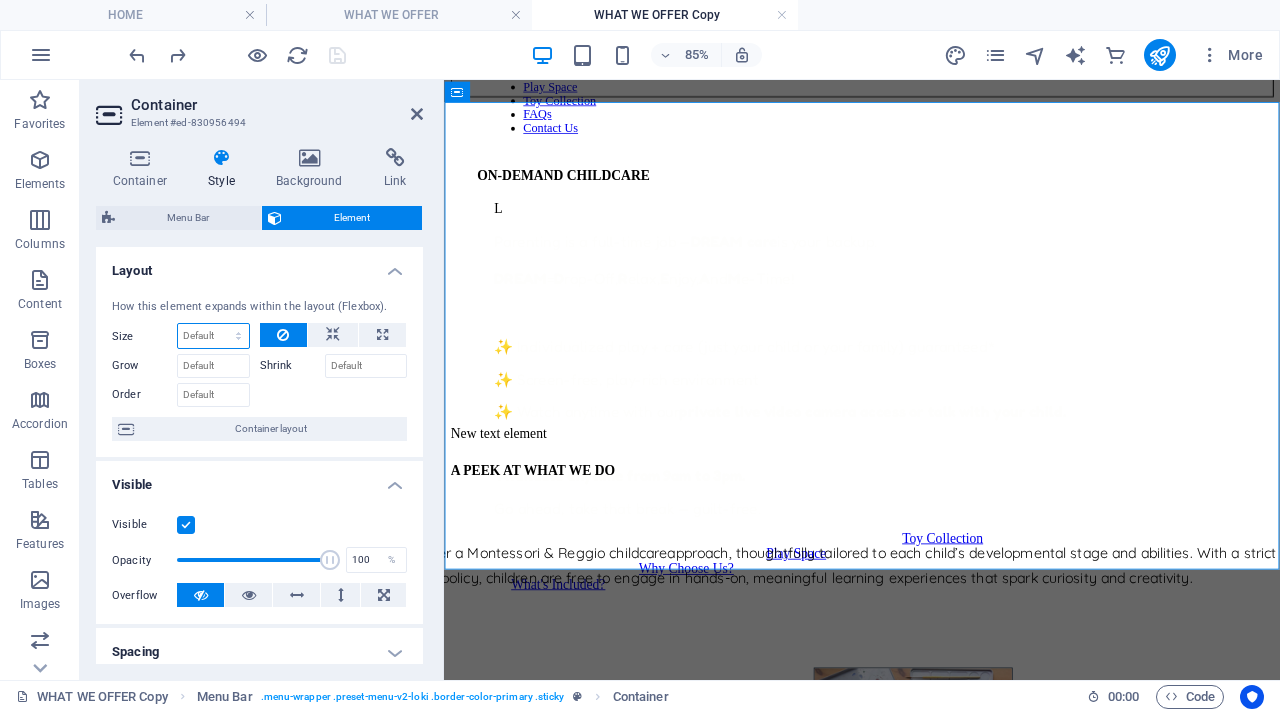 click on "Default auto px % 1/1 1/2 1/3 1/4 1/5 1/6 1/7 1/8 1/9 1/10" at bounding box center [213, 336] 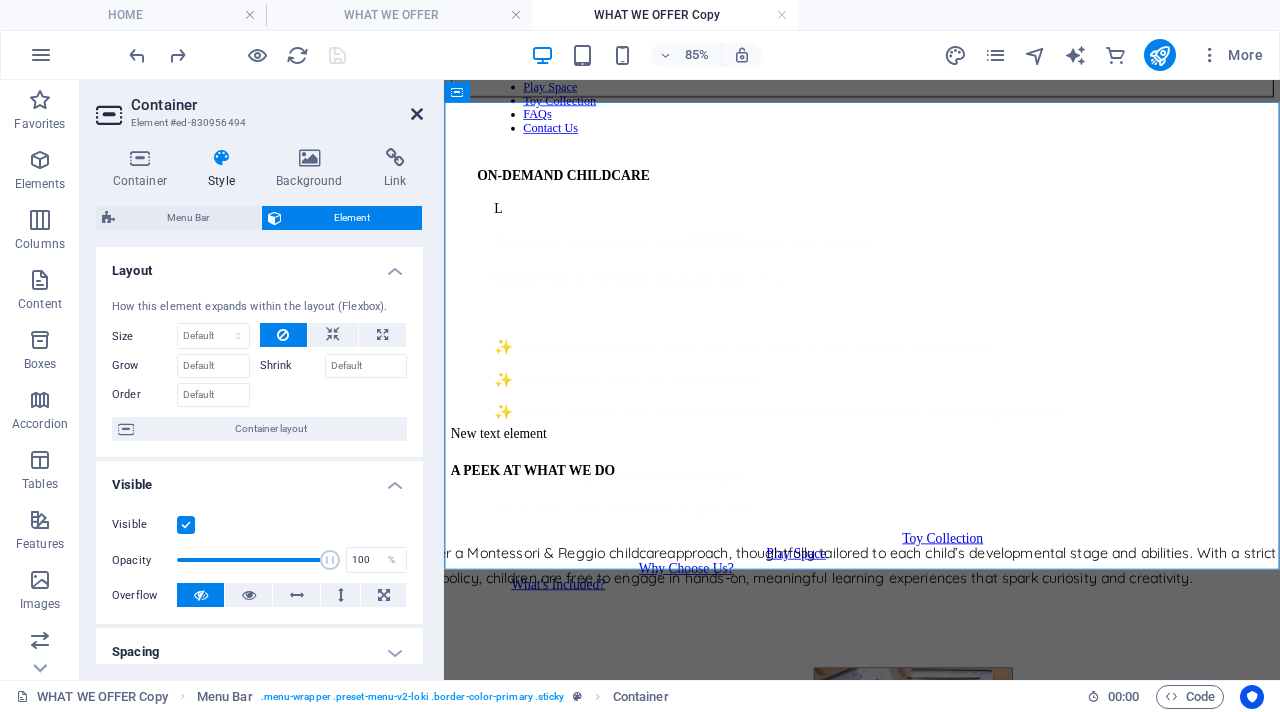 click at bounding box center (417, 114) 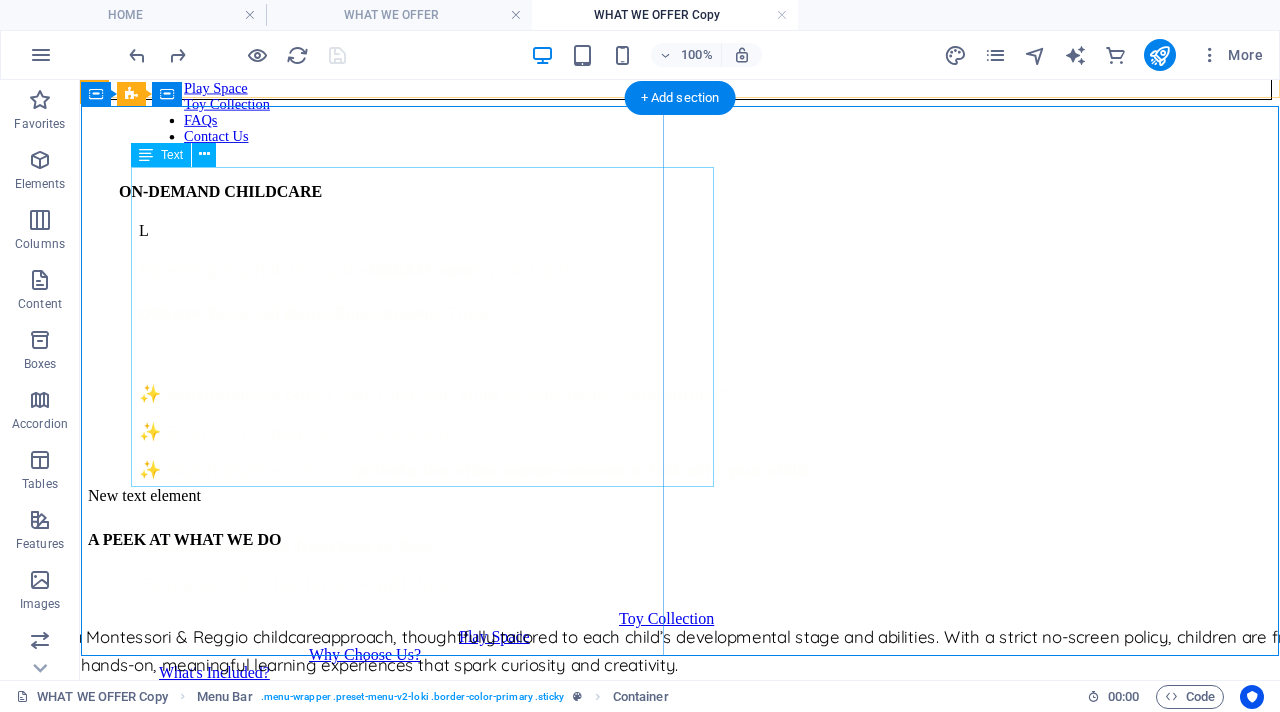 scroll, scrollTop: 0, scrollLeft: 0, axis: both 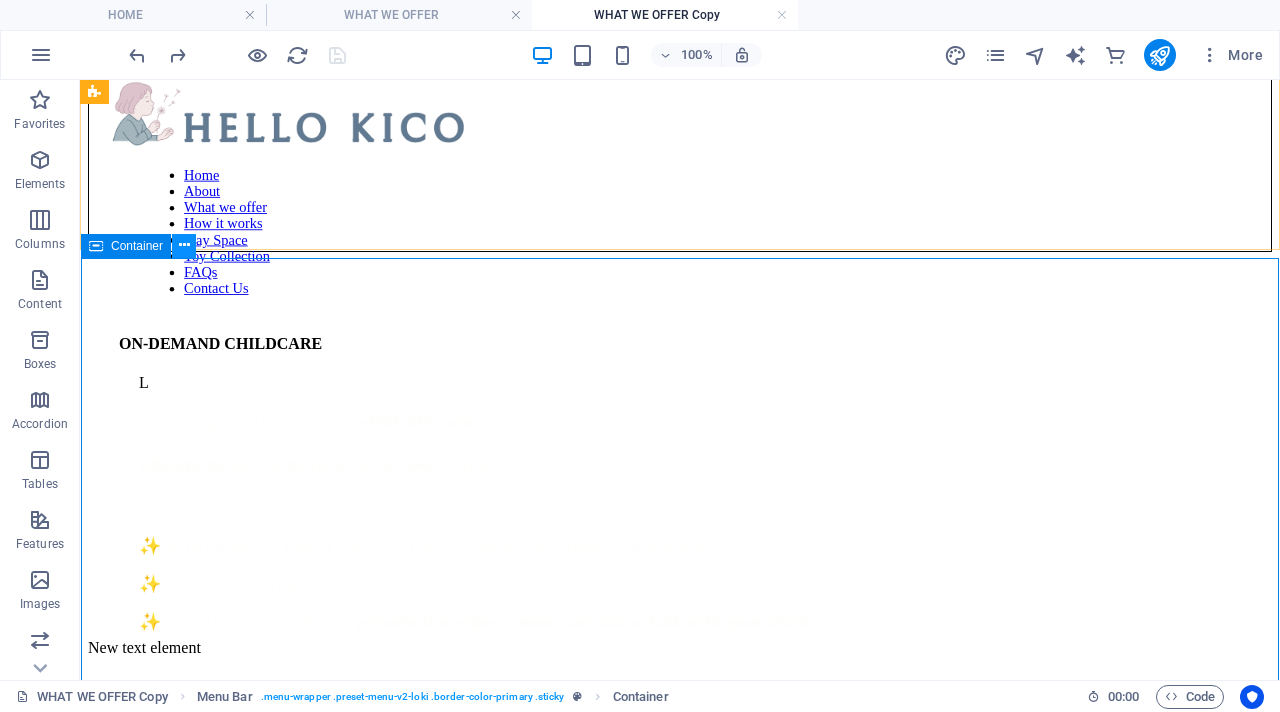 click at bounding box center [184, 245] 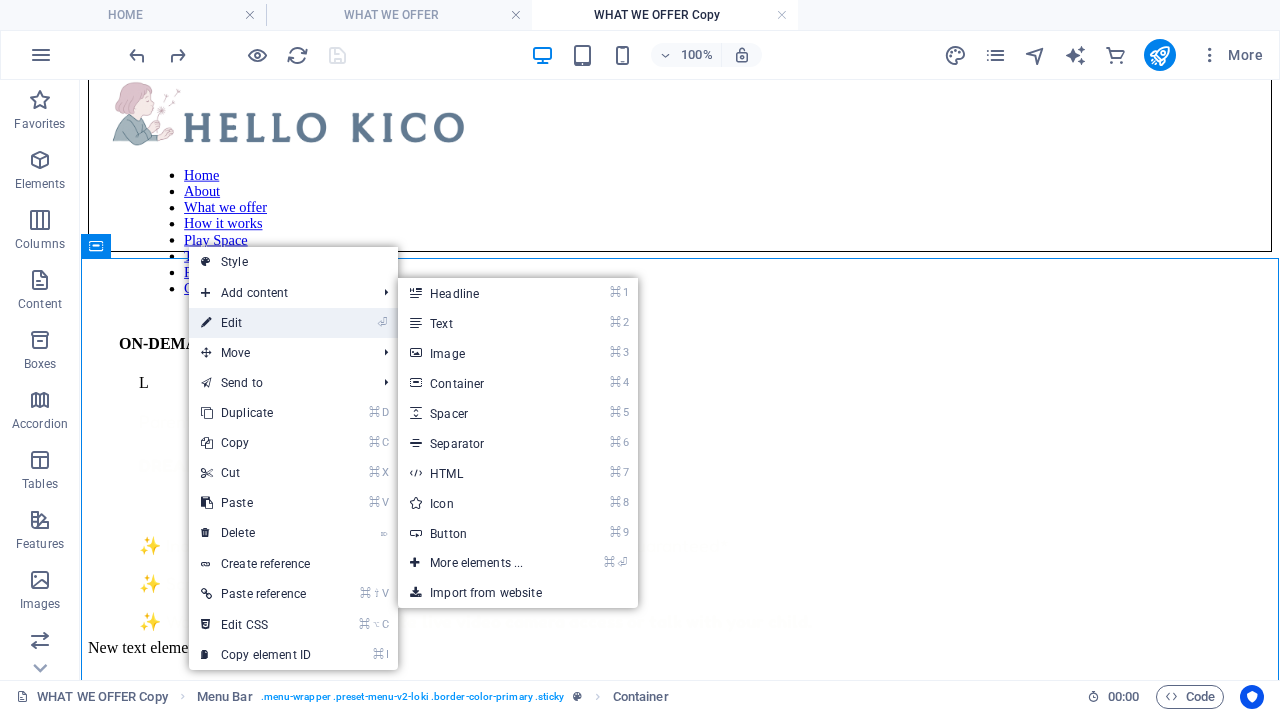 click on "⏎  Edit" at bounding box center (256, 323) 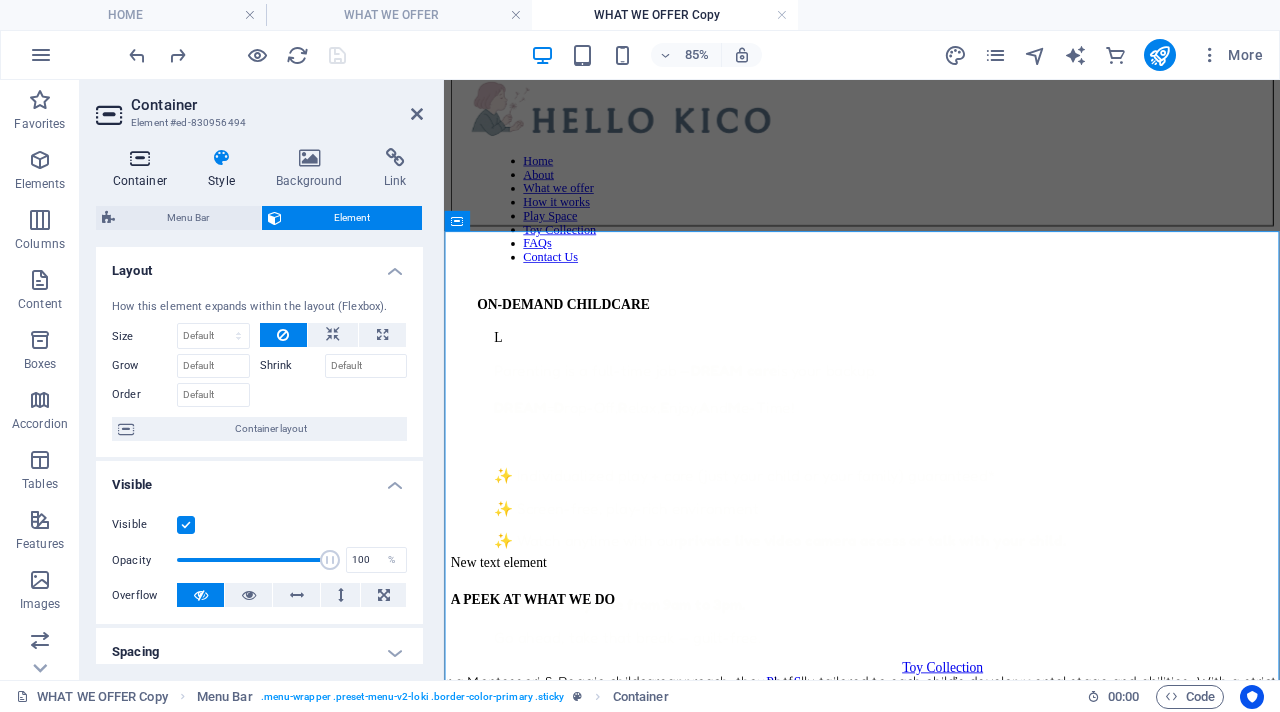 click at bounding box center (140, 158) 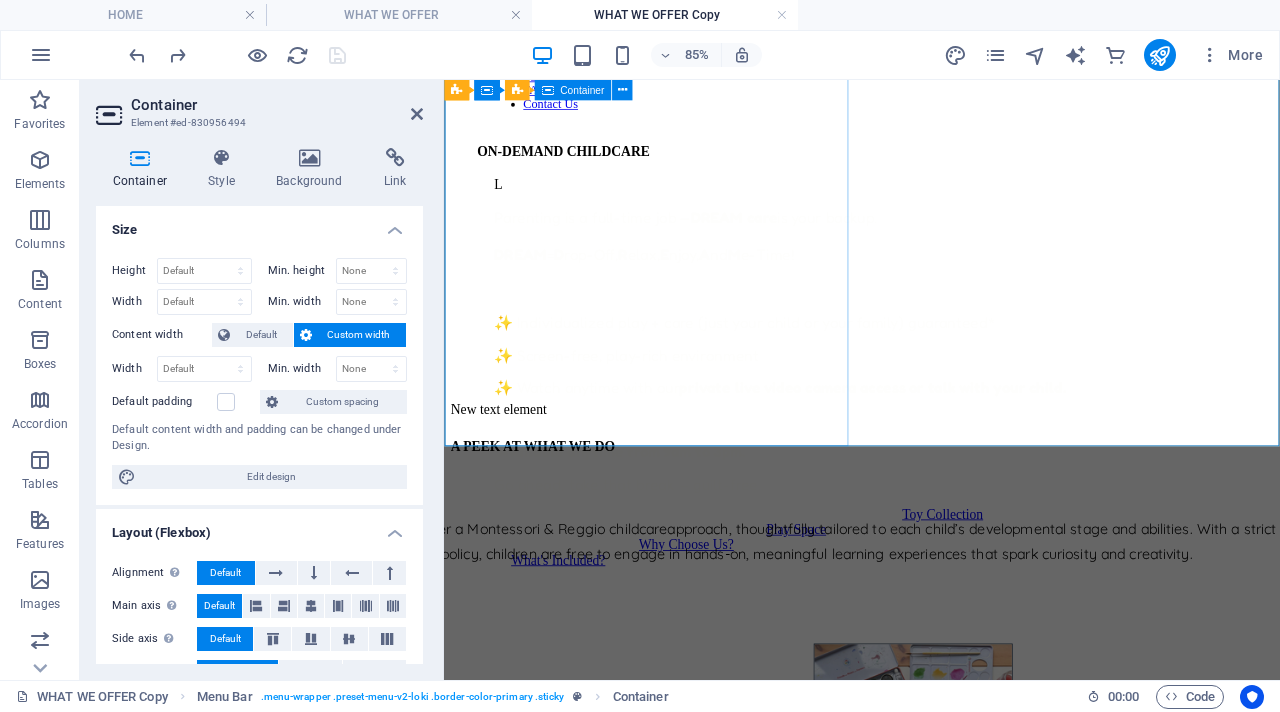 scroll, scrollTop: 32, scrollLeft: 0, axis: vertical 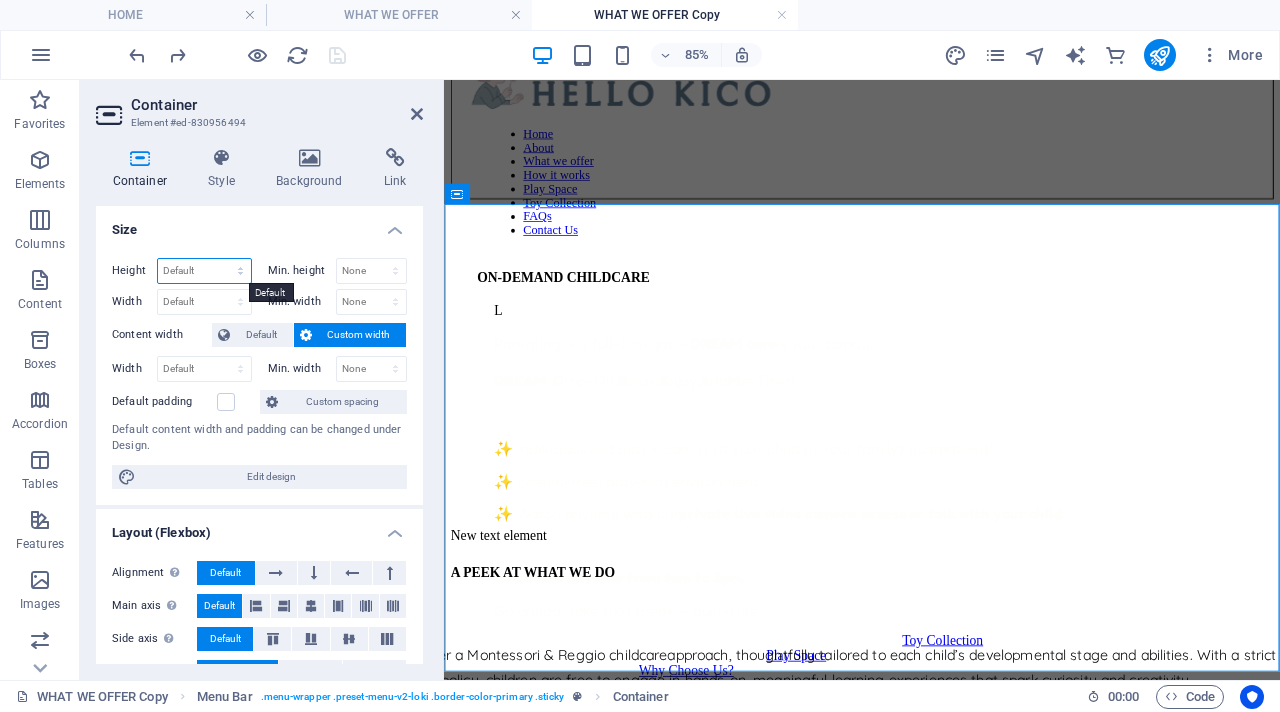 click on "Default px rem % vh vw" at bounding box center [204, 271] 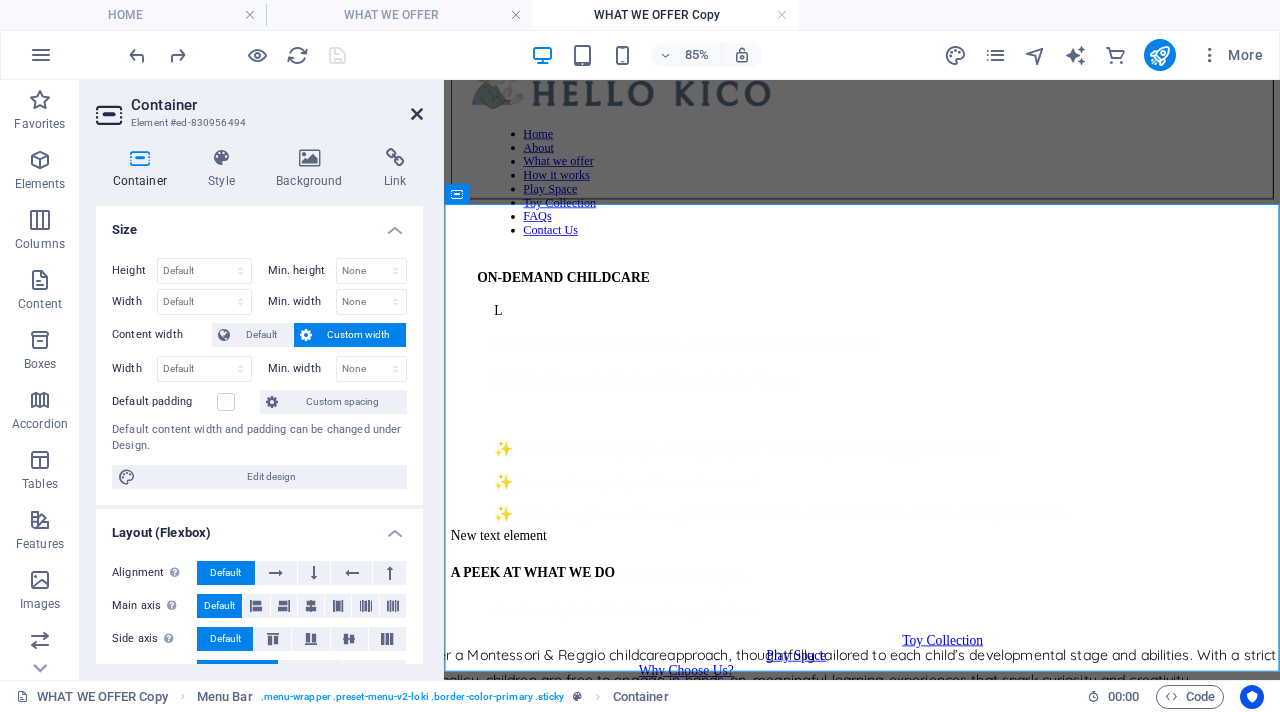 click at bounding box center [417, 114] 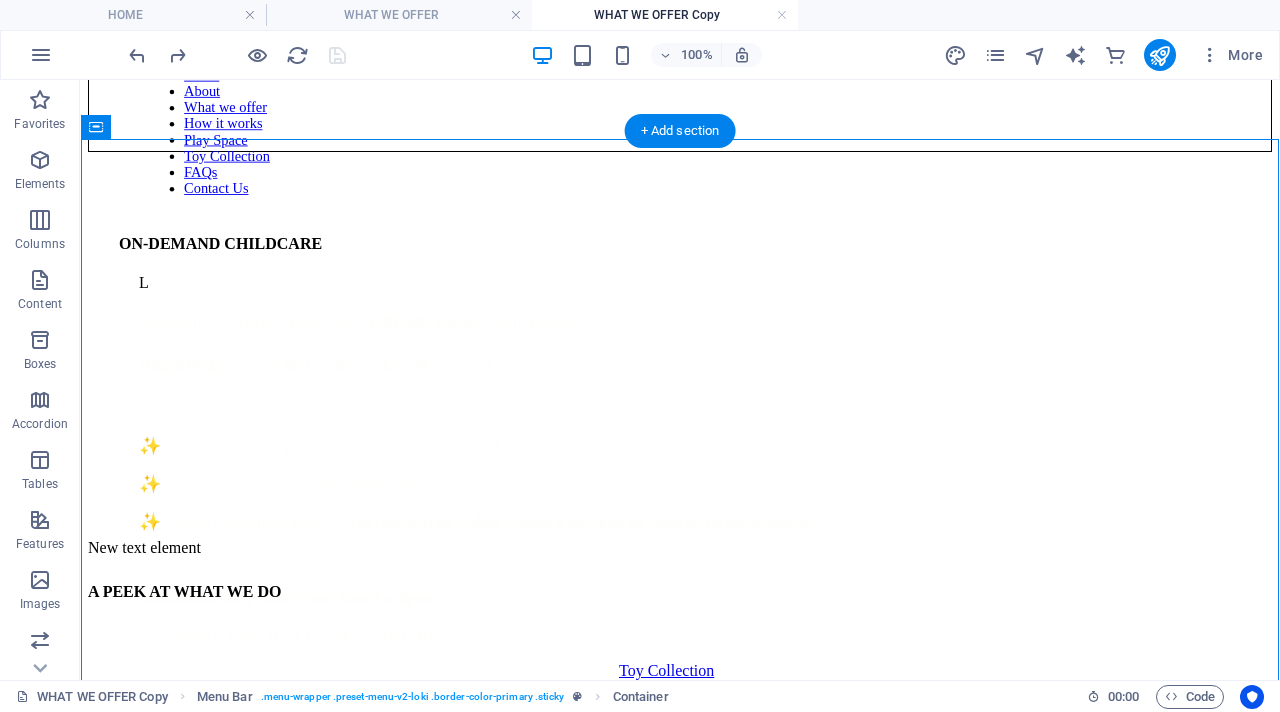 scroll, scrollTop: 0, scrollLeft: 0, axis: both 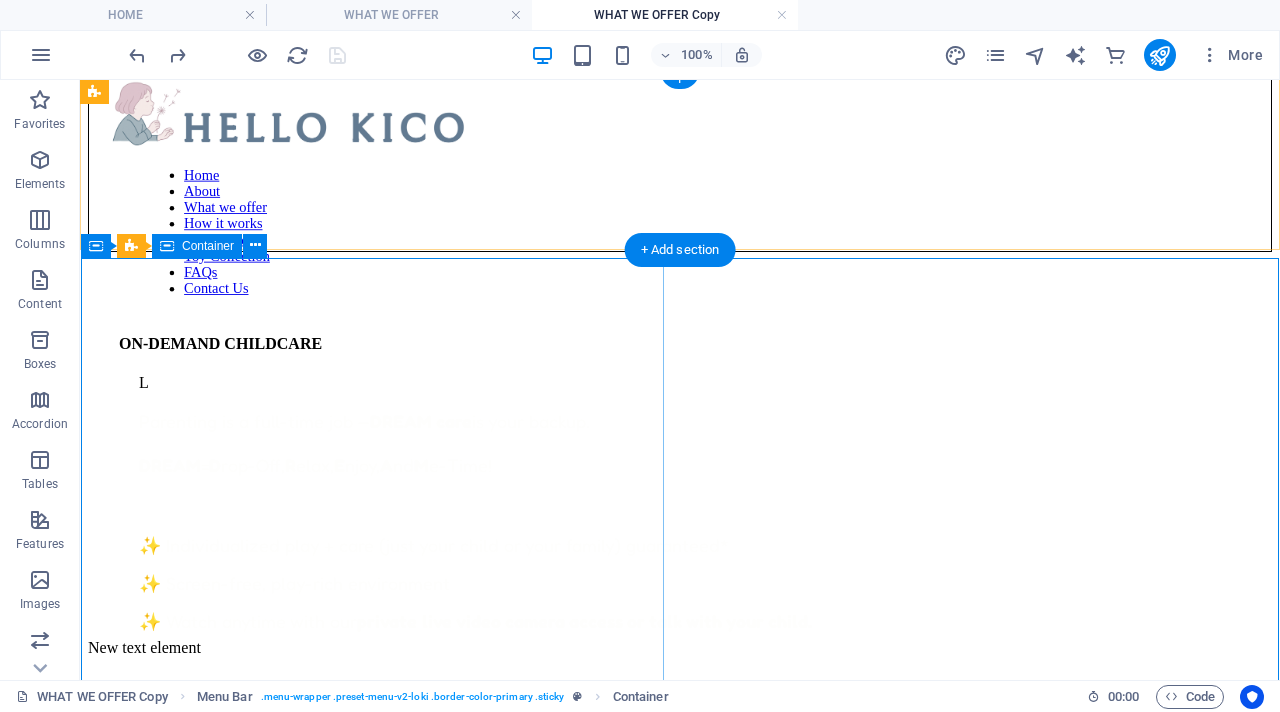 click on "ON-DEMAND CHILDCARE L Parenting is a full-time job —  DREAM care  is your backup. DREAM  =  D rop-Off,  R elax,  E njoy,  A nd  M e-Time! ✨ Individualized play + care (just your child or your family) guaranteed* ✨ Screen-free, play-rich environment ✨ Watch anytime   with our  private   live video camera access or talk with your child.   Available anytime from 9am to 3pm. Go ahead, take that break — guilt-free. Toy Collection Play Space Why Choose Us? What's Included?" at bounding box center (680, 584) 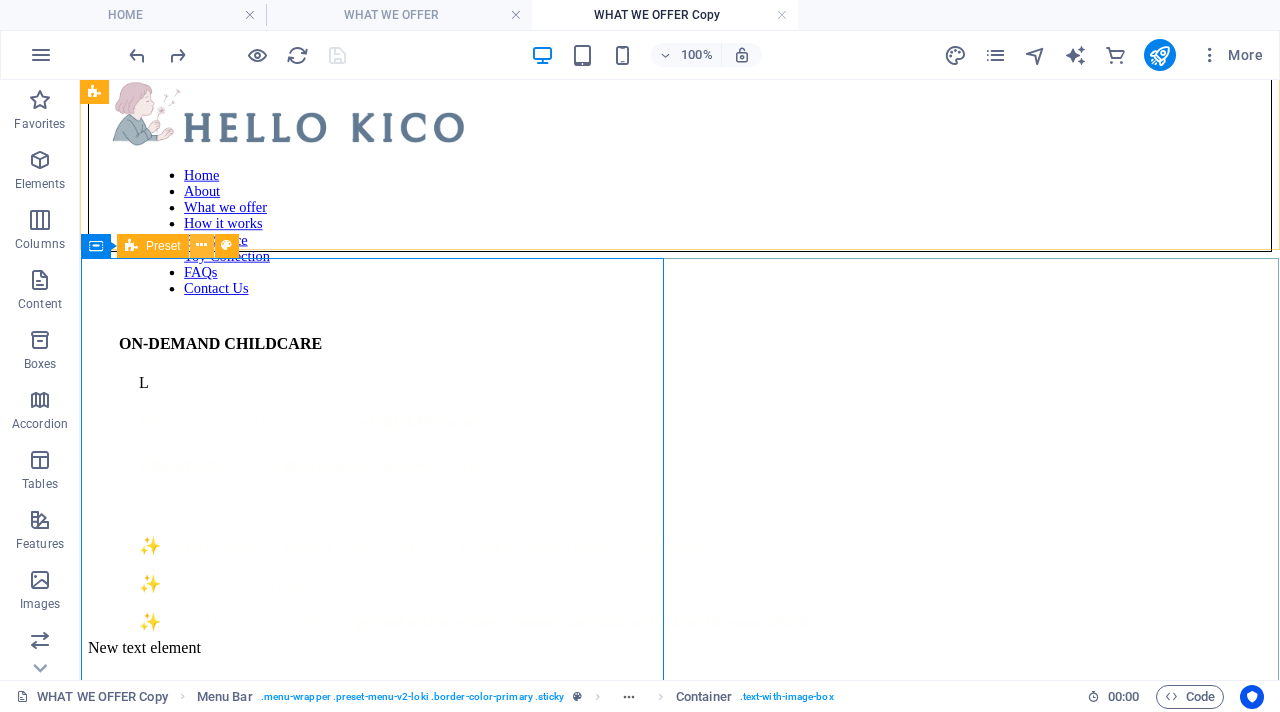 click at bounding box center [201, 245] 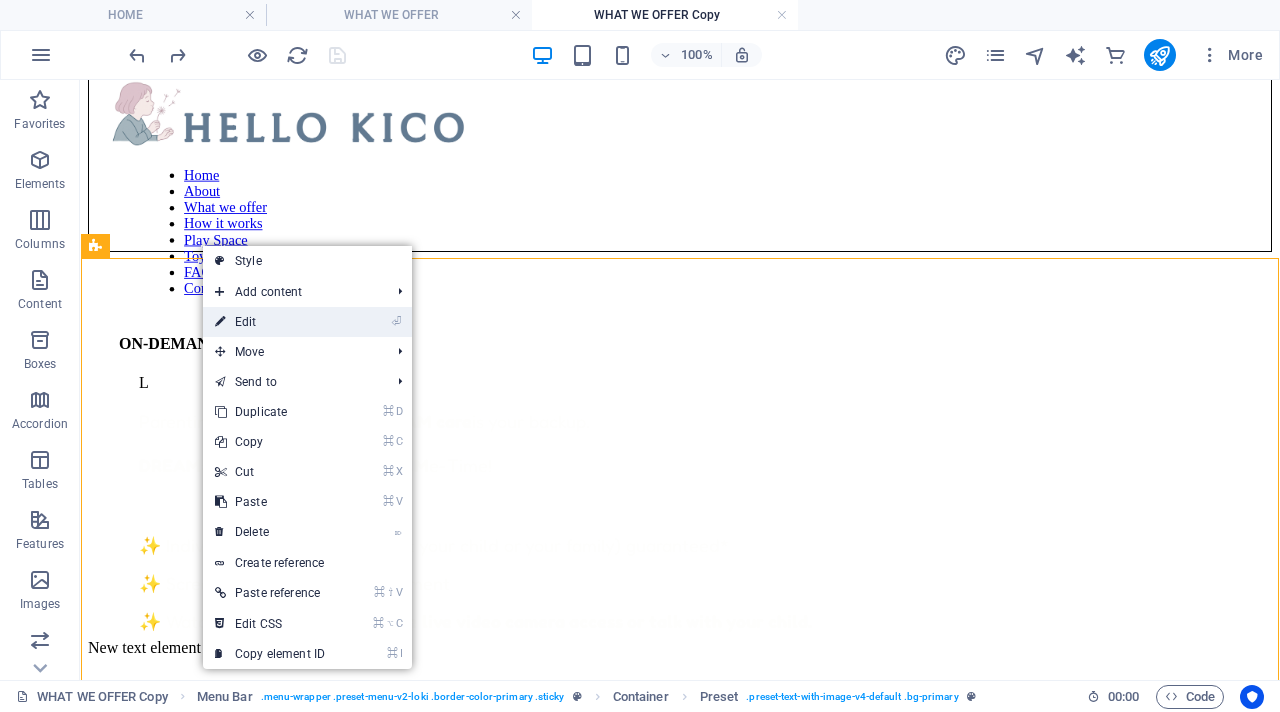 click on "⏎  Edit" at bounding box center (270, 322) 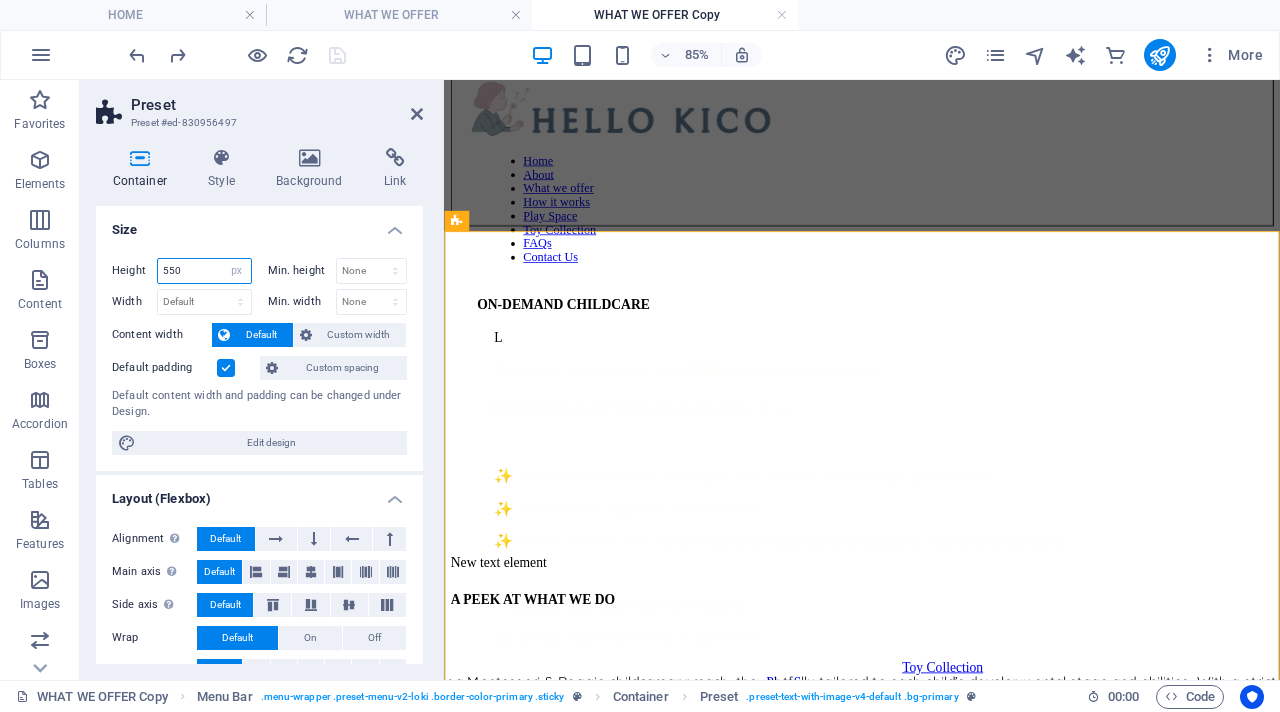 click on "550" at bounding box center [204, 271] 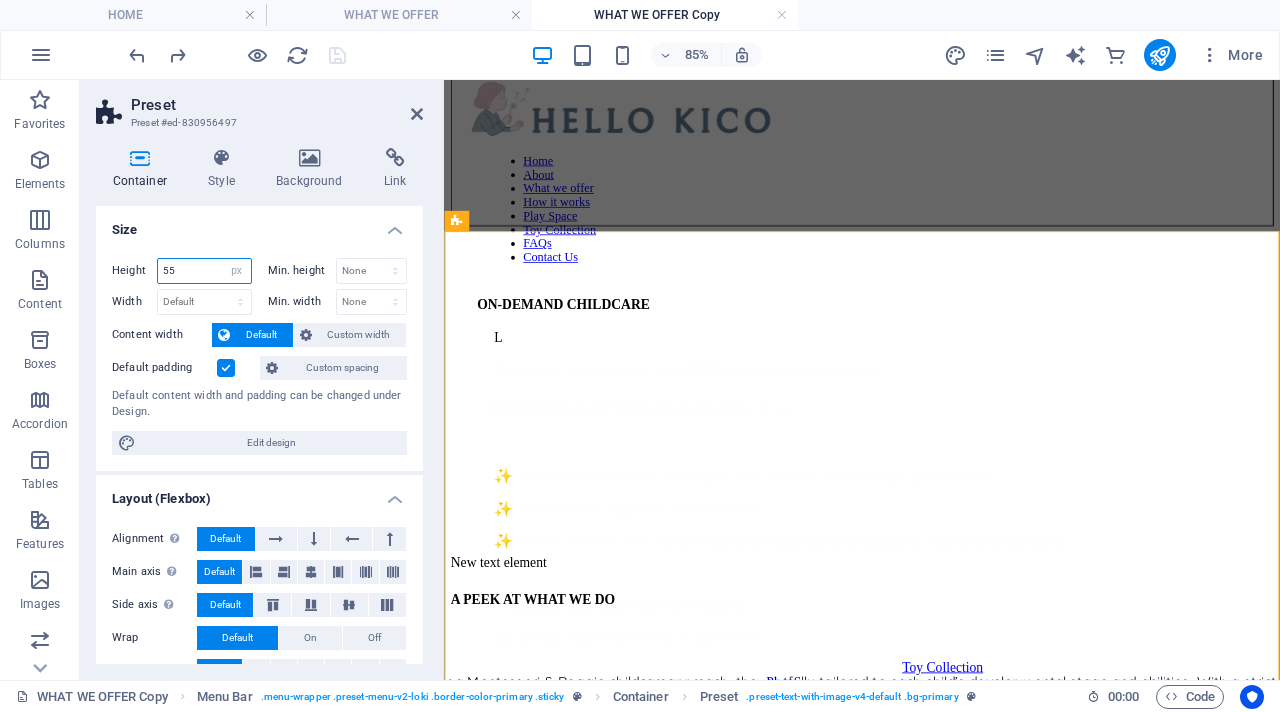 type on "5" 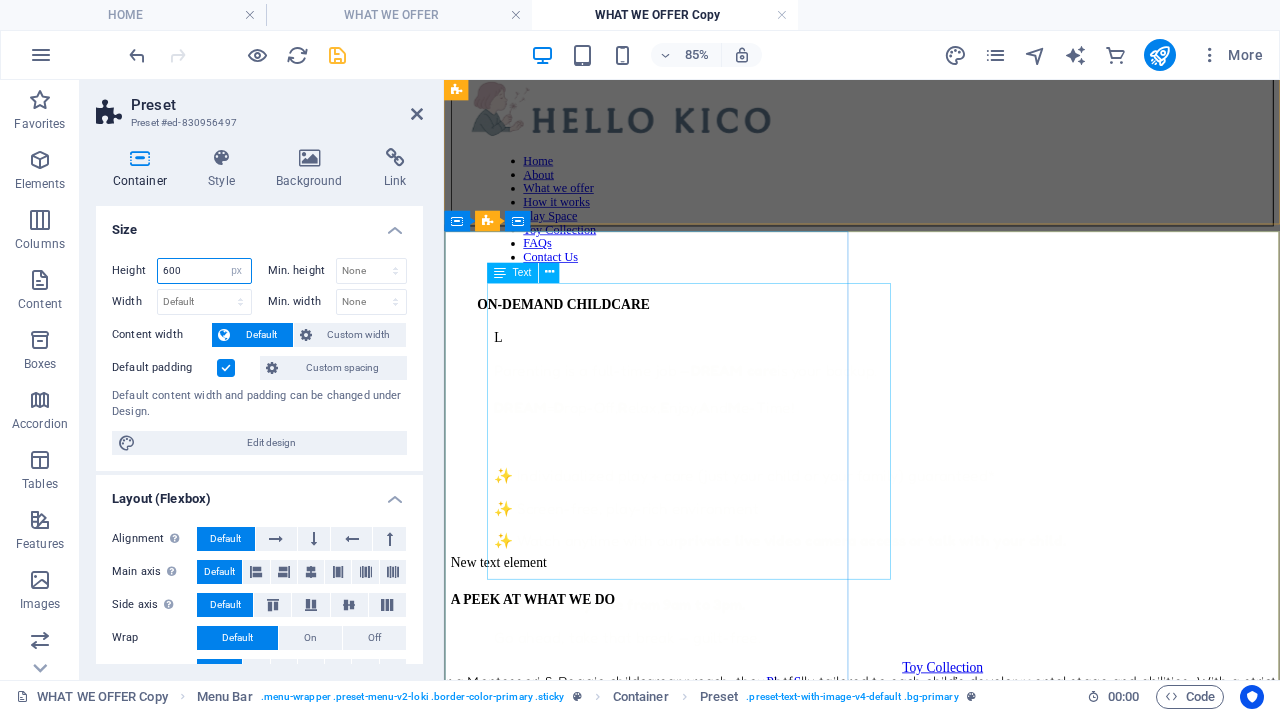 type on "600" 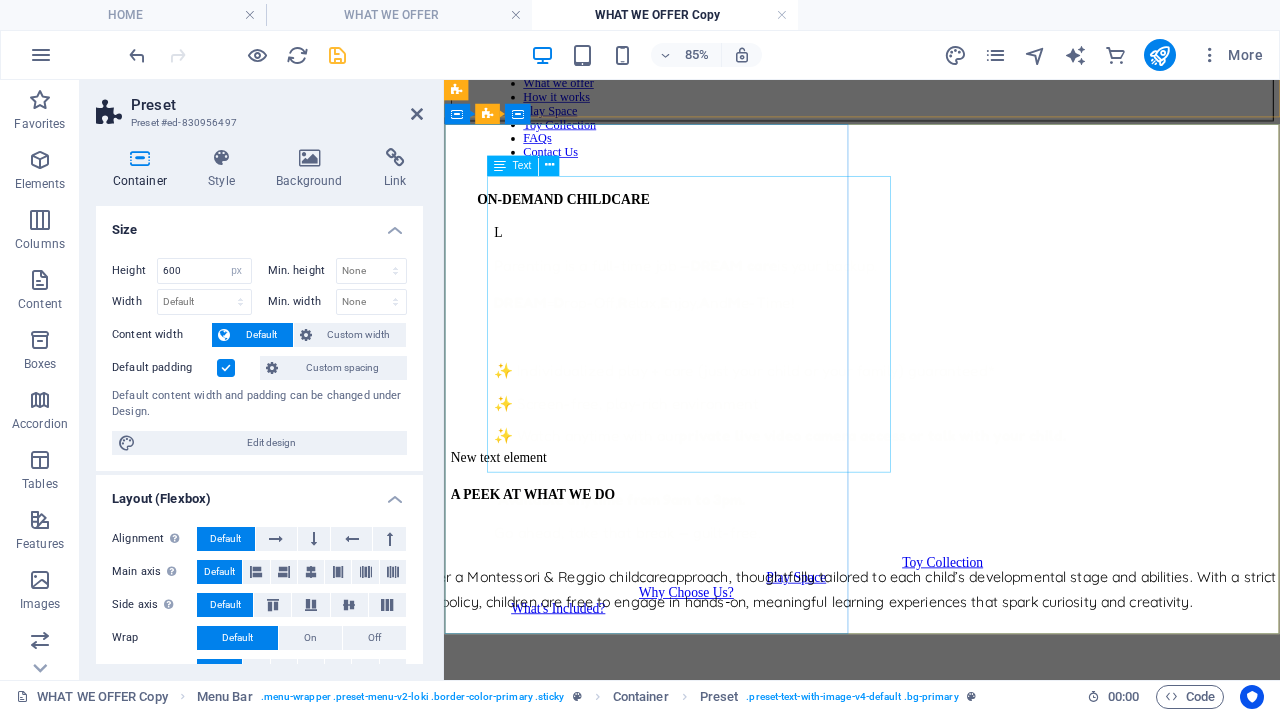 scroll, scrollTop: 123, scrollLeft: 0, axis: vertical 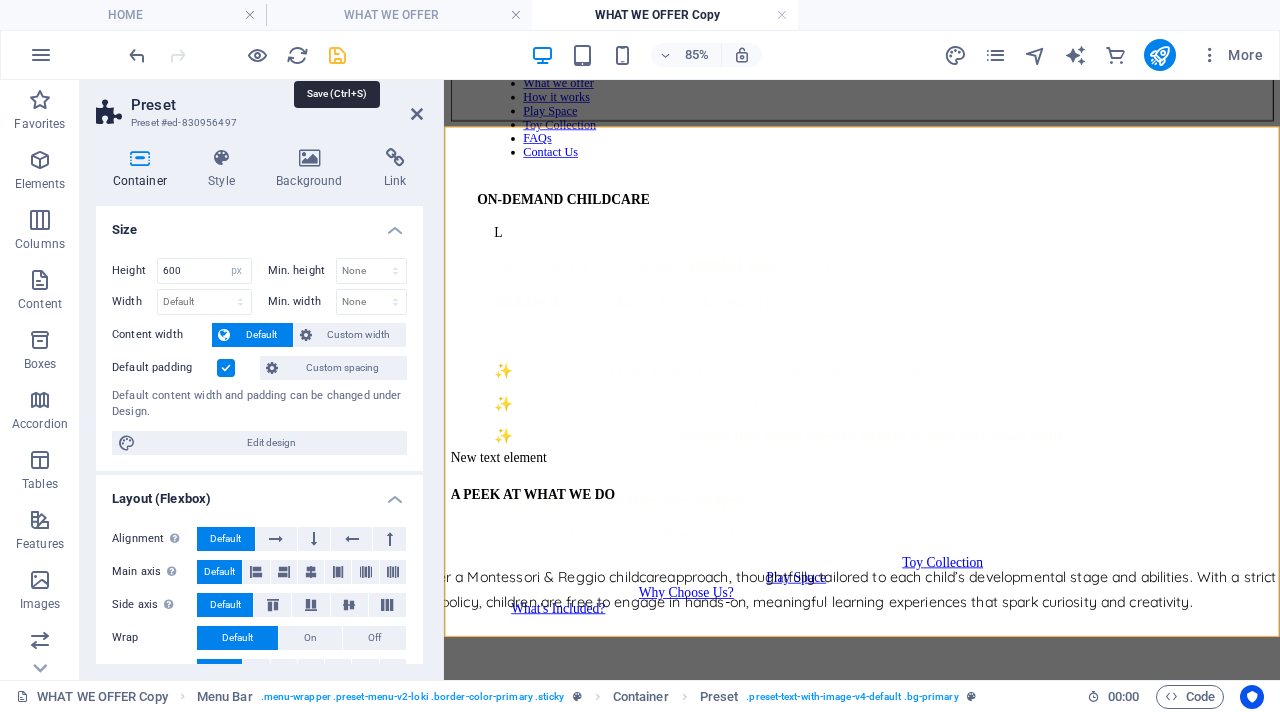 click at bounding box center (337, 55) 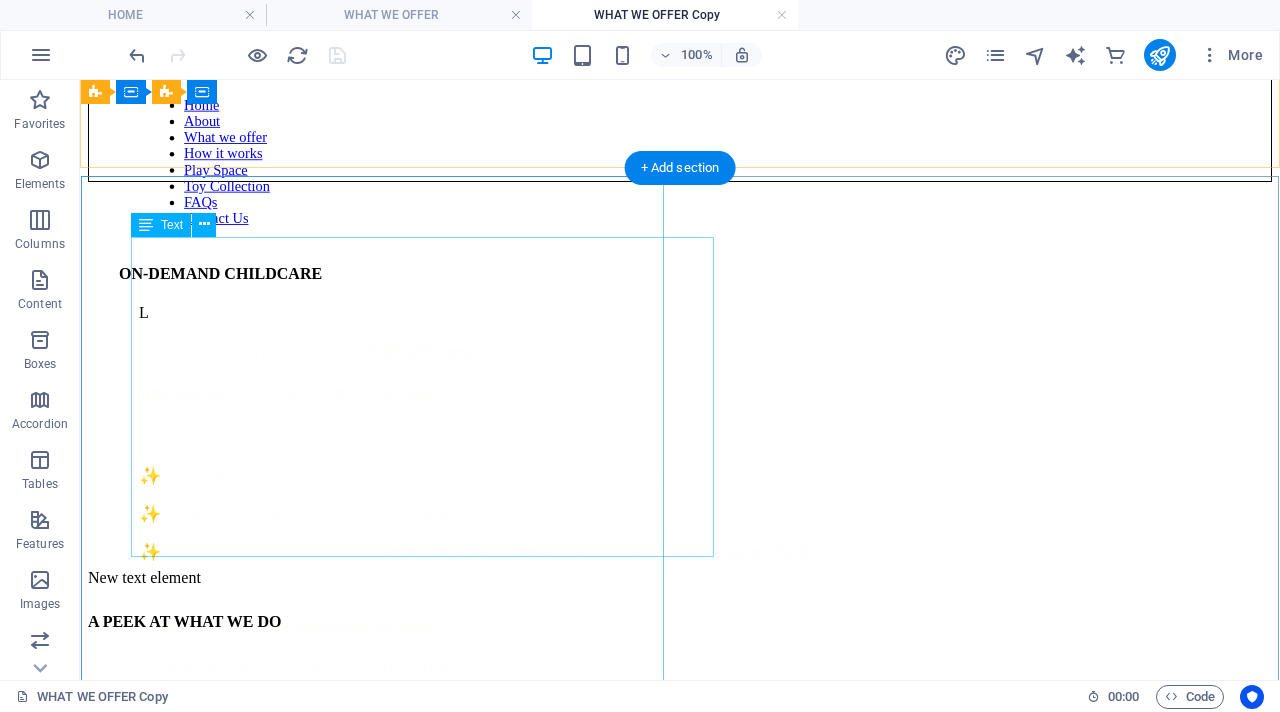 scroll, scrollTop: 36, scrollLeft: 0, axis: vertical 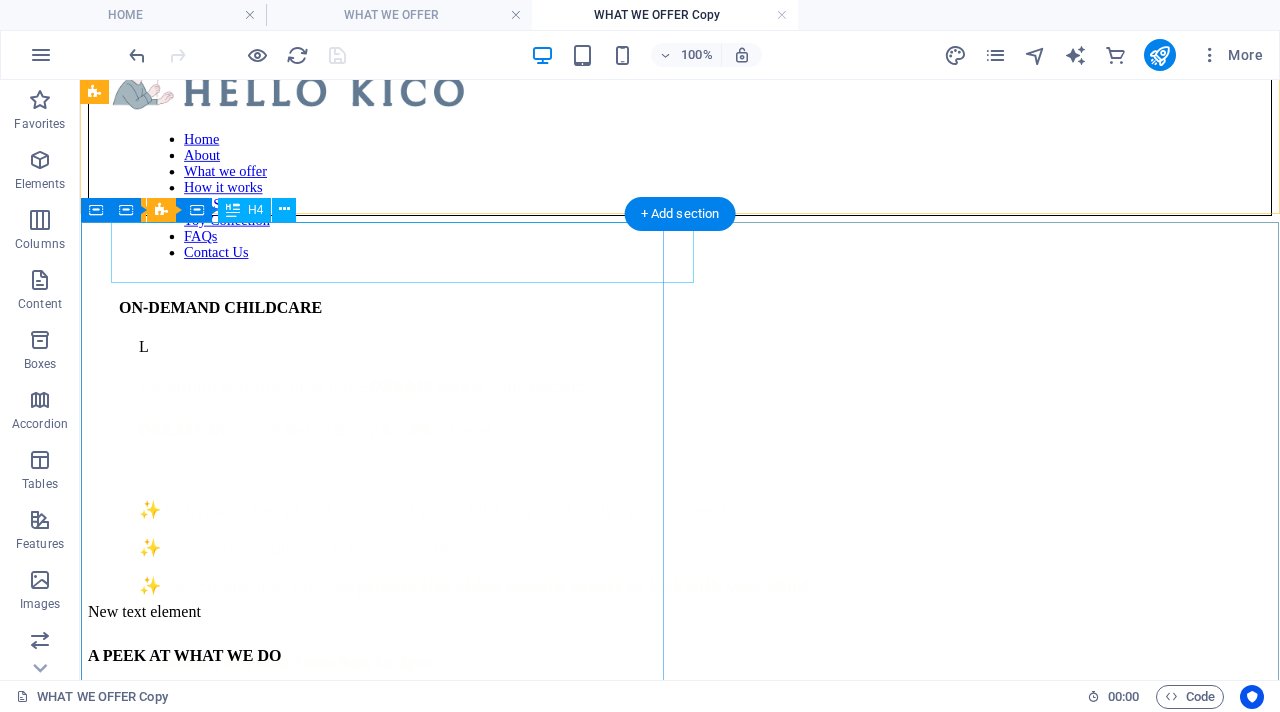click on "ON-DEMAND CHILDCARE" at bounding box center [710, 308] 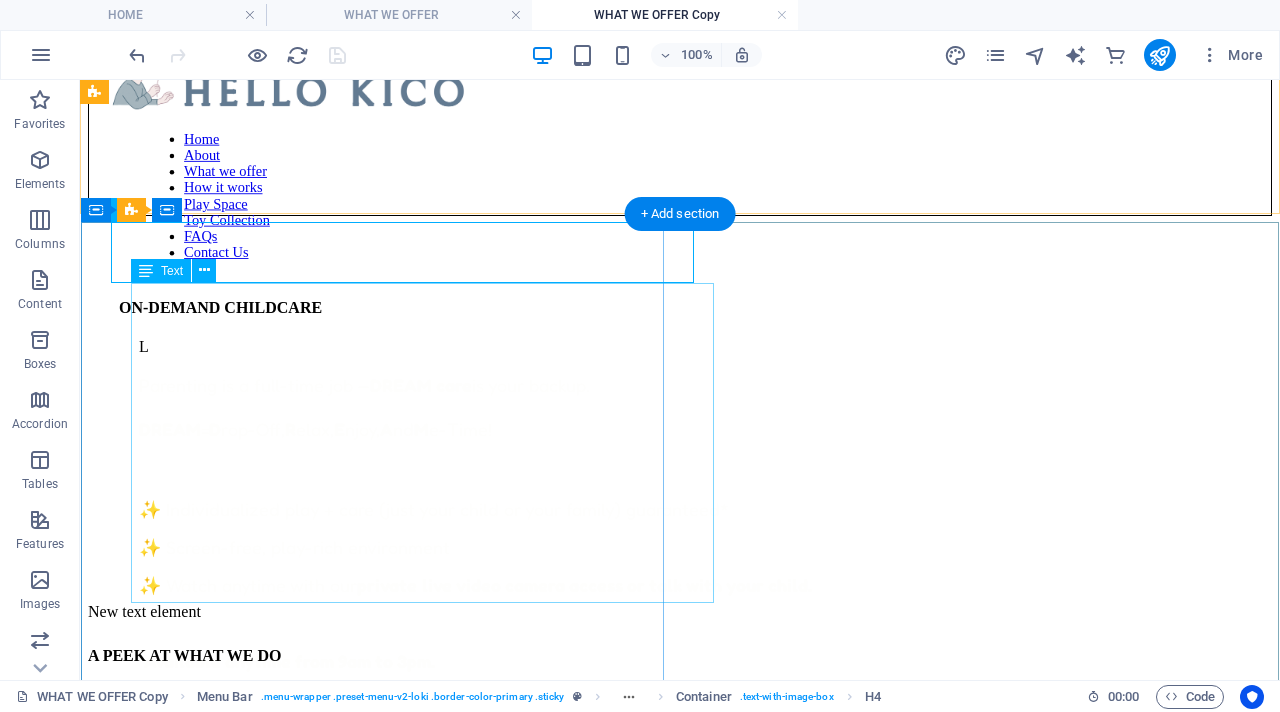 click on "L Parenting is a full-time job —  DREAM care  is your backup. DREAM  =  D rop-Off,  R elax,  E njoy,  A nd  M e-Time! ✨ Individualized play + care (just your child or your family) guaranteed* ✨ Screen-free, play-rich environment ✨ Watch anytime   with our  private   live video camera access or talk with your child.   Available anytime from 9am to 3pm. Go ahead, take that break — guilt-free." at bounding box center [730, 524] 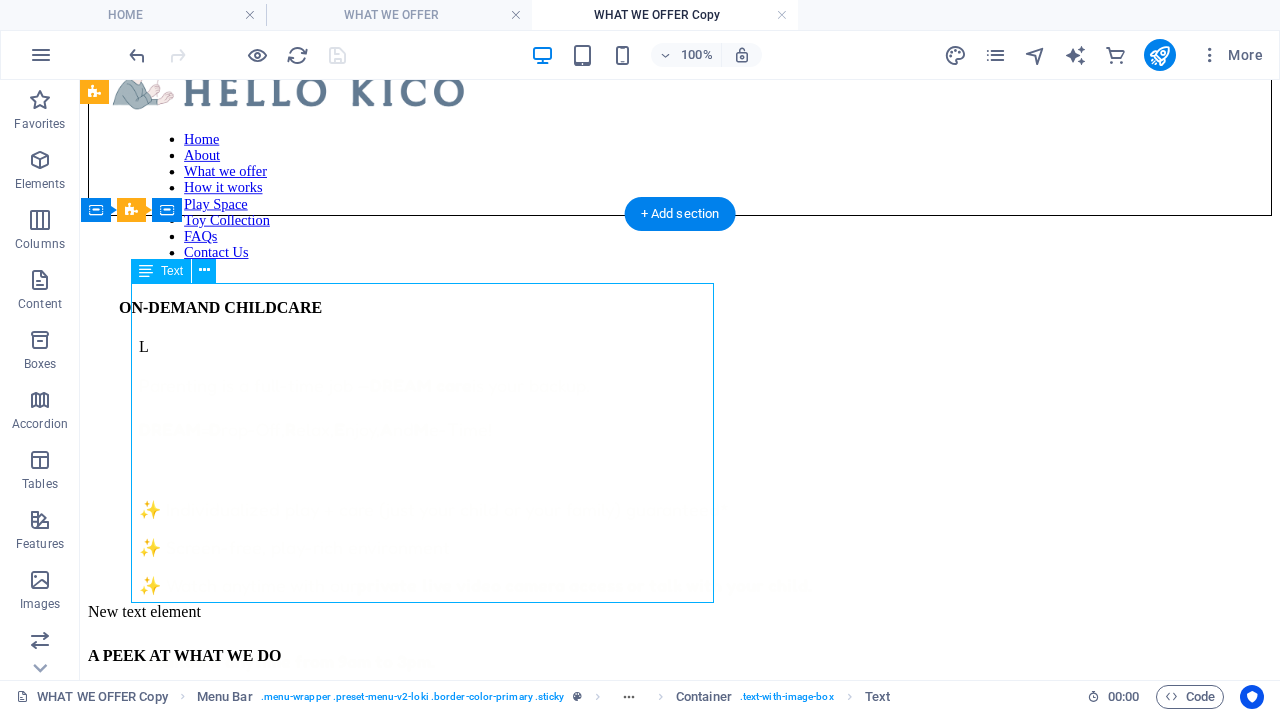 click on "L Parenting is a full-time job —  DREAM care  is your backup. DREAM  =  D rop-Off,  R elax,  E njoy,  A nd  M e-Time! ✨ Individualized play + care (just your child or your family) guaranteed* ✨ Screen-free, play-rich environment ✨ Watch anytime   with our  private   live video camera access or talk with your child.   Available anytime from 9am to 3pm. Go ahead, take that break — guilt-free." at bounding box center [730, 524] 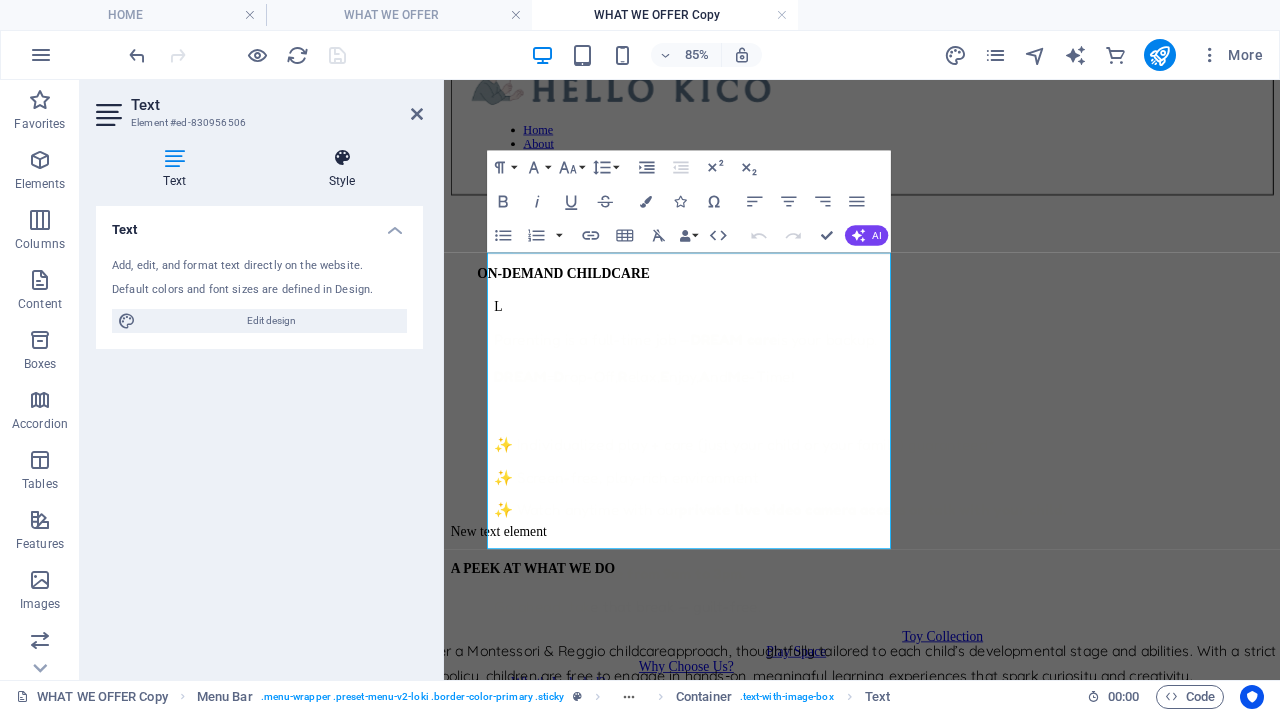 click on "Style" at bounding box center (342, 169) 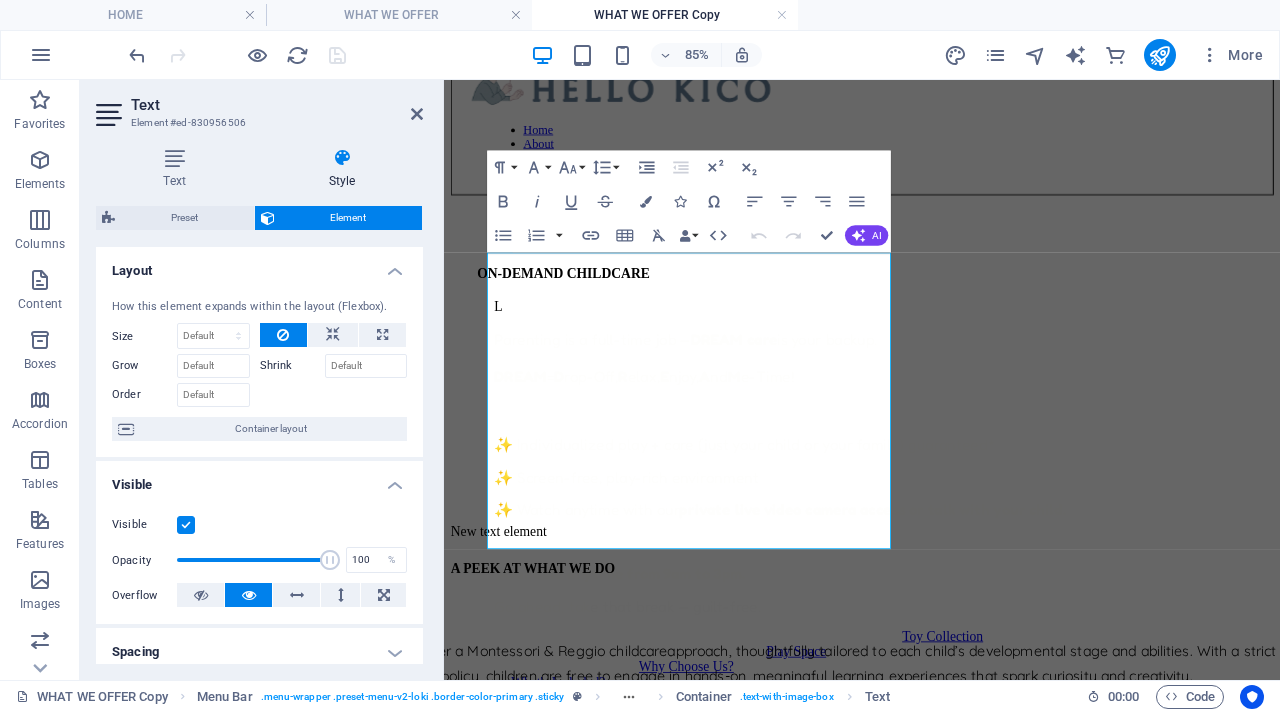 scroll, scrollTop: 428, scrollLeft: 0, axis: vertical 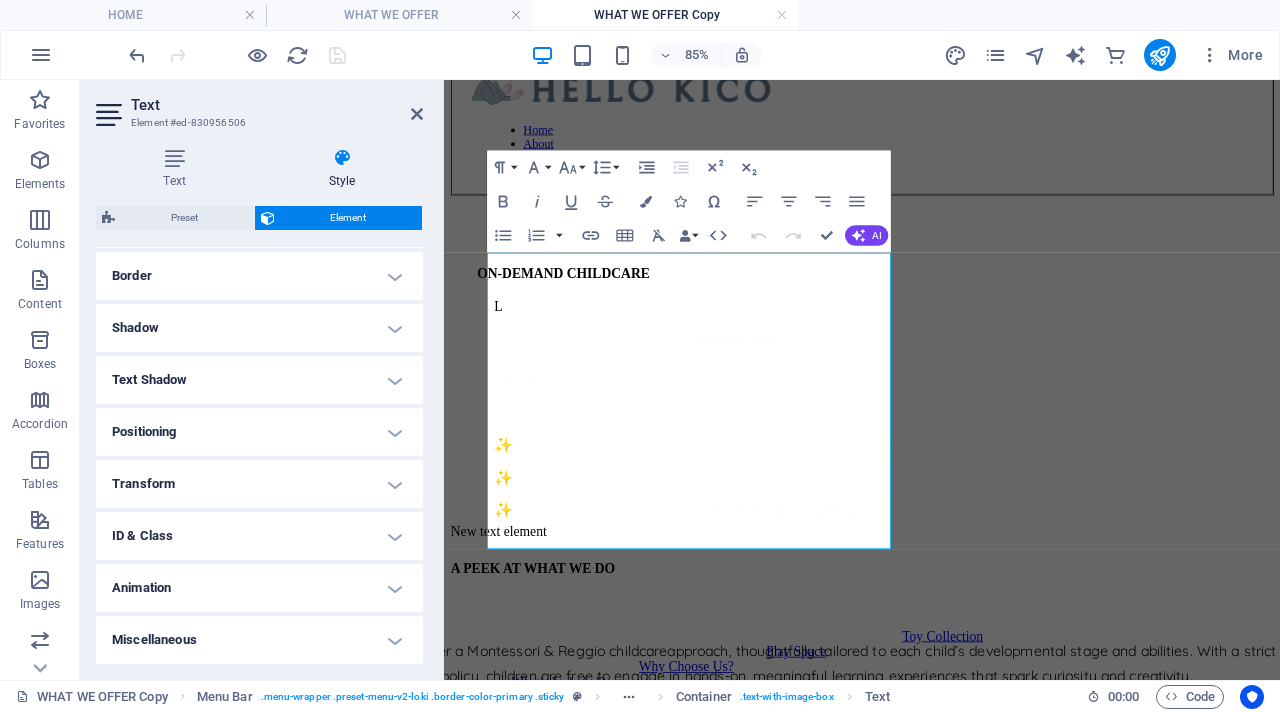 click on "Transform" at bounding box center (259, 484) 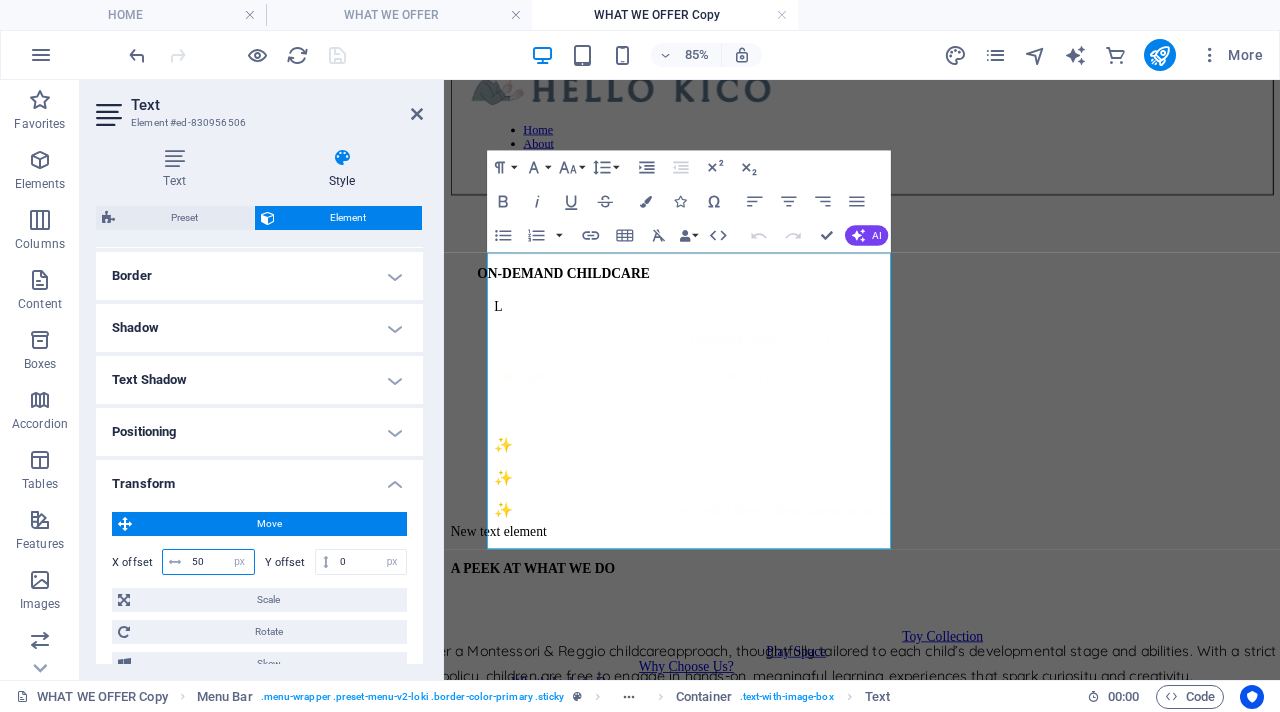 drag, startPoint x: 211, startPoint y: 559, endPoint x: 145, endPoint y: 542, distance: 68.154236 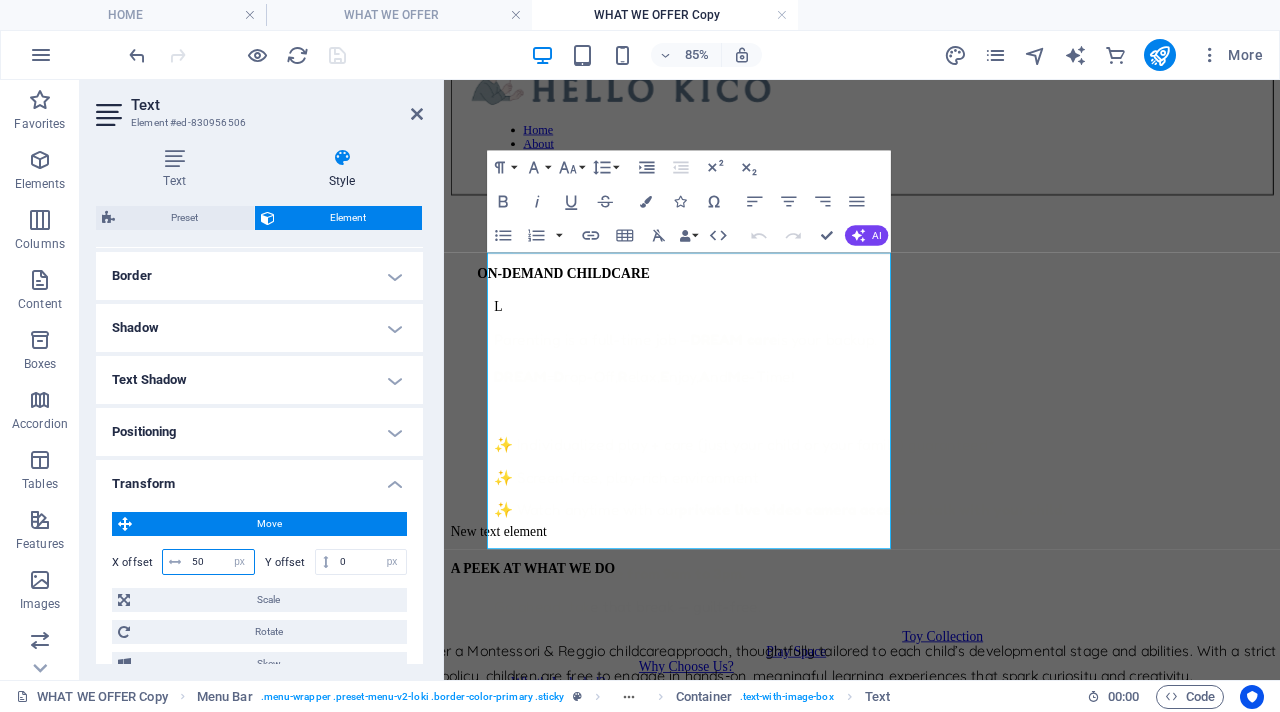 click on "Move X offset 50 px rem % em vh vw Y offset 0 px rem % em vh vw Scale Zoom 100 % Rotate Rotate 0 ° Skew X offset 0 ° Y offset 0 °" at bounding box center [259, 594] 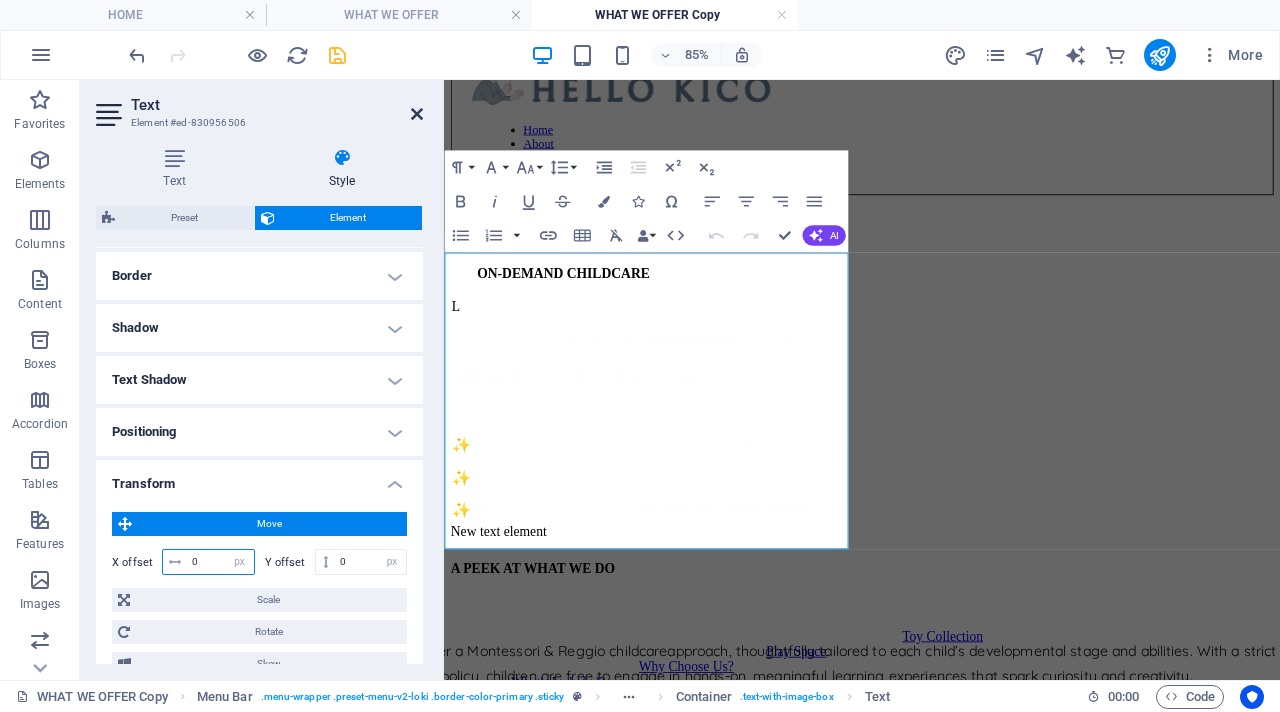 type on "0" 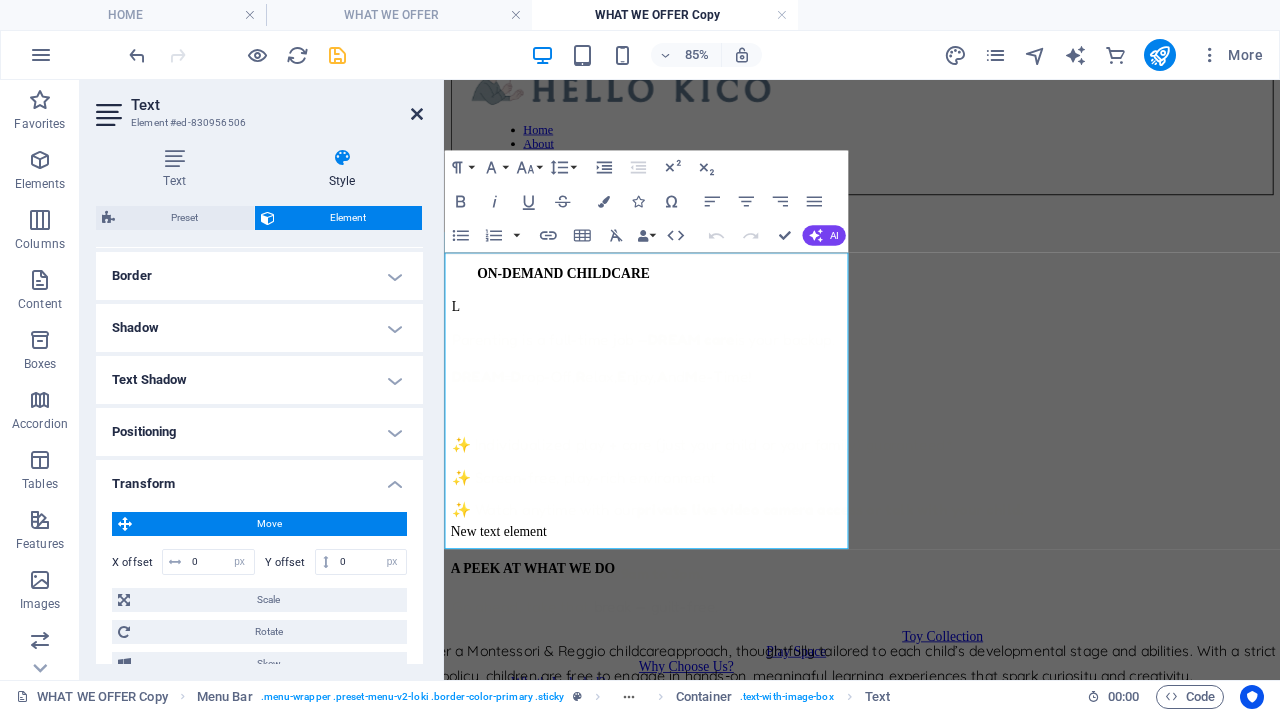 click at bounding box center [417, 114] 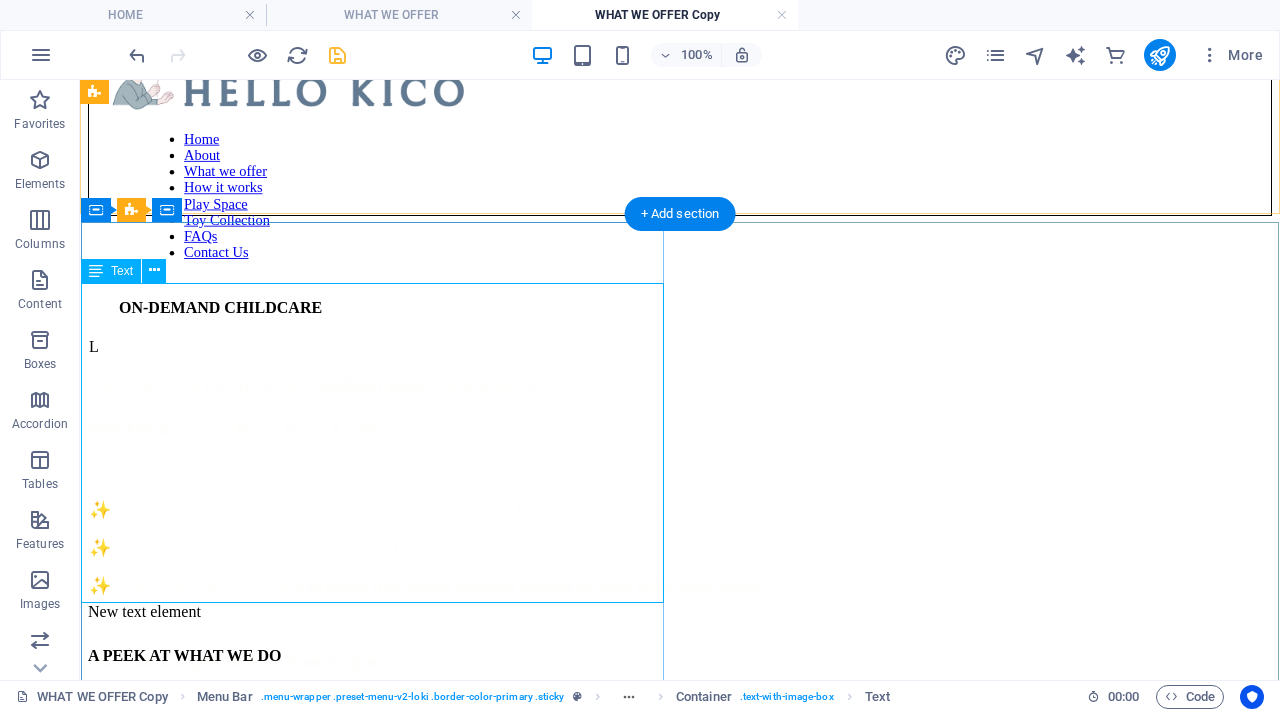 click on "L Parenting is a full-time job —  DREAM care  is your backup. DREAM  =  D rop-Off,  R elax,  E njoy,  A nd  M e-Time! ✨ Individualized play + care (just your child or your family) guaranteed* ✨ Screen-free, play-rich environment ✨ Watch anytime   with our  private   live video camera access or talk with your child.   Available anytime from 9am to 3pm. Go ahead, take that break — guilt-free." at bounding box center (680, 524) 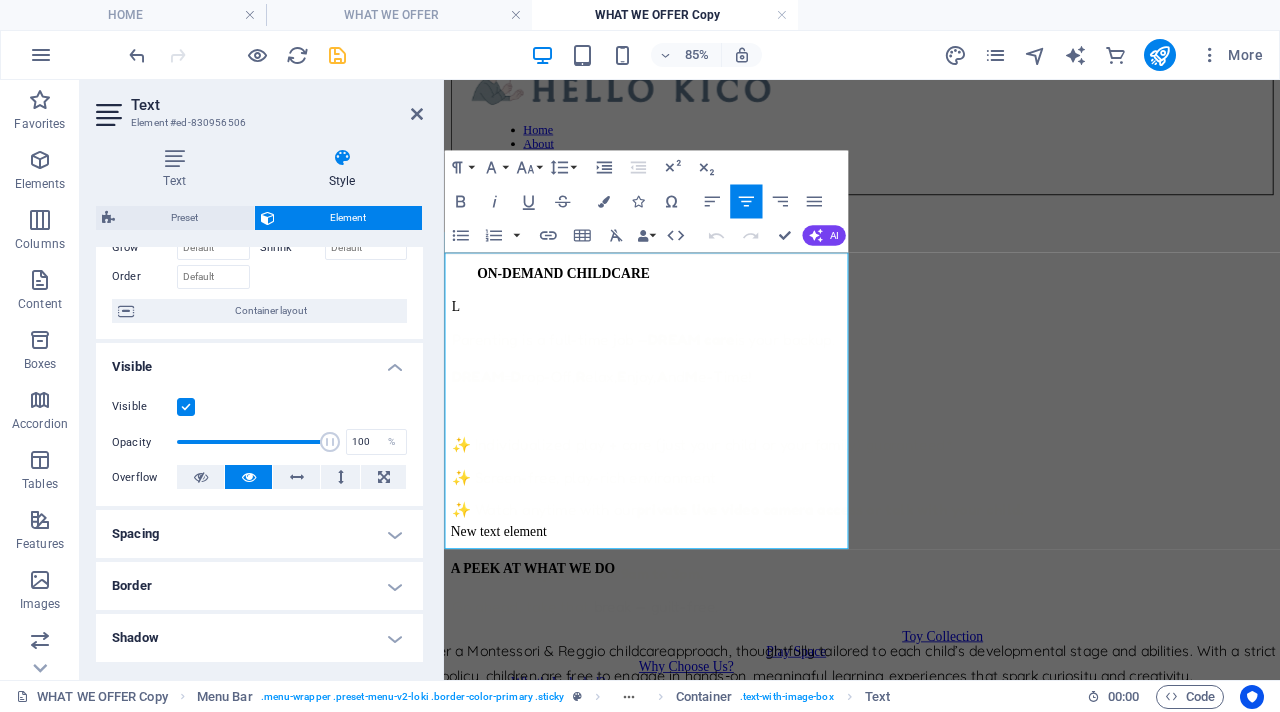 scroll, scrollTop: 189, scrollLeft: 0, axis: vertical 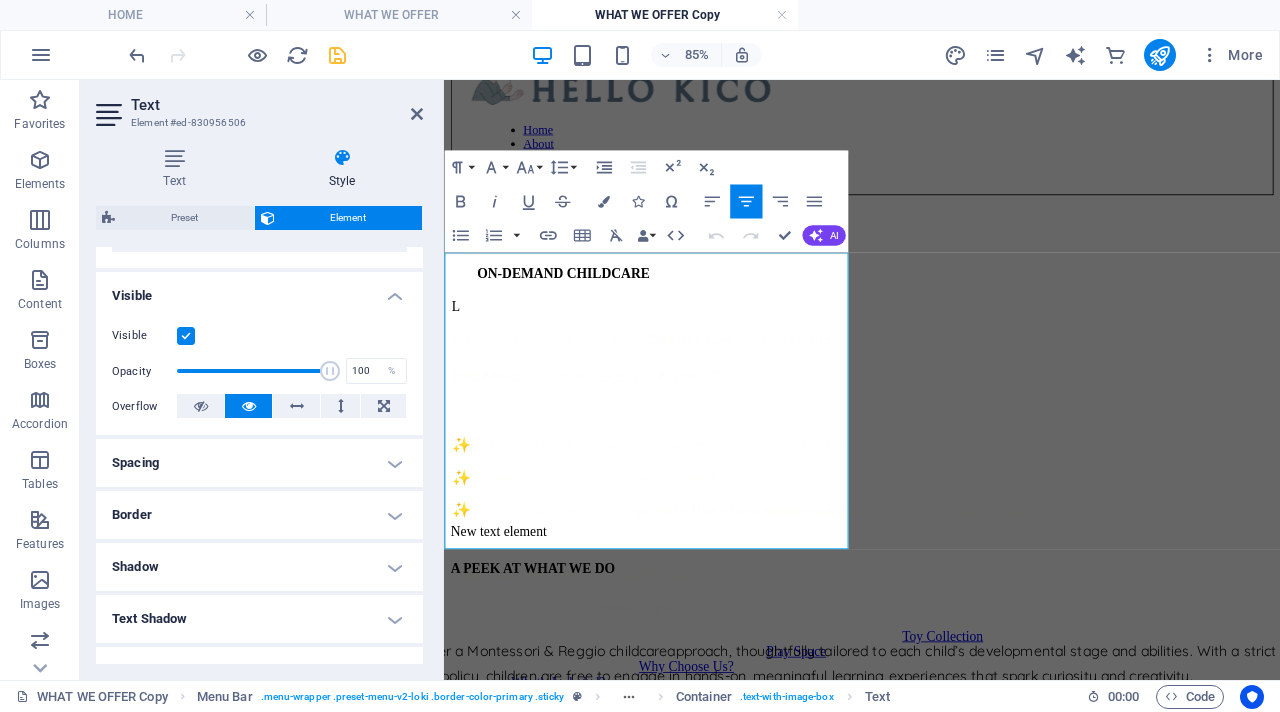 click on "Spacing" at bounding box center (259, 463) 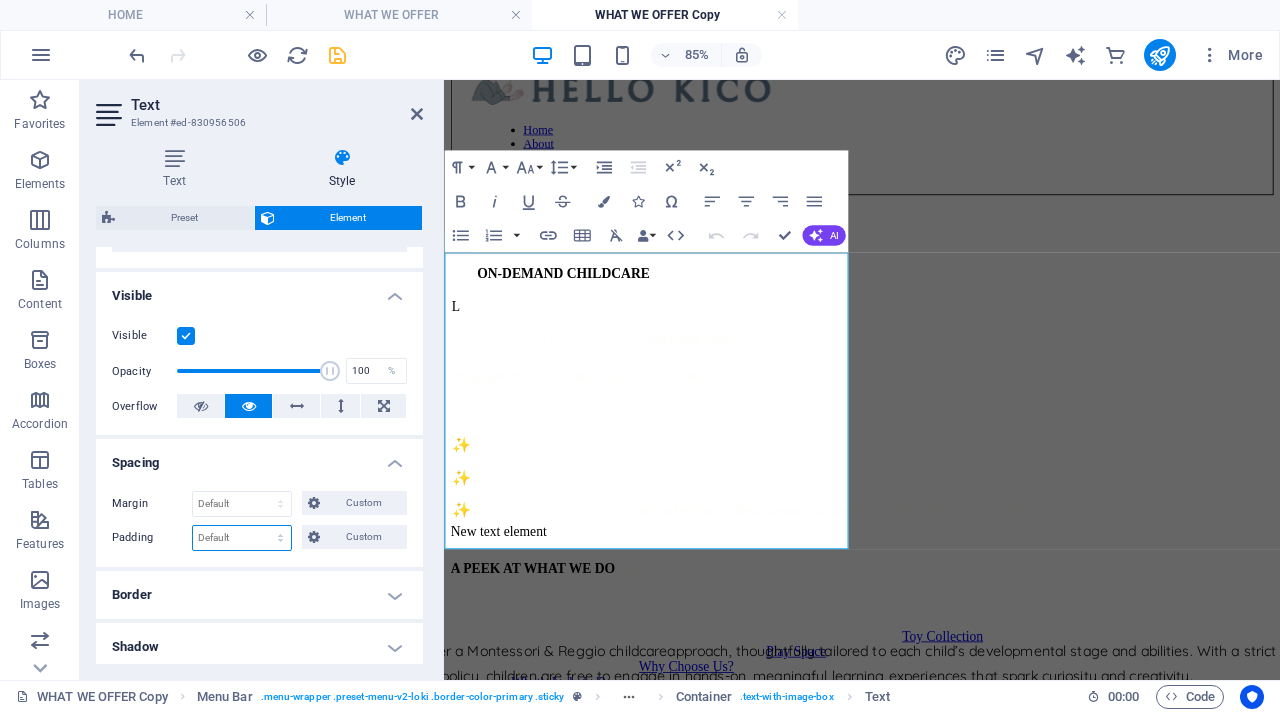 click on "Default px rem % vh vw Custom" at bounding box center [242, 538] 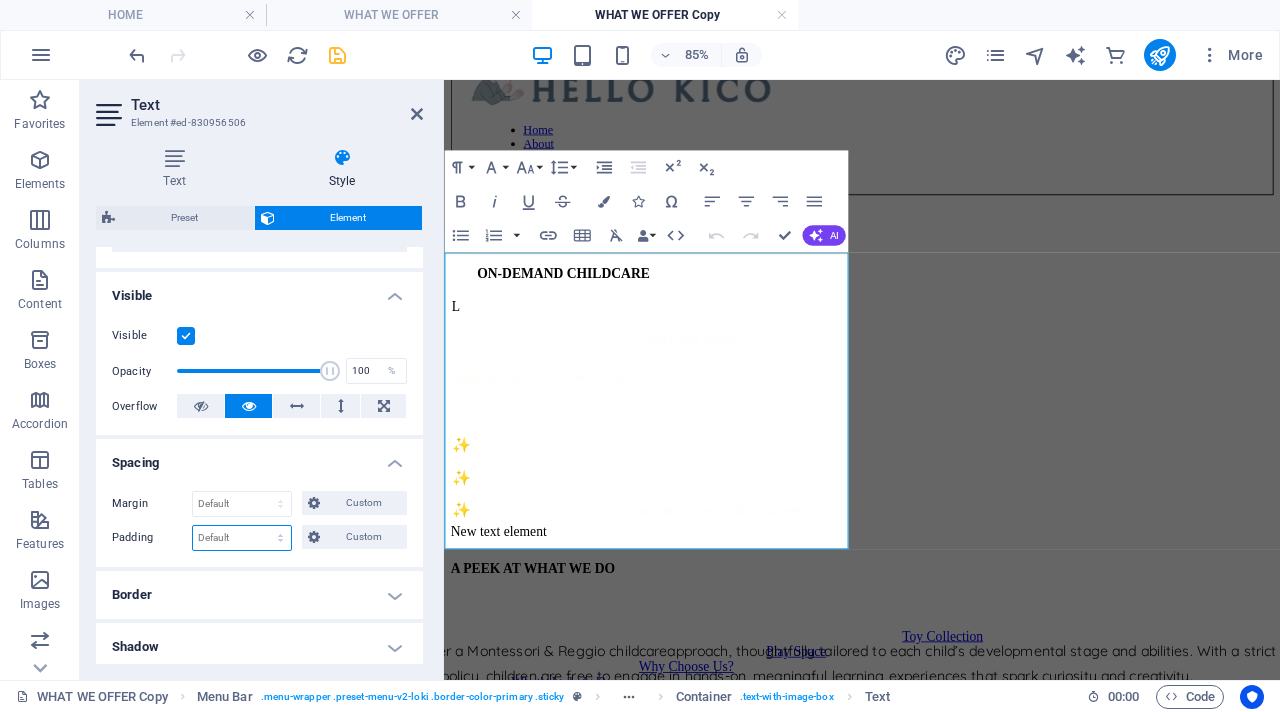 select on "px" 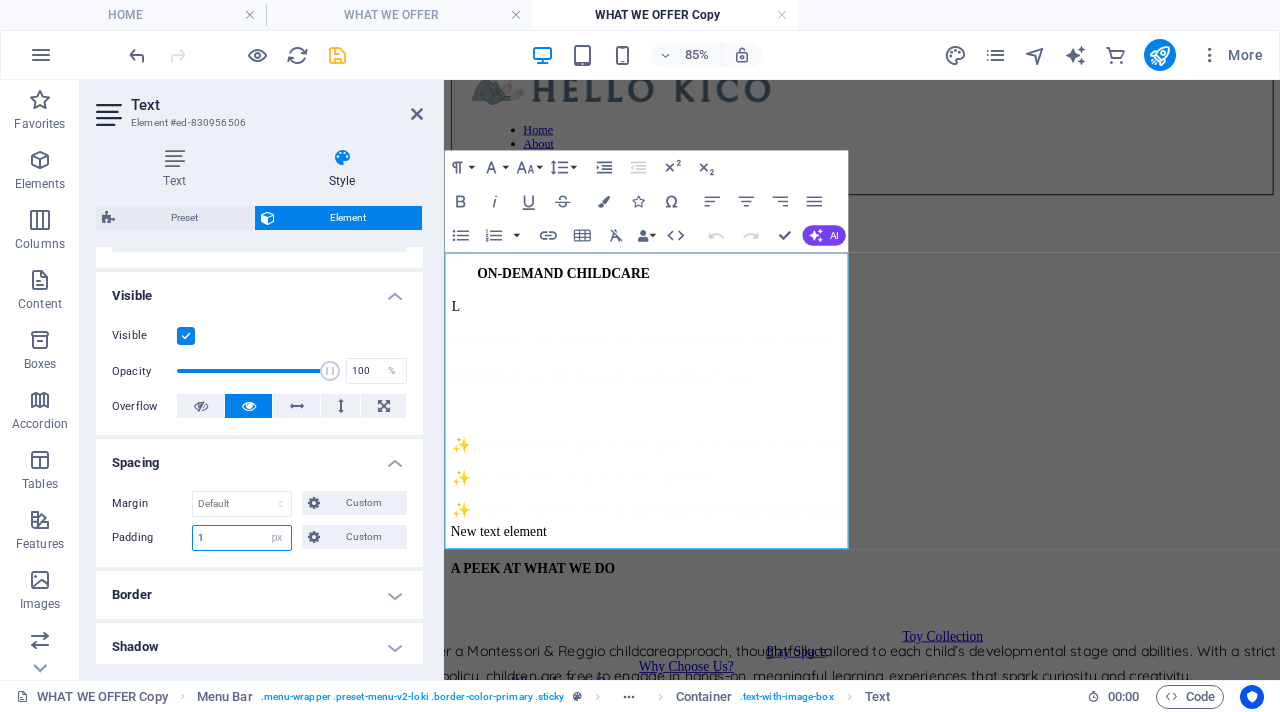 type on "10" 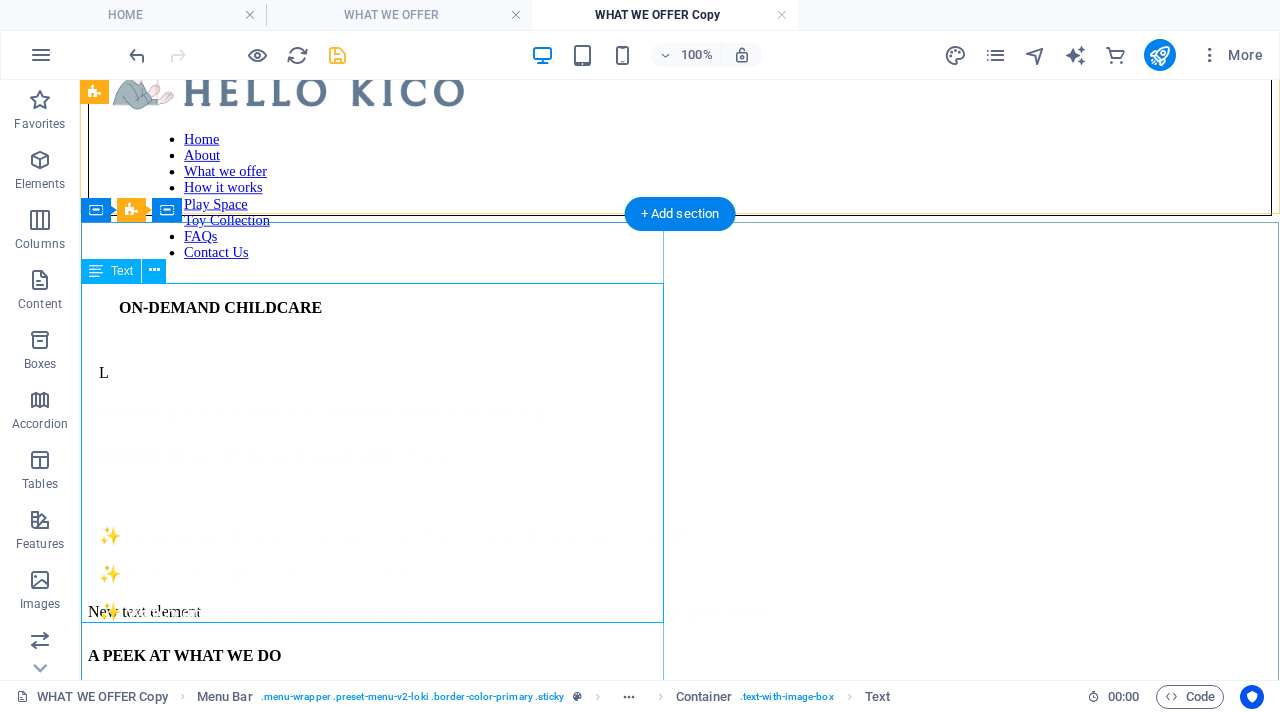 click on "L Parenting is a full-time job —  DREAM care  is your backup. DREAM  =  D rop-Off,  R elax,  E njoy,  A nd  M e-Time! ✨ Individualized play + care (just your child or your family) guaranteed* ✨ Screen-free, play-rich environment ✨ Watch anytime   with our  private   live video camera access or talk with your child.   Available anytime from 9am to 3pm. Go ahead, take that break — guilt-free." at bounding box center [680, 550] 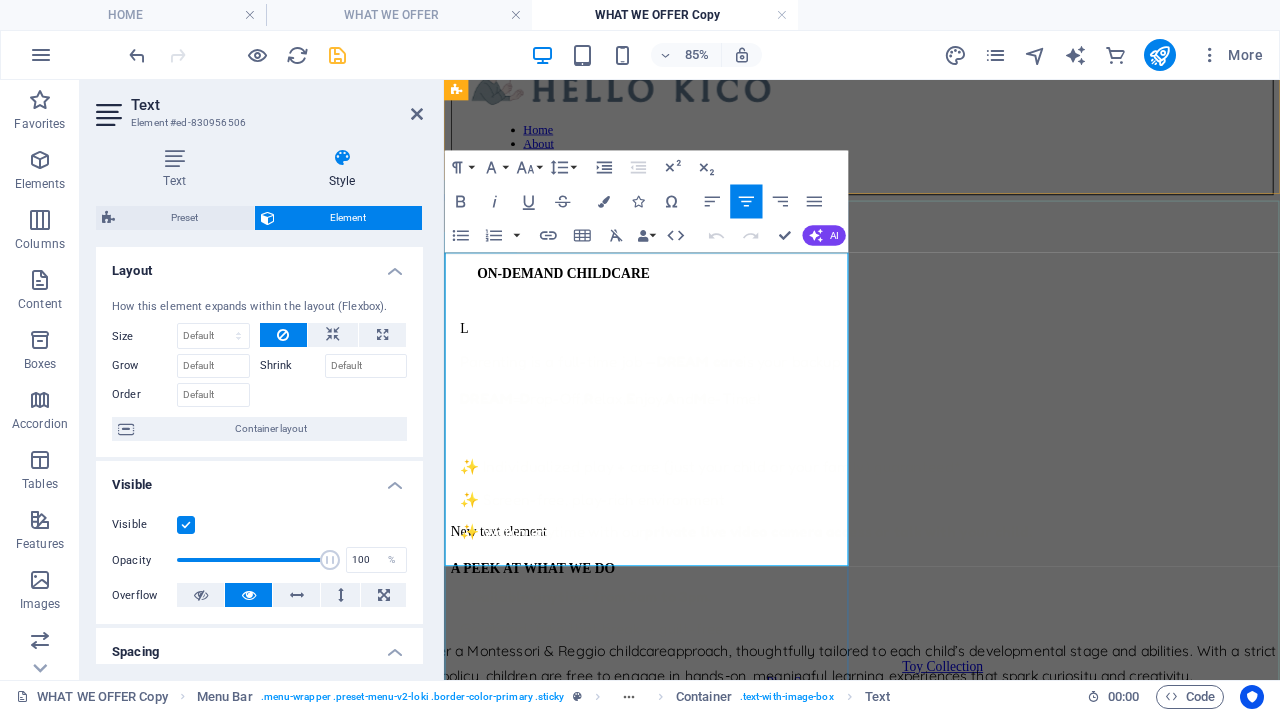click on "L" at bounding box center [936, 373] 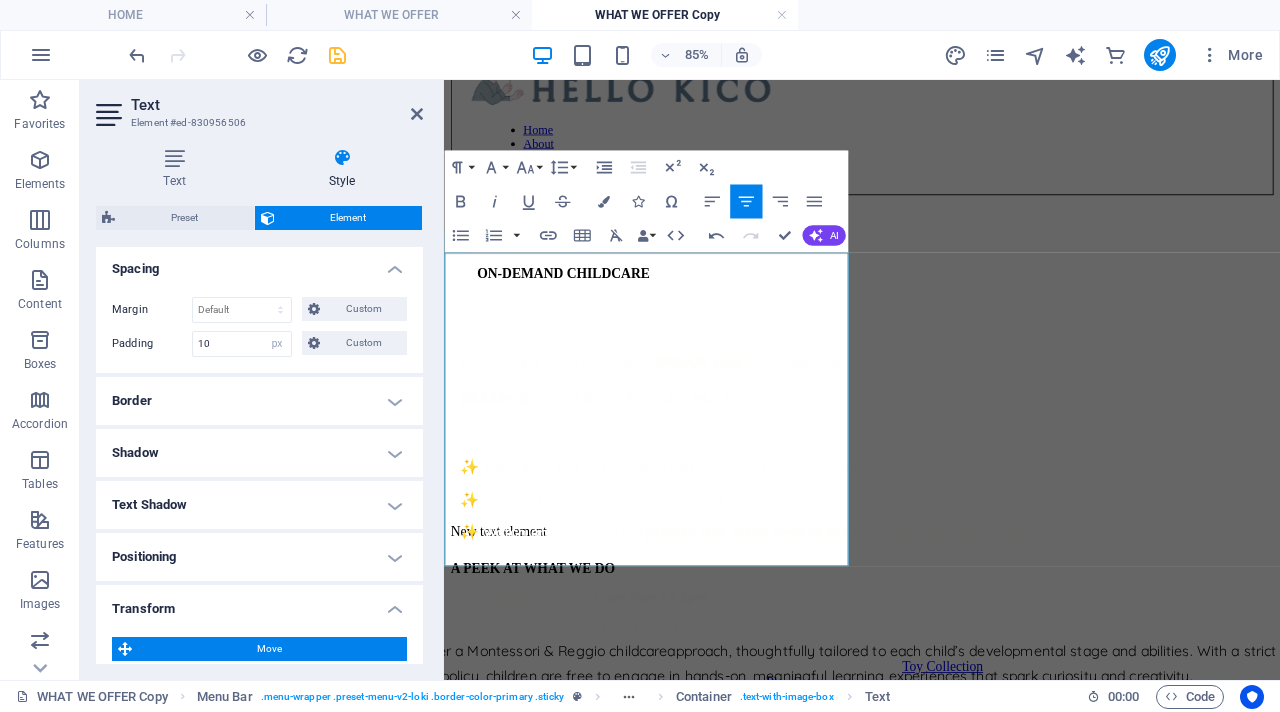 scroll, scrollTop: 362, scrollLeft: 0, axis: vertical 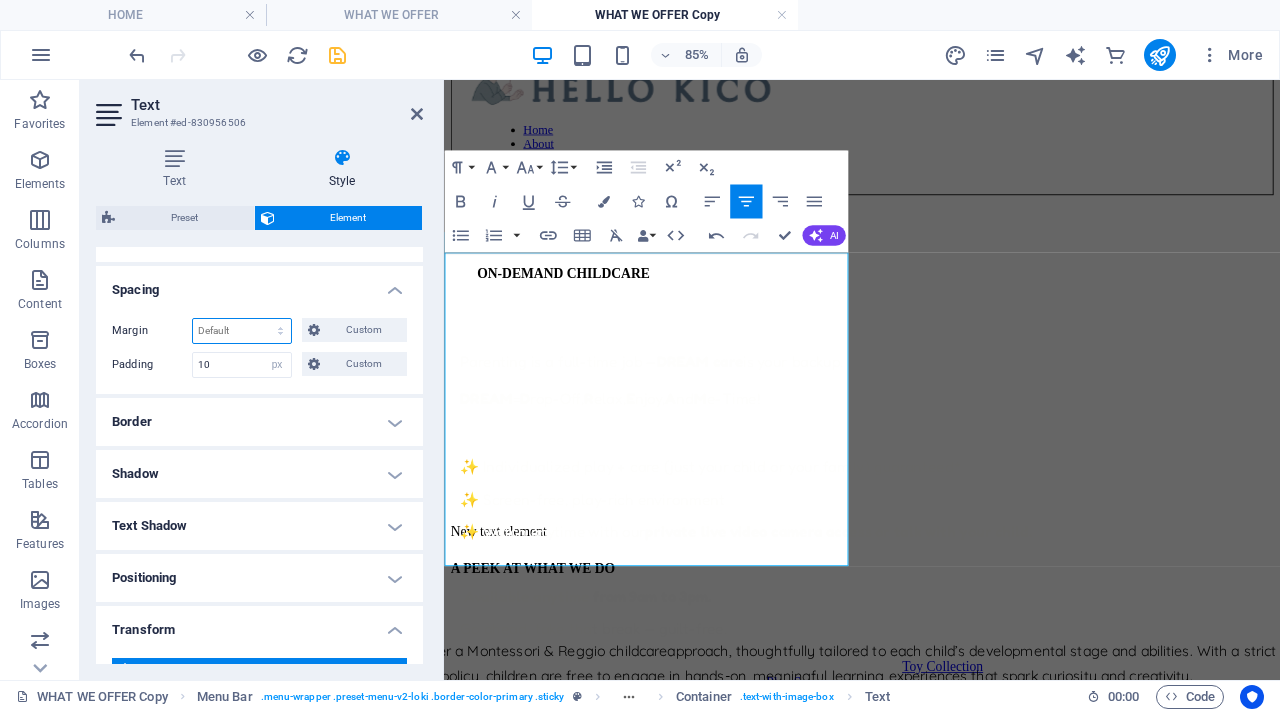 click on "Default auto px % rem vw vh Custom" at bounding box center (242, 331) 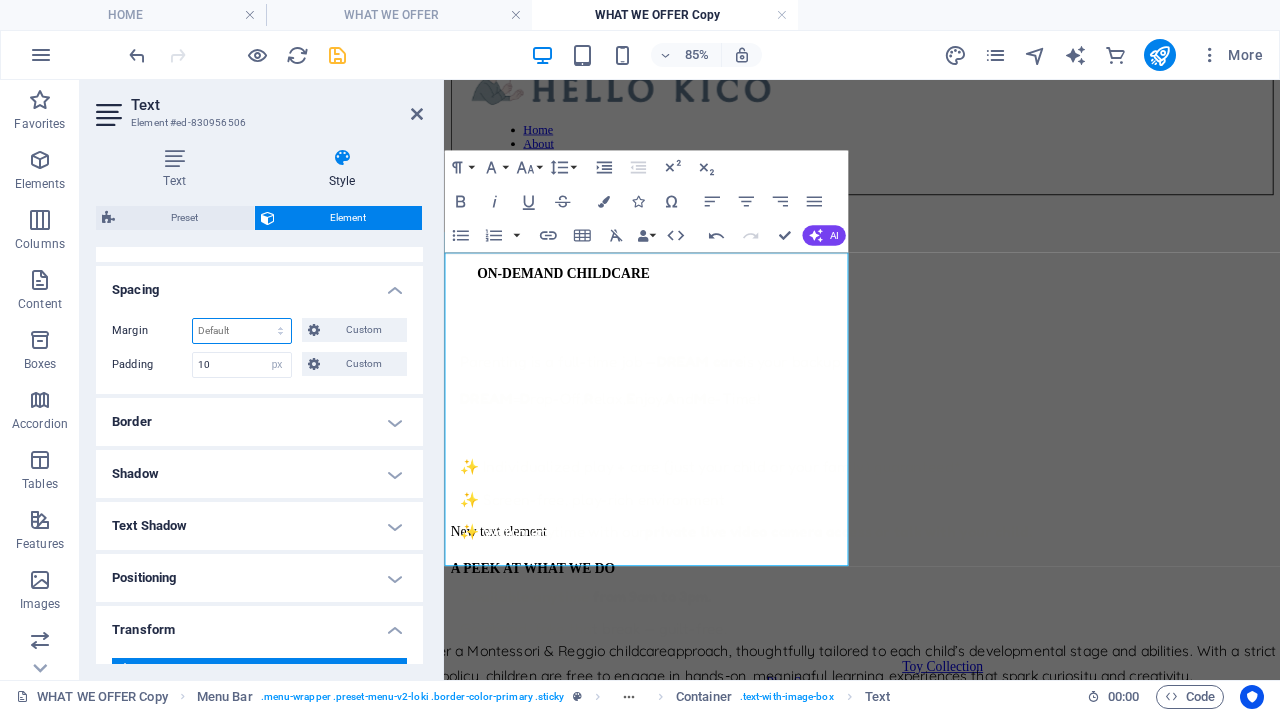 select on "px" 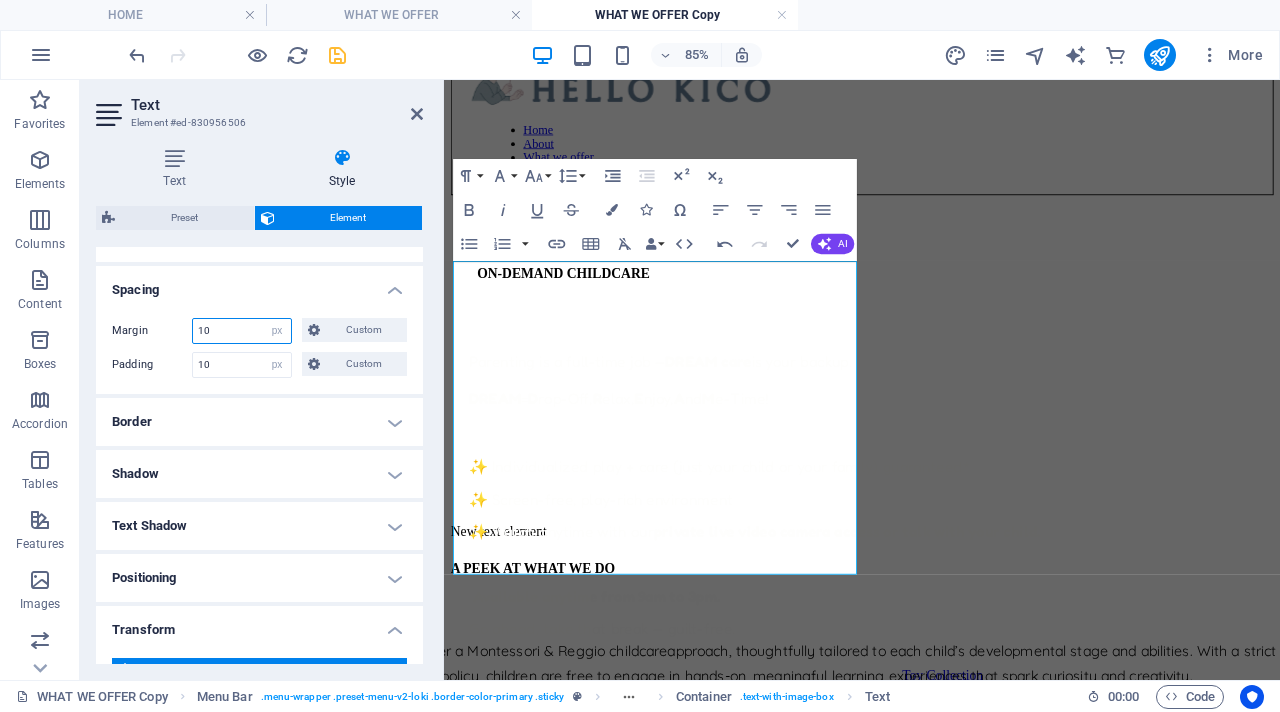 type on "1" 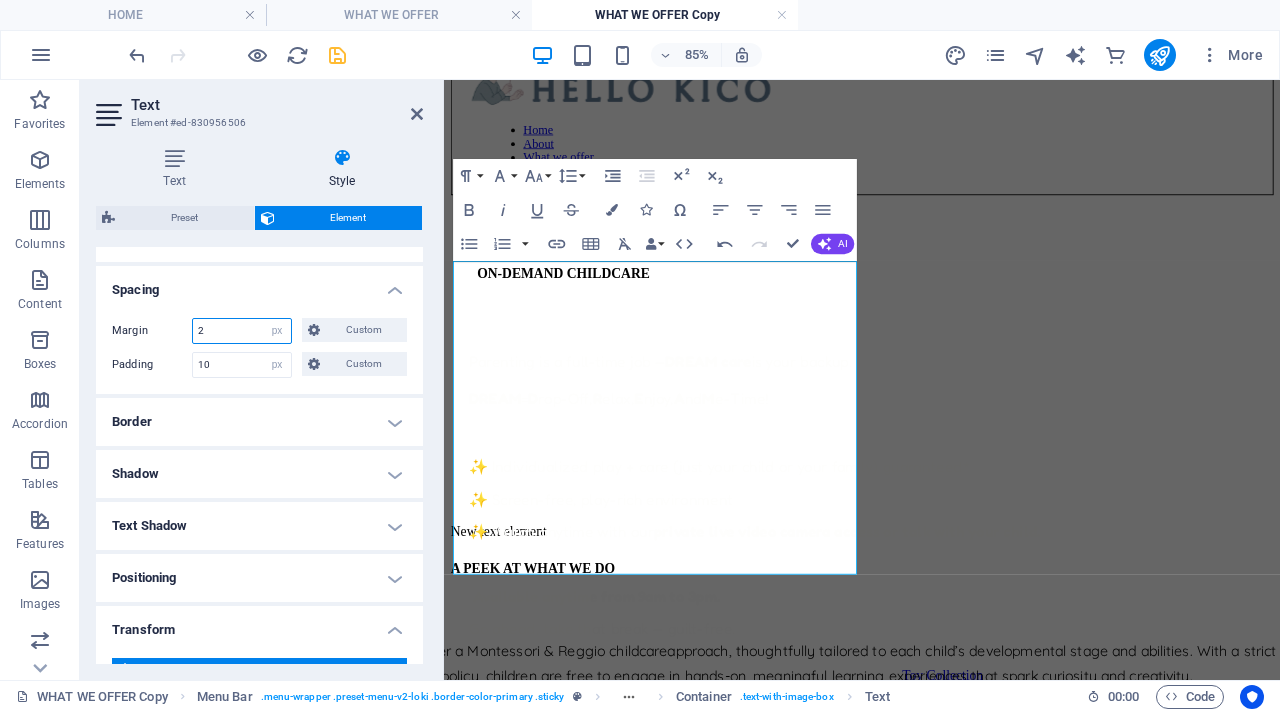 type on "20" 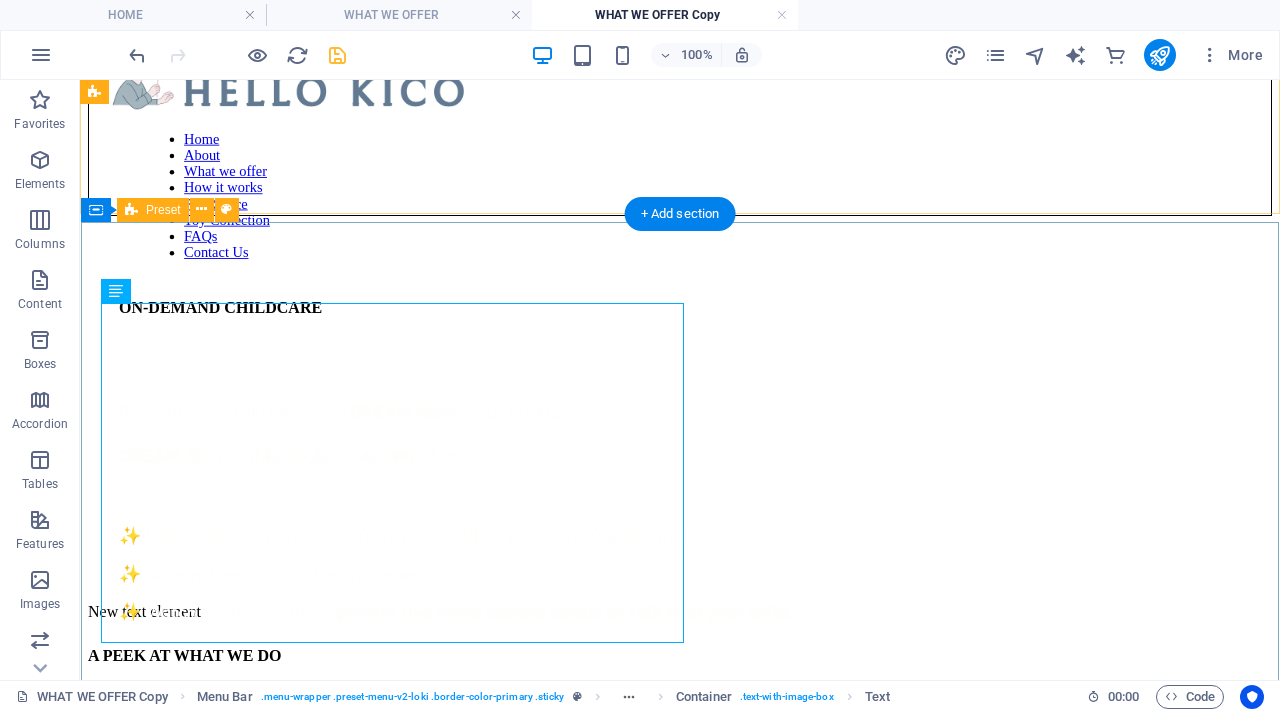 click on "ON-DEMAND CHILDCARE Parenting is a full-time job —  DREAM care  is your backup. DREAM  =  D rop-Off,  R elax,  E njoy,  A nd  M e-Time! ✨ Individualized play + care (just your child or your family) guaranteed* ✨ Screen-free, play-rich environment ✨ Watch anytime   with our  private   live video camera access or talk with your child.   Available anytime from 9am to 3pm. Go ahead, take that break — guilt-free. Toy Collection Play Space Why Choose Us? What's Included? Drop content here or  Add elements  Paste clipboard" at bounding box center [680, 599] 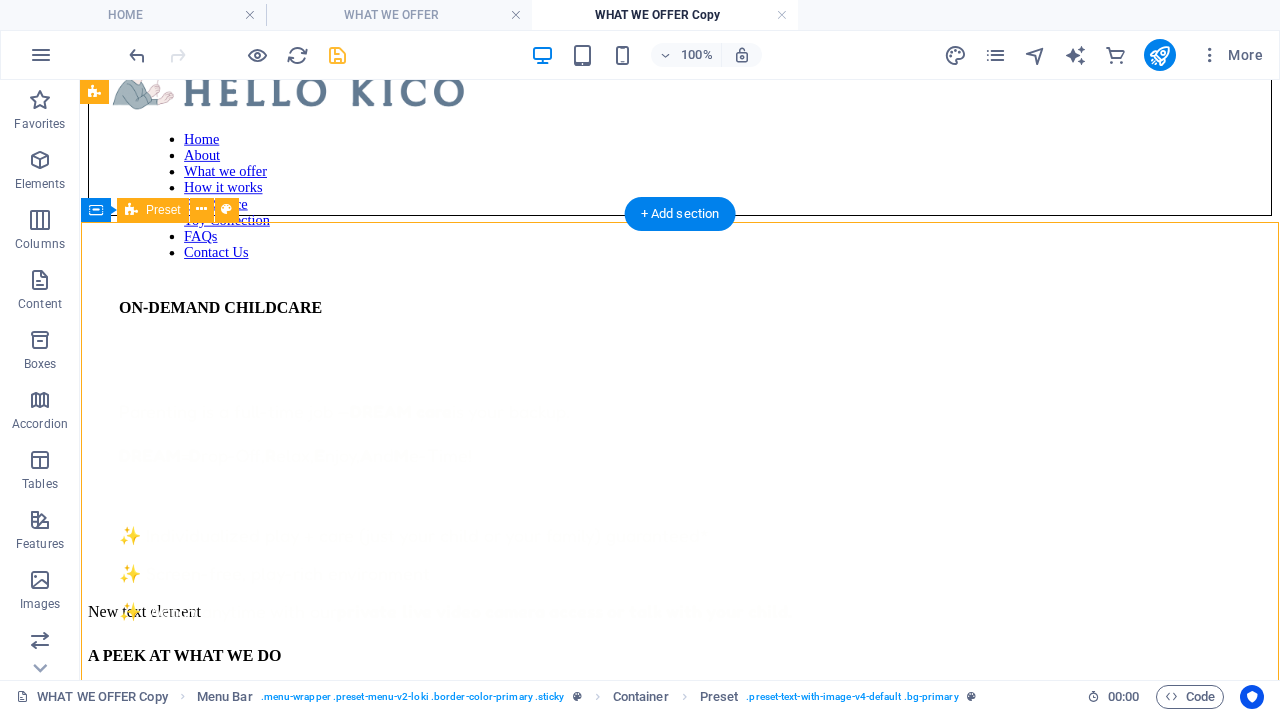 scroll, scrollTop: 30, scrollLeft: 0, axis: vertical 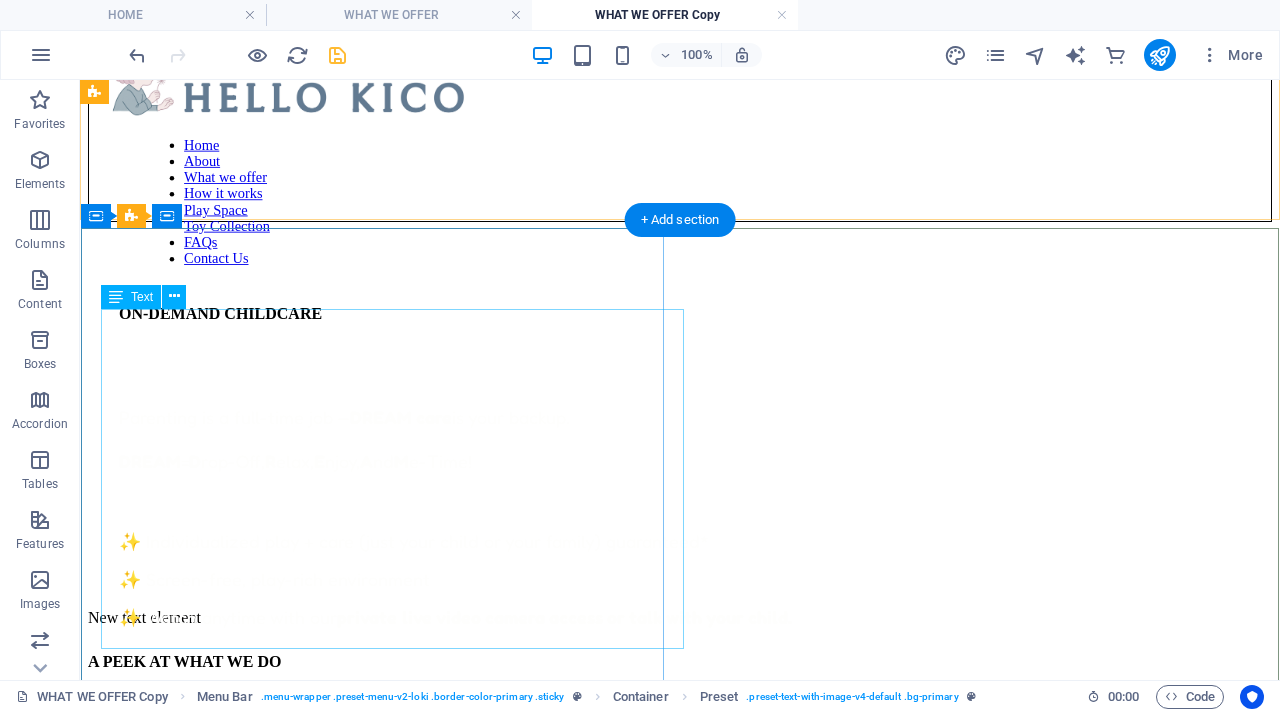 click on "Parenting is a full-time job —  DREAM care  is your backup. DREAM  =  D rop-Off,  R elax,  E njoy,  A nd  M e-Time! ✨ Individualized play + care (just your child or your family) guaranteed* ✨ Screen-free, play-rich environment ✨ Watch anytime   with our  private   live video camera access or talk with your child.   Available anytime from 9am to 3pm. Go ahead, take that break — guilt-free." at bounding box center (680, 556) 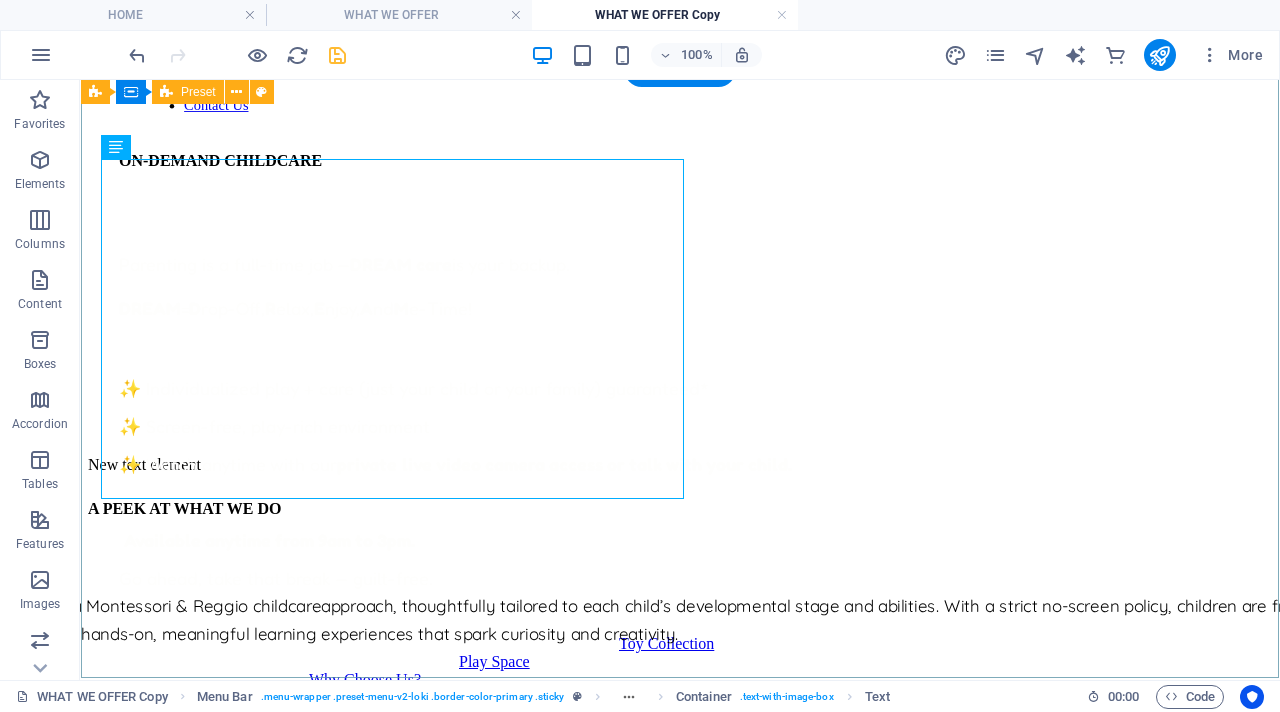 scroll, scrollTop: 176, scrollLeft: 0, axis: vertical 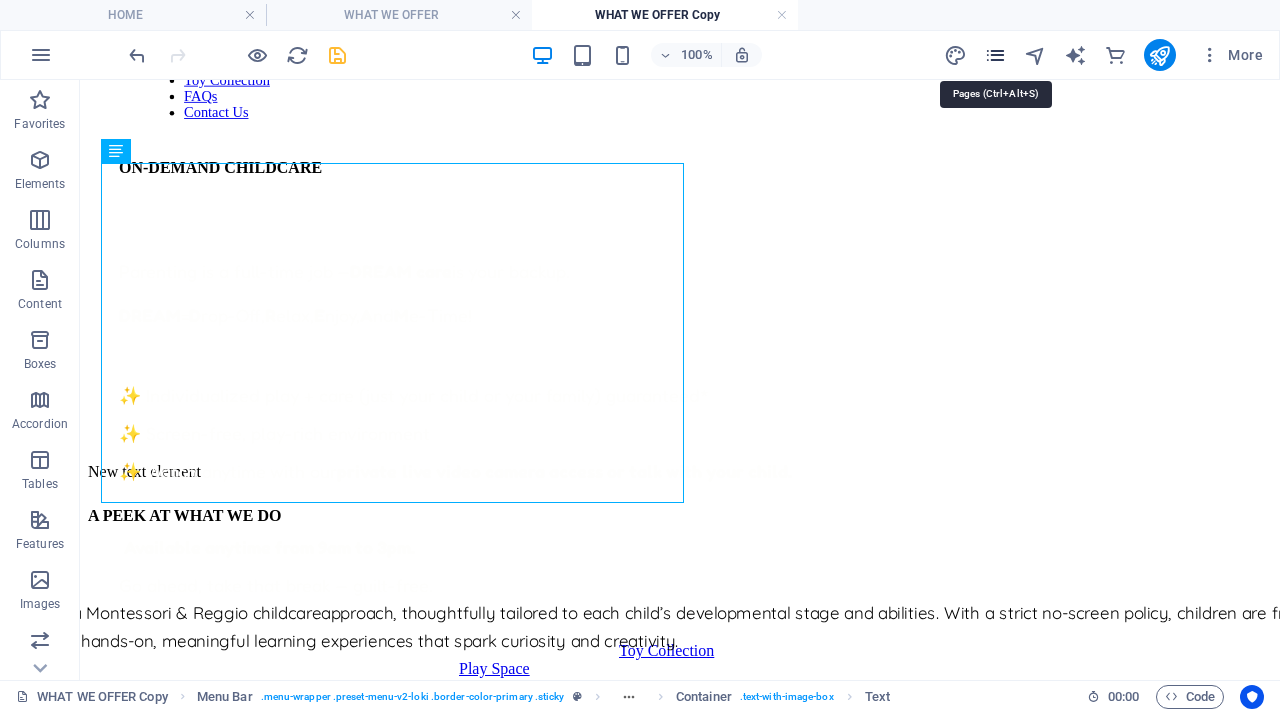 click at bounding box center (995, 55) 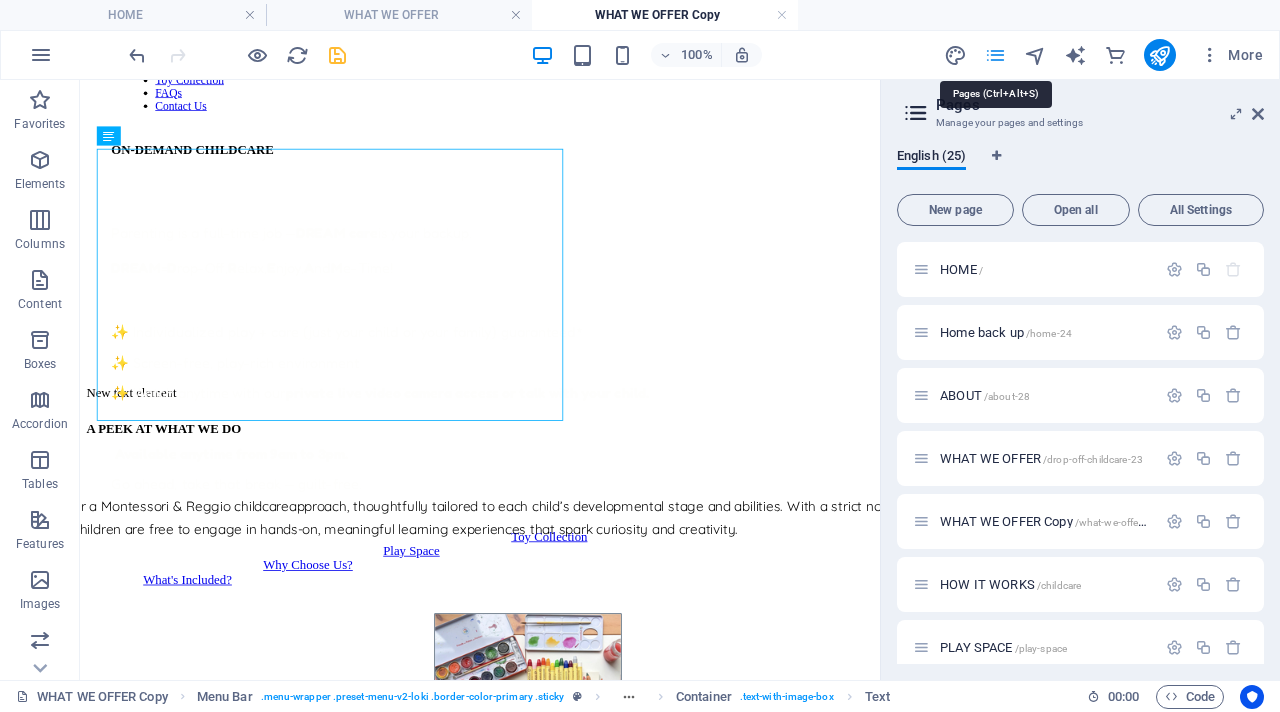 scroll, scrollTop: 173, scrollLeft: 0, axis: vertical 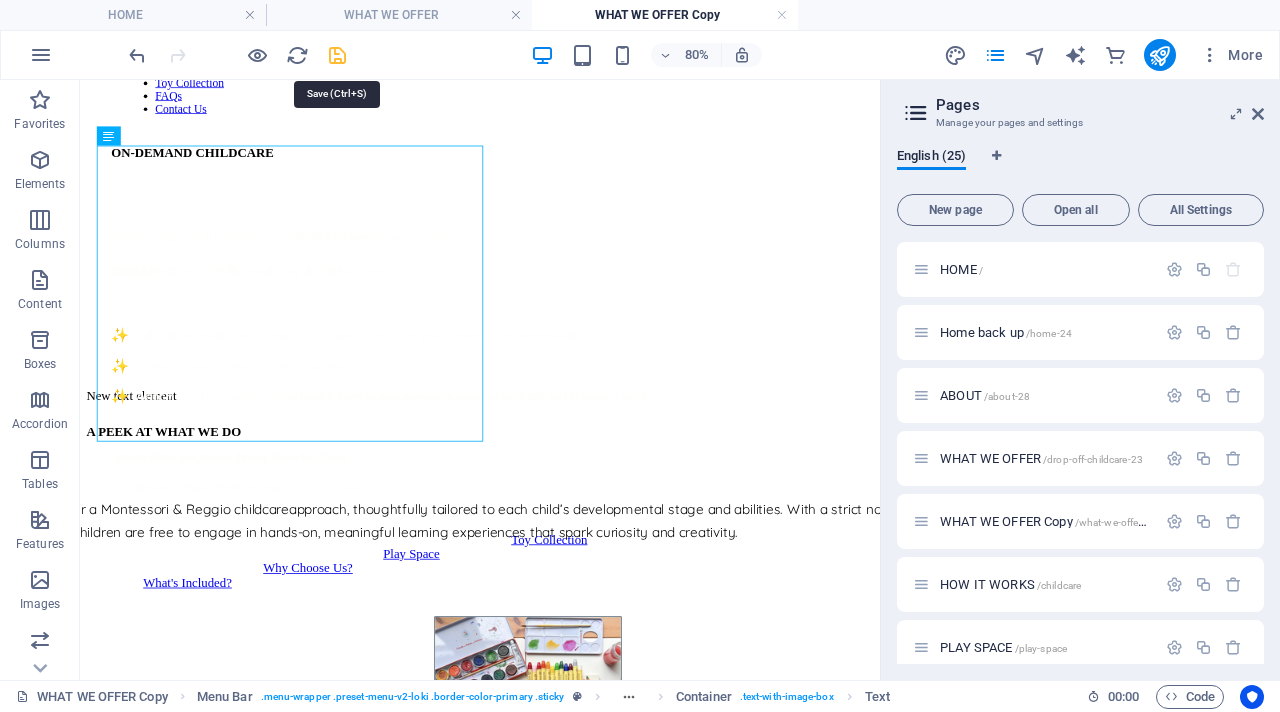 click at bounding box center [337, 55] 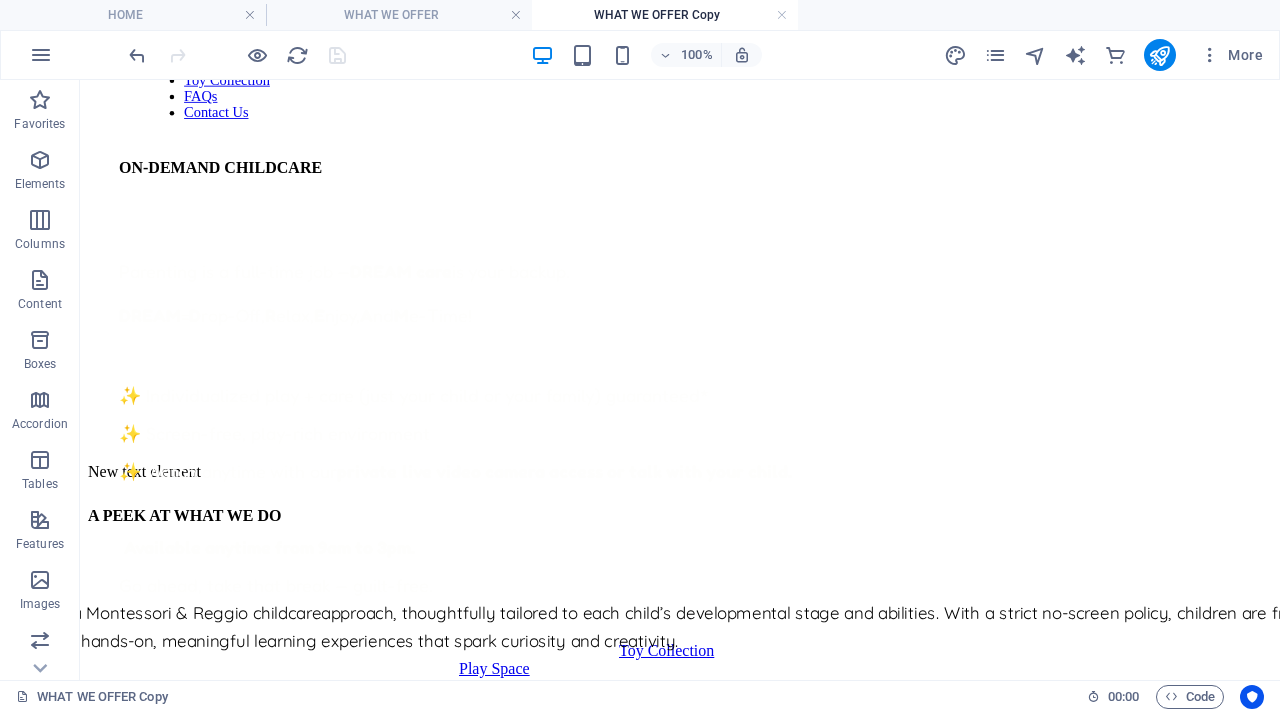 click at bounding box center [237, 55] 